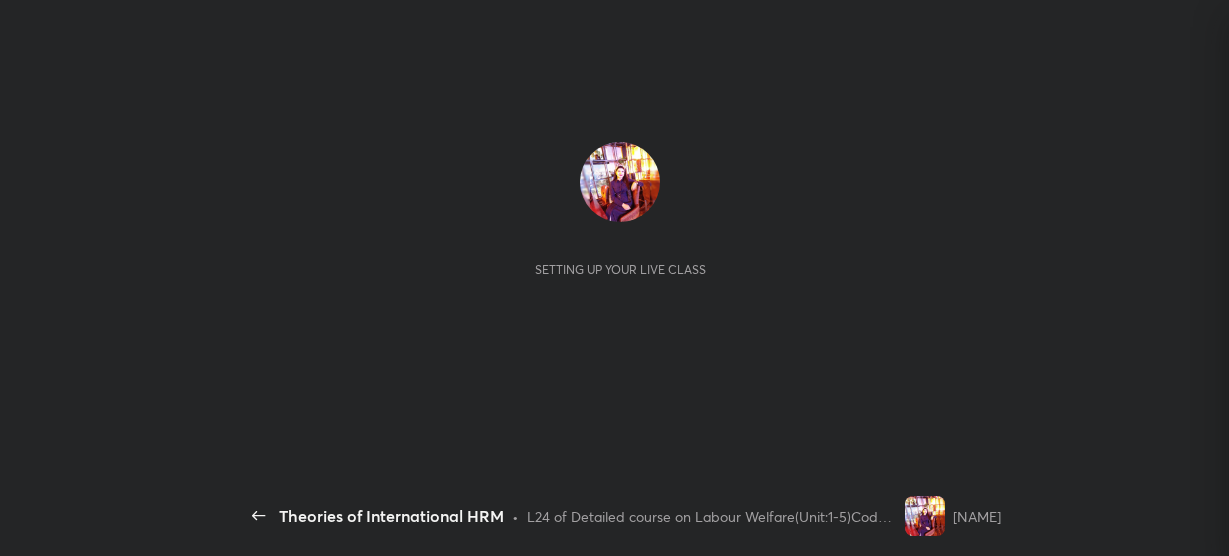 scroll, scrollTop: 0, scrollLeft: 0, axis: both 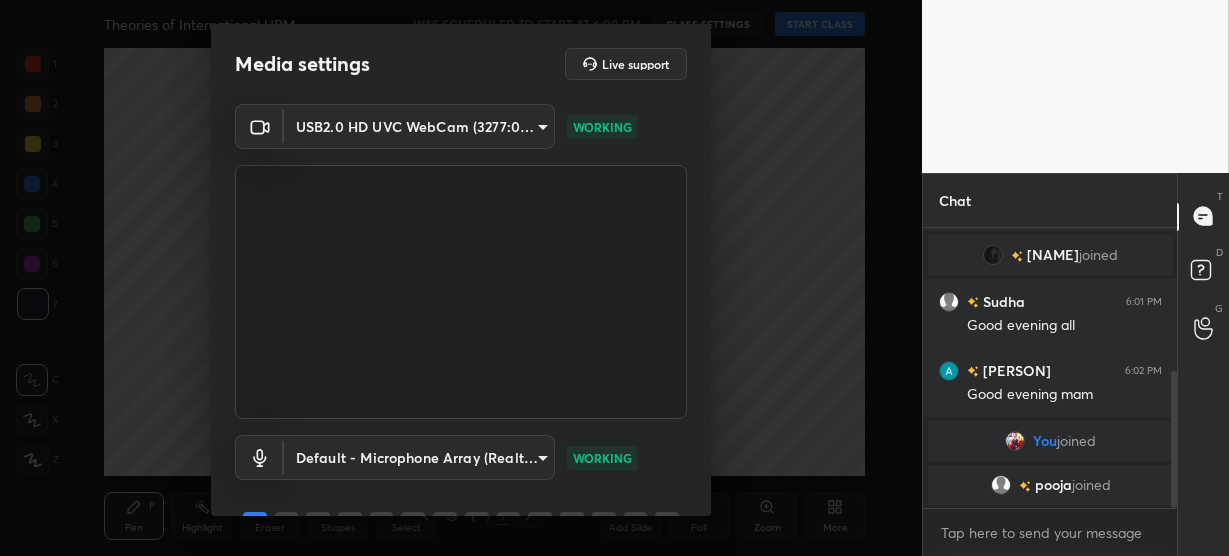drag, startPoint x: 704, startPoint y: 131, endPoint x: 705, endPoint y: 340, distance: 209.0024 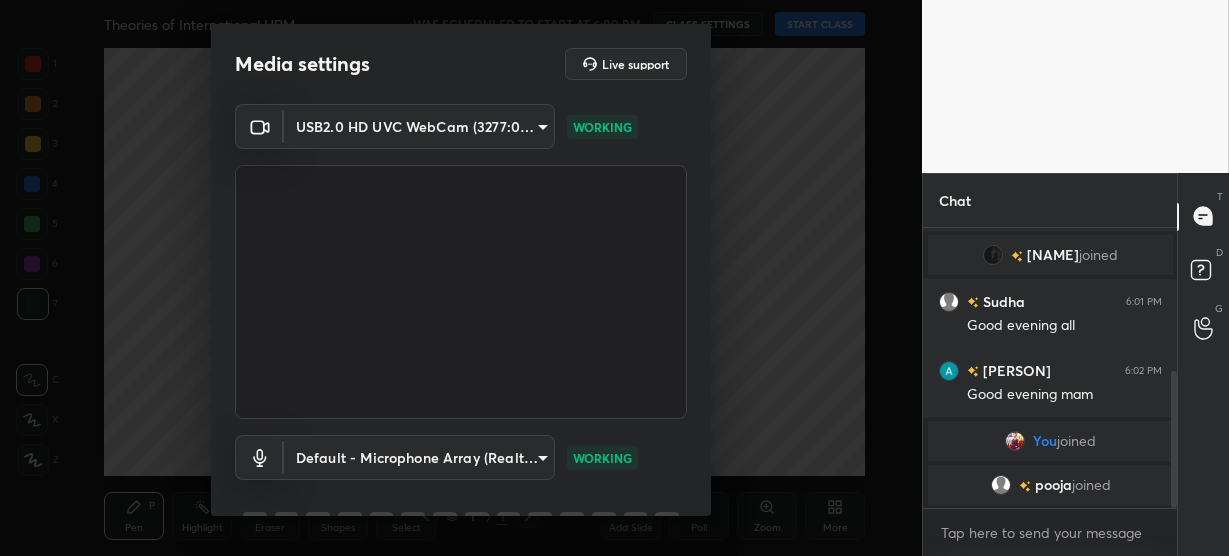 scroll, scrollTop: 99, scrollLeft: 0, axis: vertical 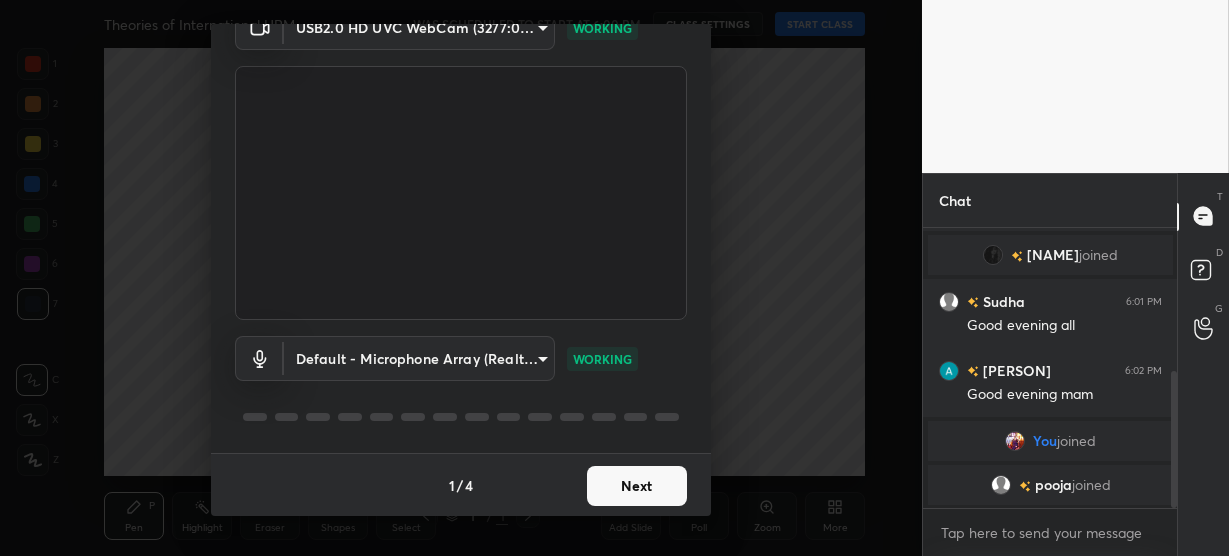 click on "Next" at bounding box center (637, 486) 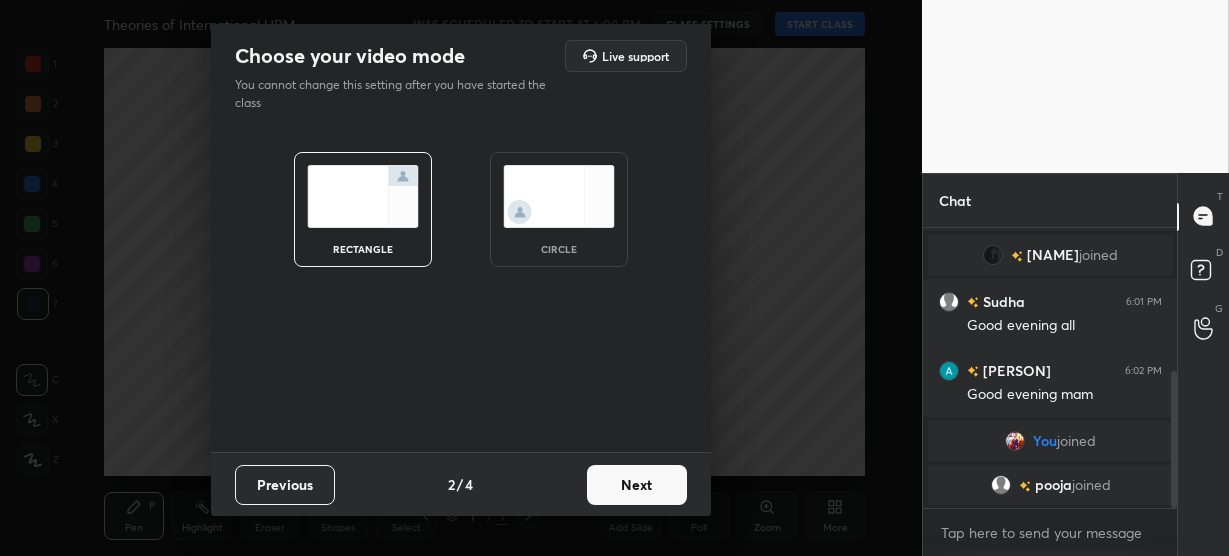 scroll, scrollTop: 0, scrollLeft: 0, axis: both 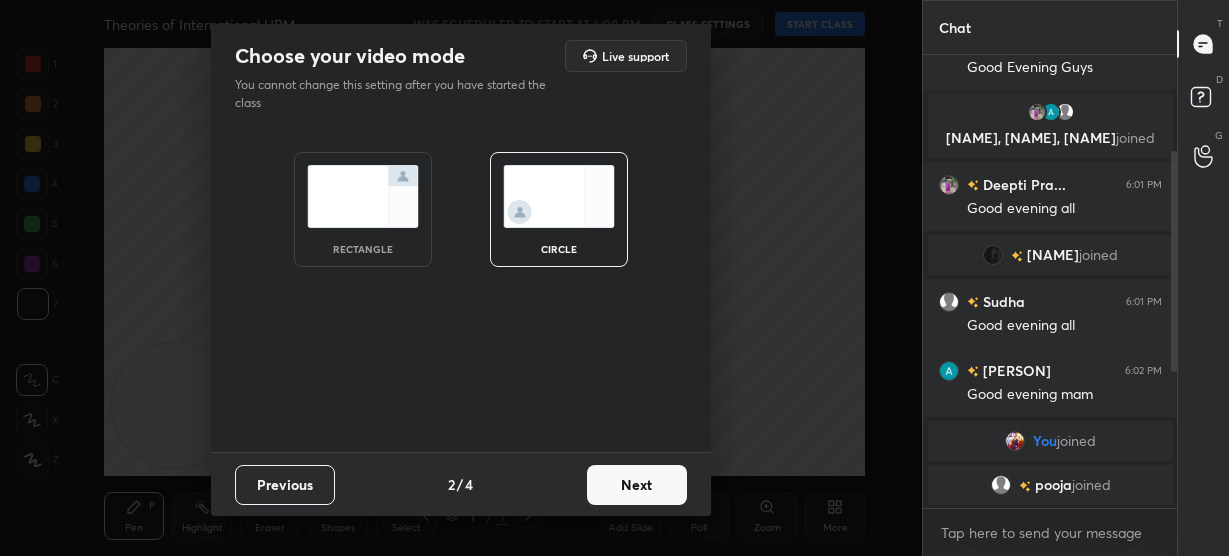 click on "Next" at bounding box center [637, 485] 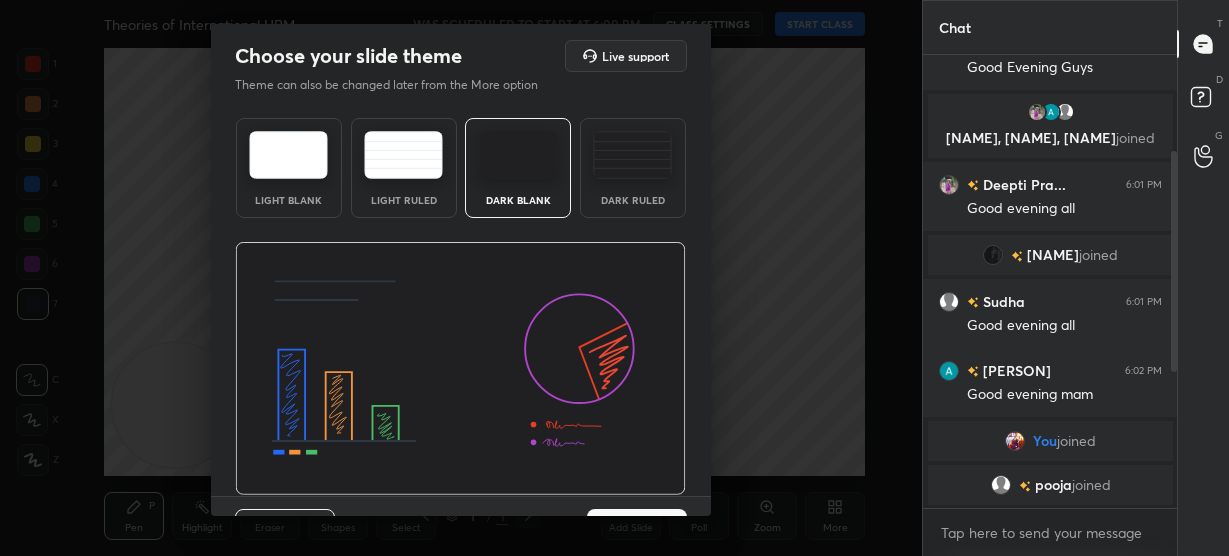 click on "Next" at bounding box center [637, 529] 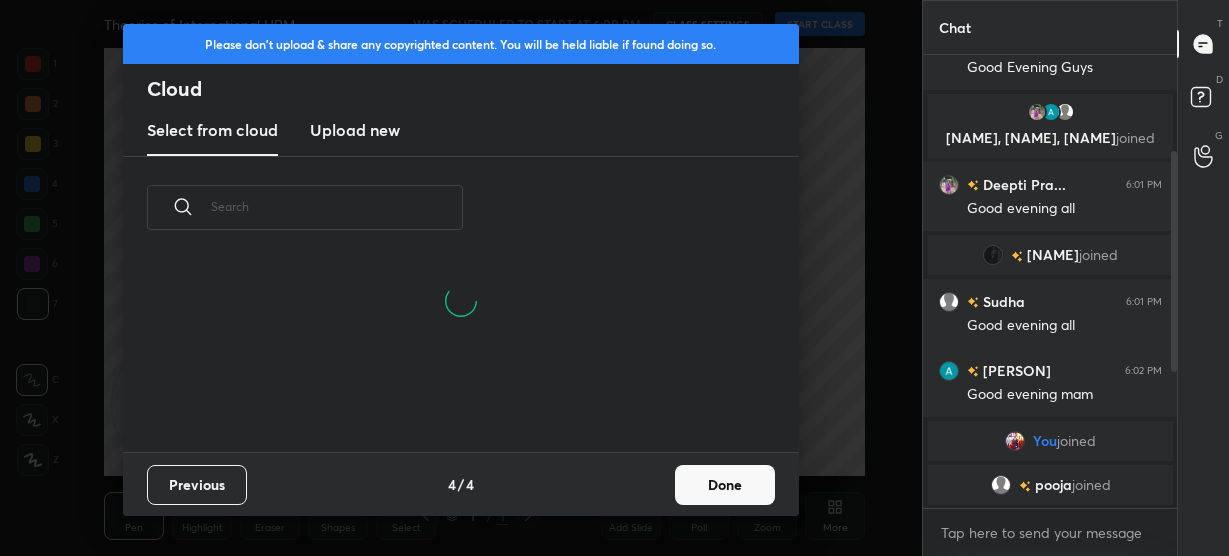 scroll, scrollTop: 7, scrollLeft: 10, axis: both 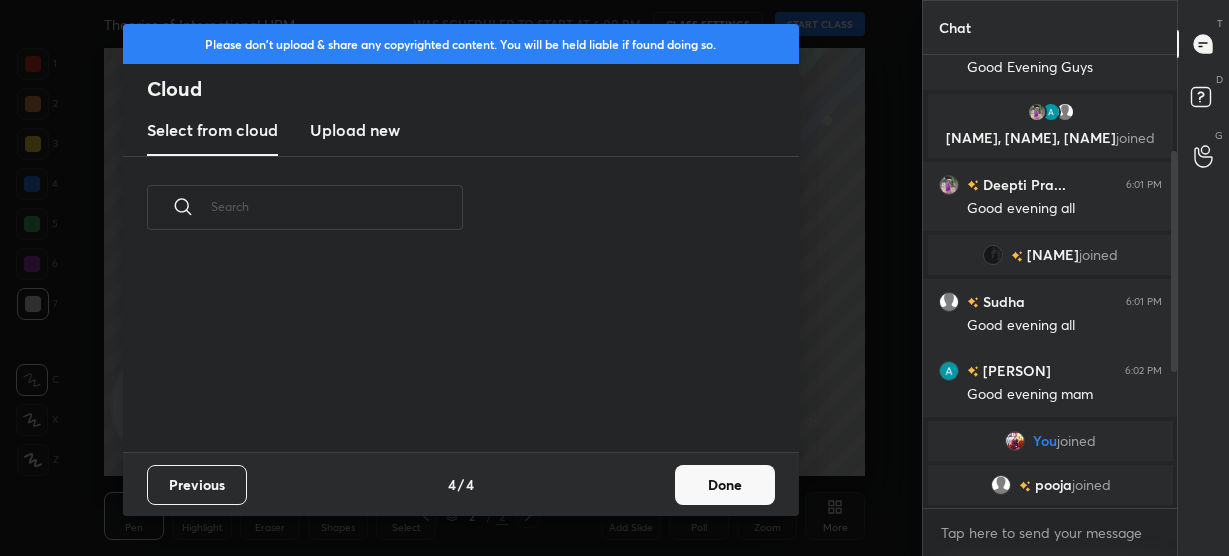 click on "Done" at bounding box center (725, 485) 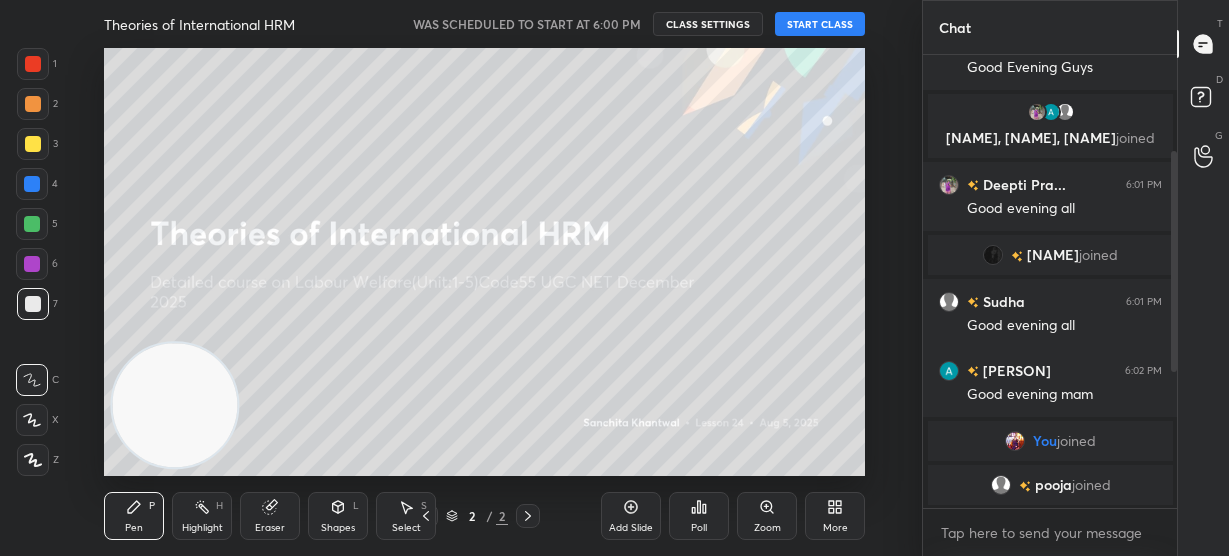 click on "START CLASS" at bounding box center [820, 24] 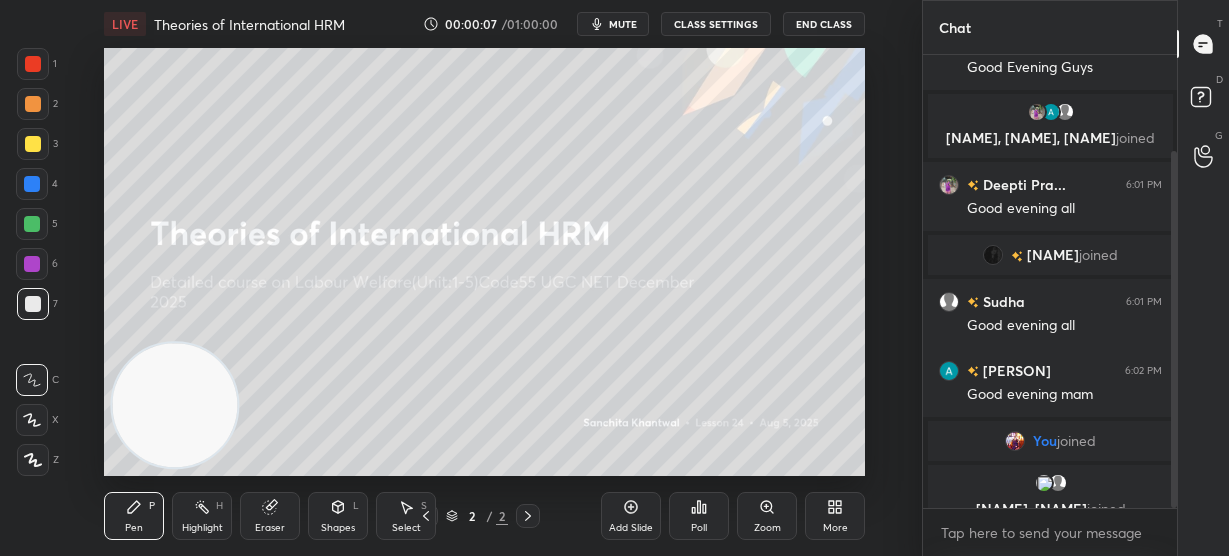 scroll, scrollTop: 145, scrollLeft: 0, axis: vertical 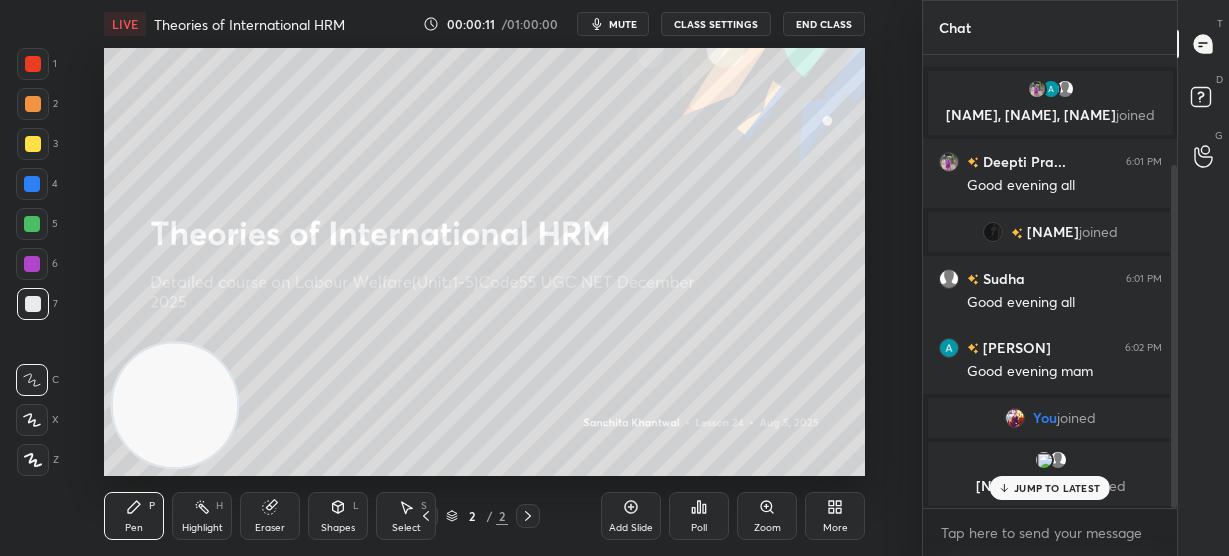 click on "JUMP TO LATEST" at bounding box center [1050, 488] 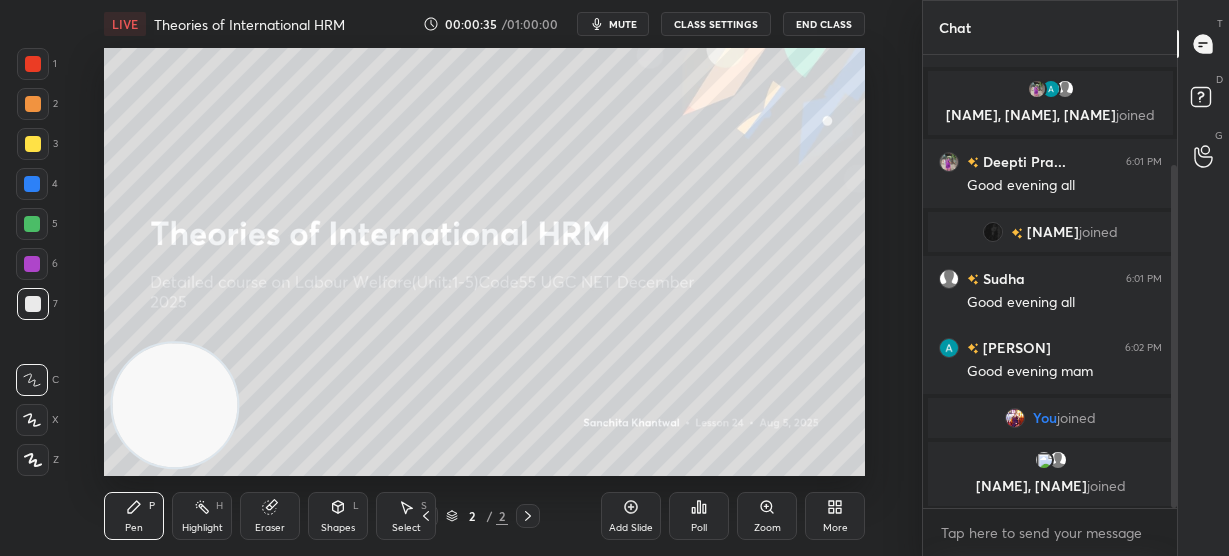 click 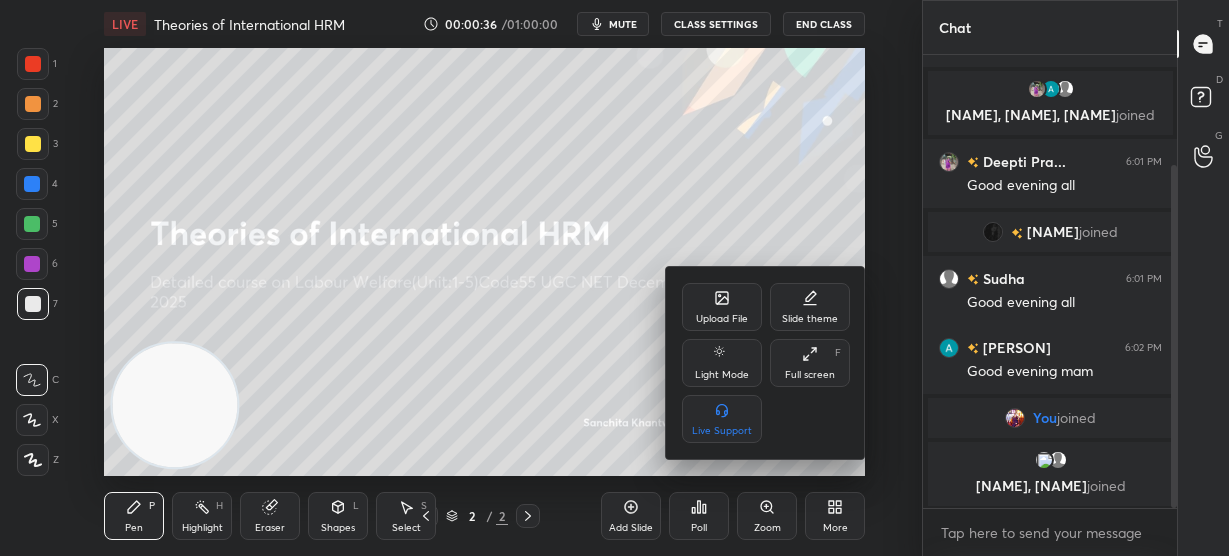 click on "Upload File" at bounding box center [722, 319] 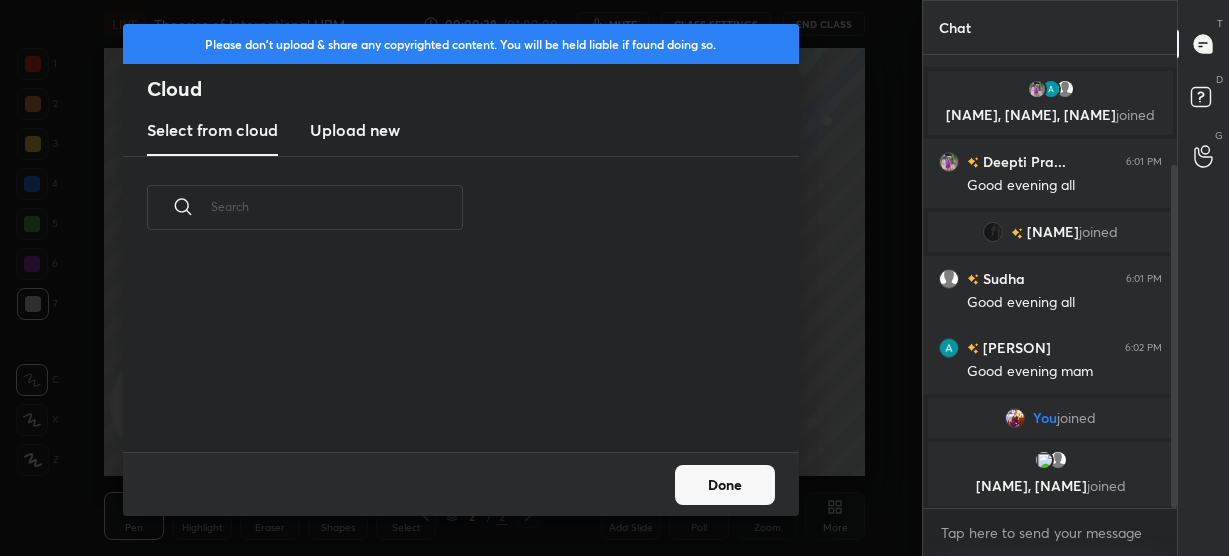 click on "Upload new" at bounding box center [355, 130] 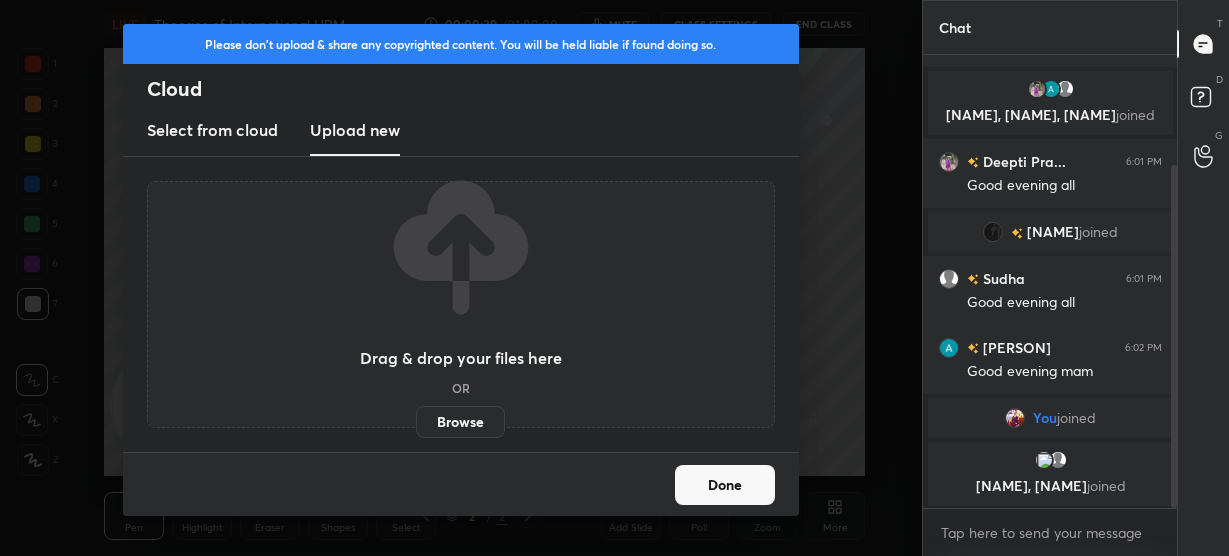 click on "Browse" at bounding box center [460, 422] 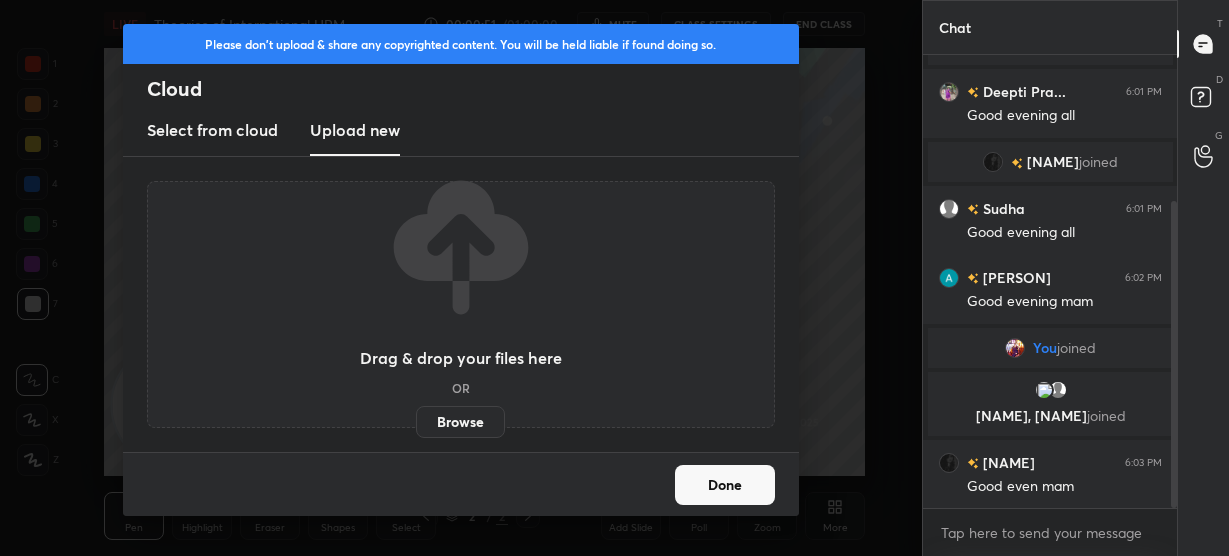 scroll, scrollTop: 284, scrollLeft: 0, axis: vertical 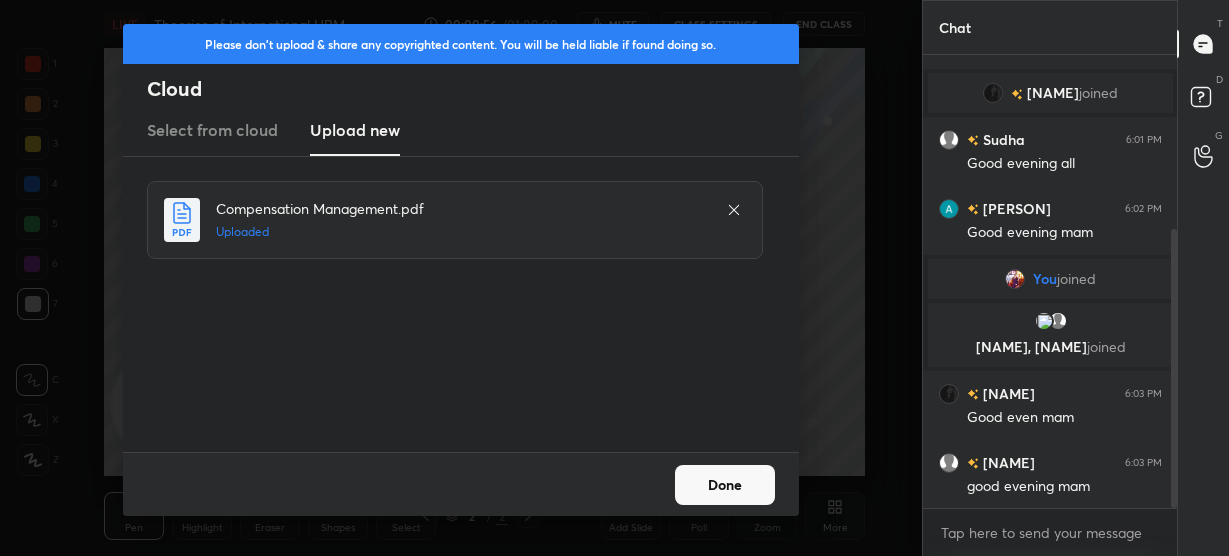 click on "Done" at bounding box center [725, 485] 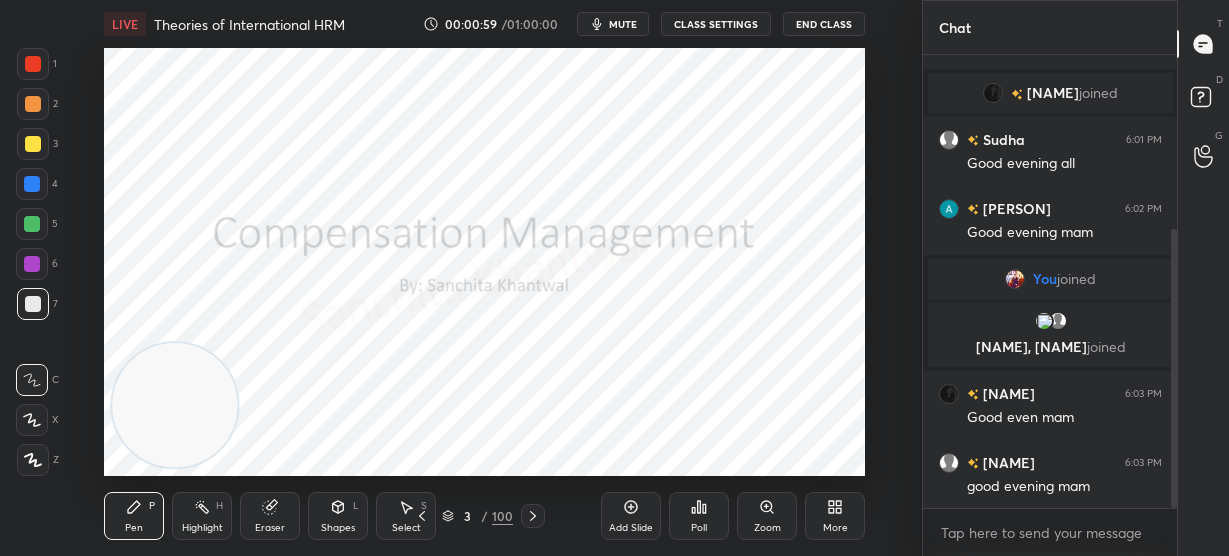 click 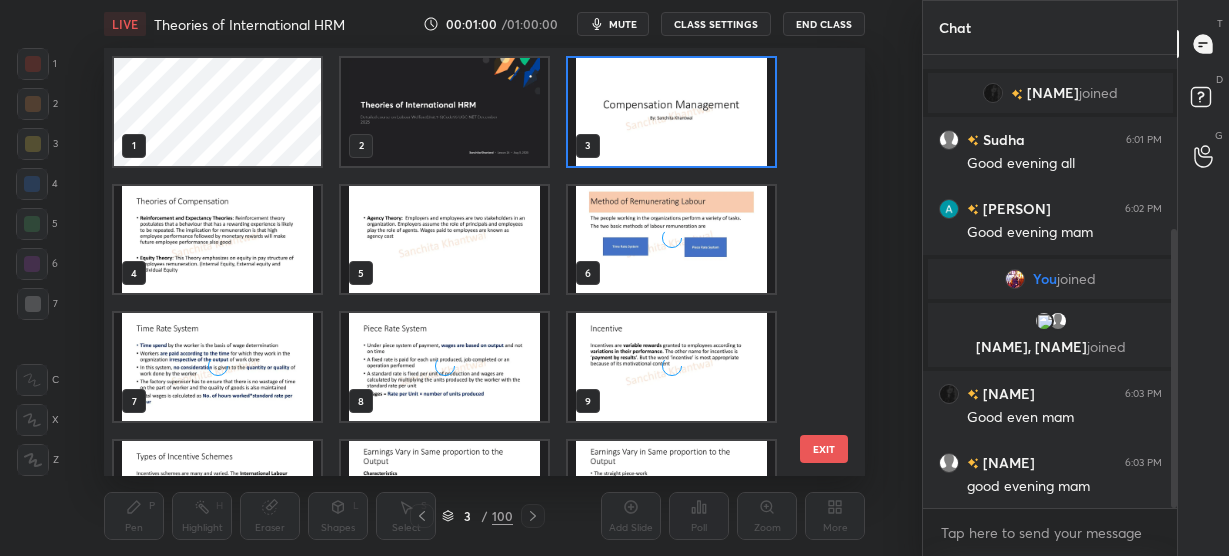 scroll, scrollTop: 6, scrollLeft: 10, axis: both 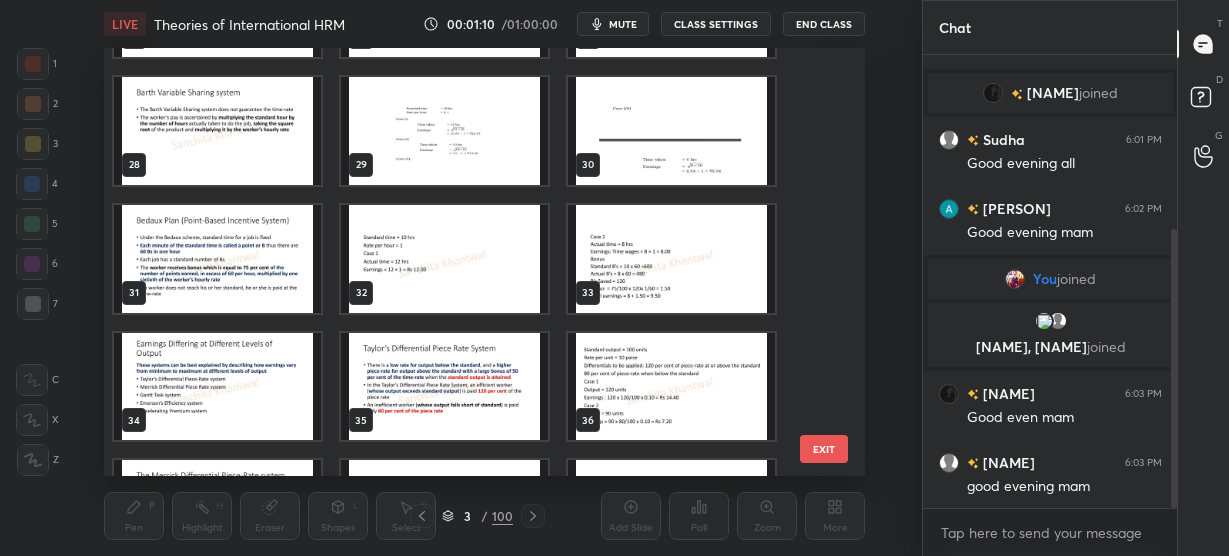 click at bounding box center (217, 259) 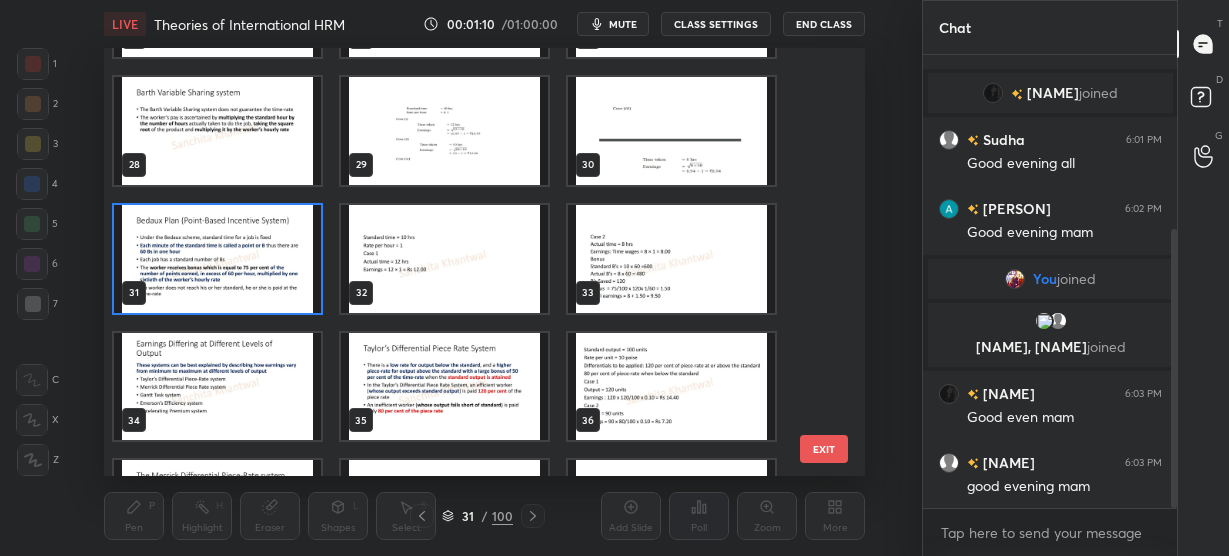 click at bounding box center [217, 259] 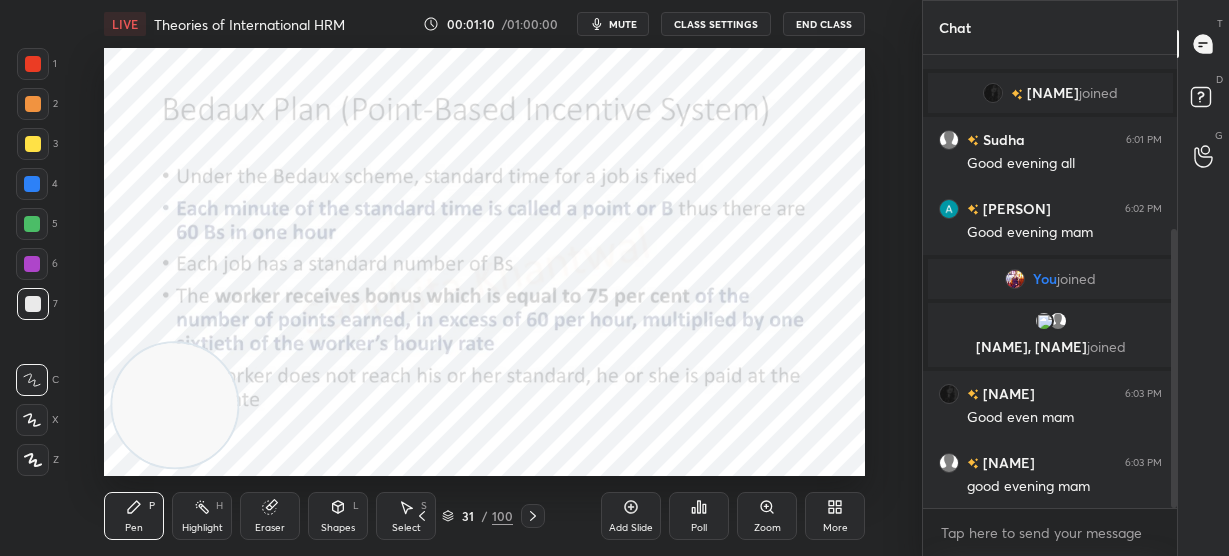 click at bounding box center (217, 259) 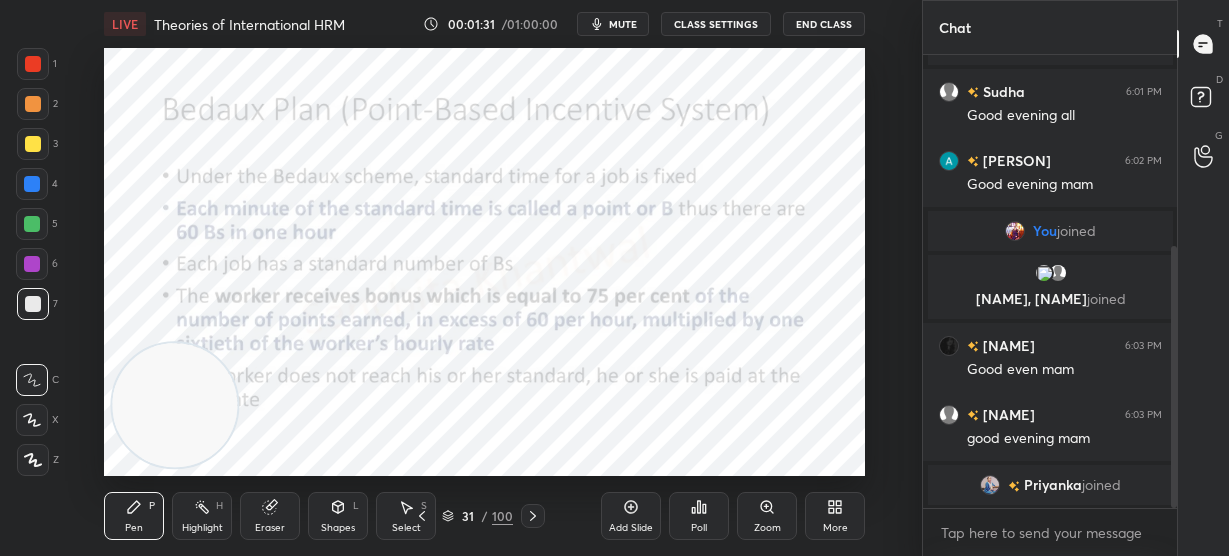 scroll, scrollTop: 401, scrollLeft: 0, axis: vertical 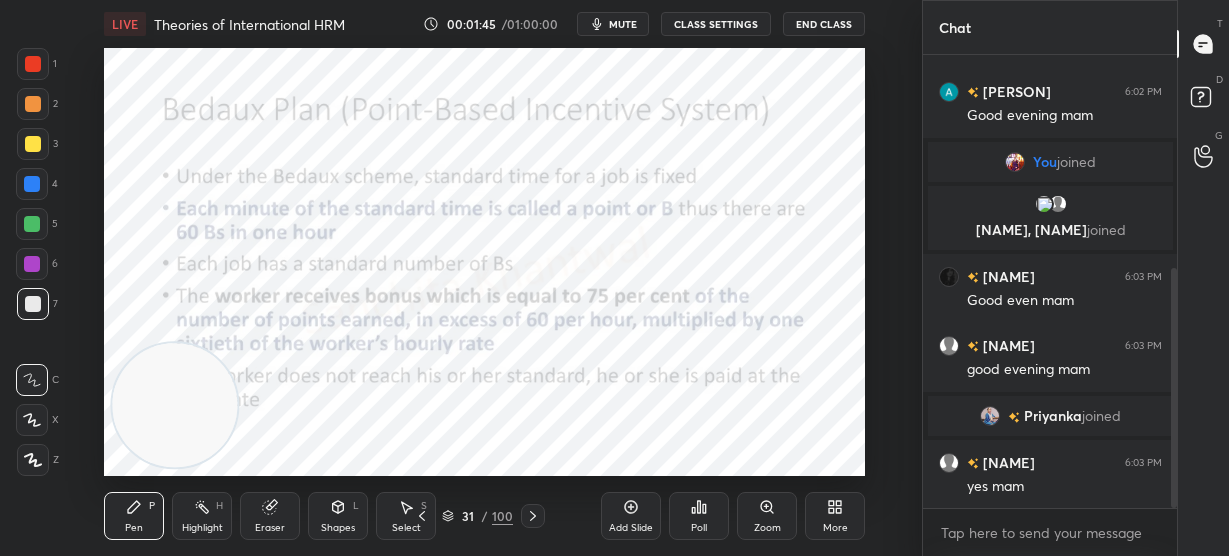 click at bounding box center [175, 405] 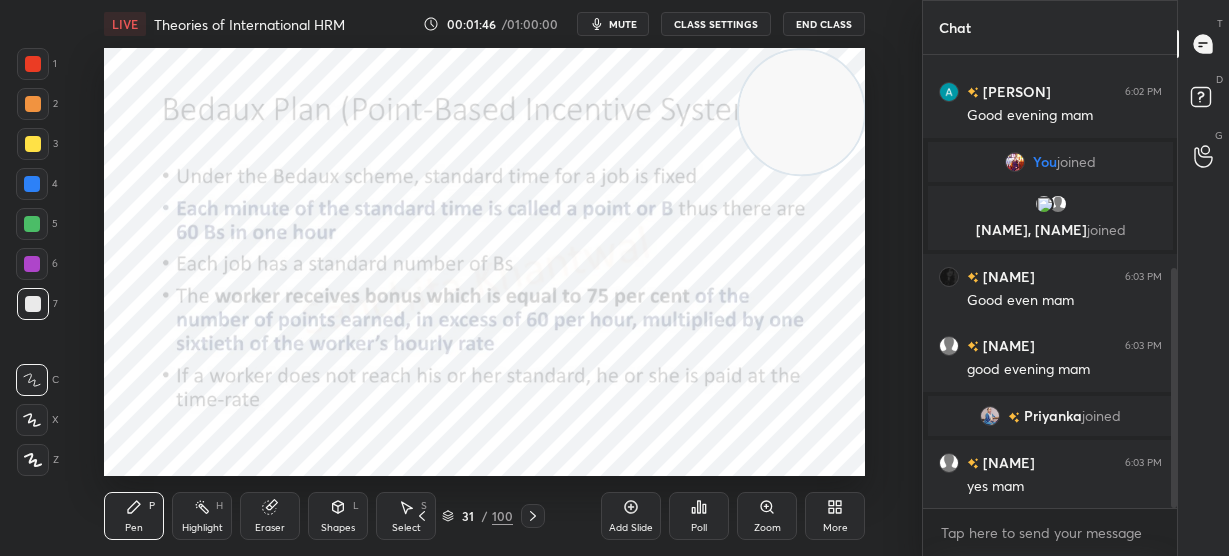 drag, startPoint x: 190, startPoint y: 399, endPoint x: 891, endPoint y: 95, distance: 764.07916 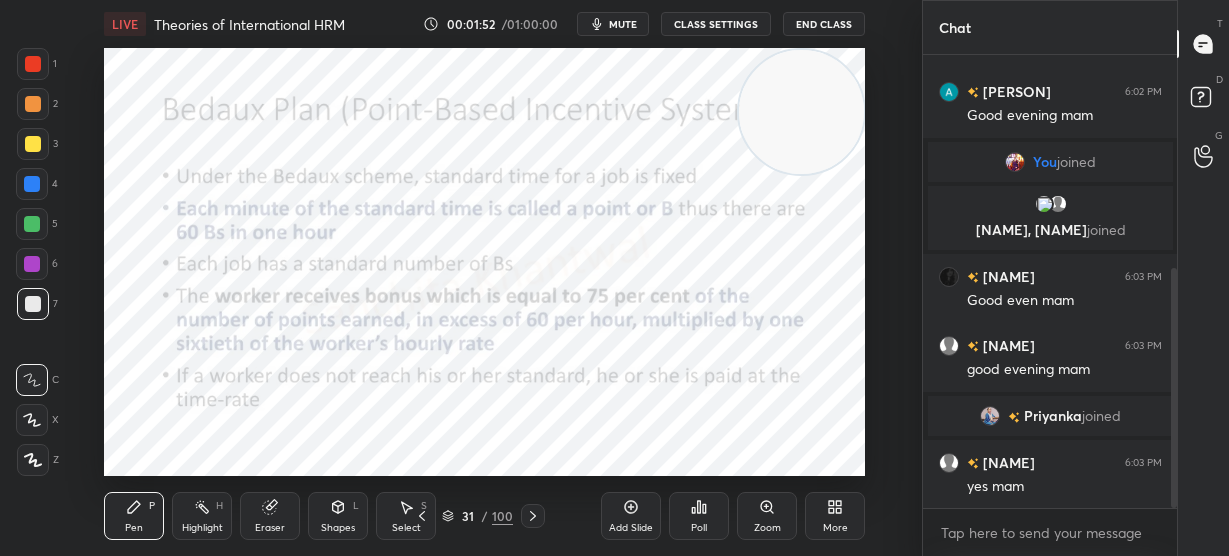 scroll, scrollTop: 469, scrollLeft: 0, axis: vertical 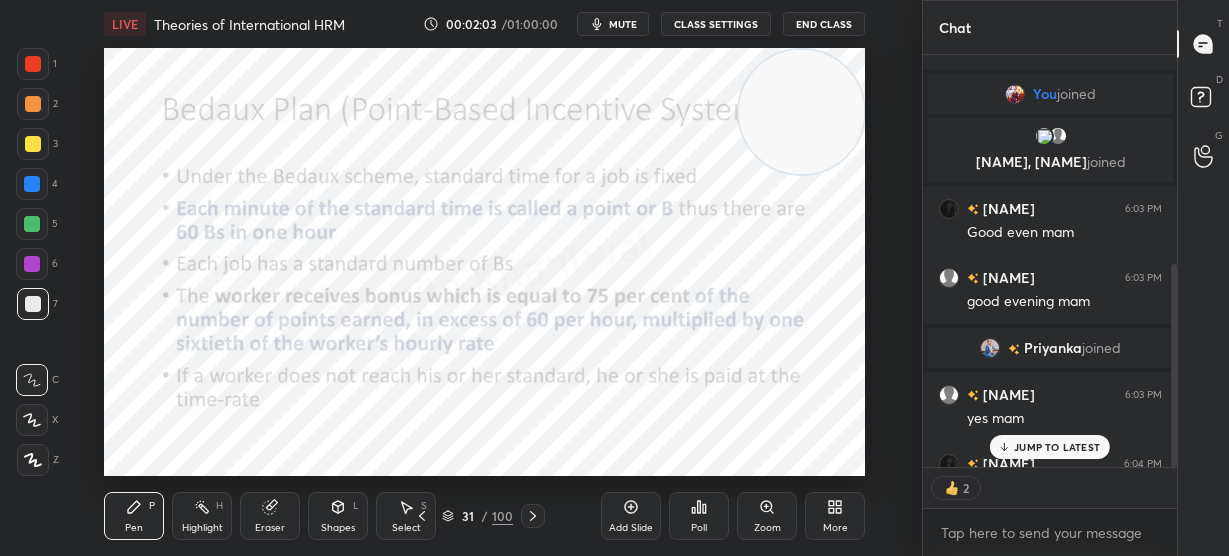 click on "JUMP TO LATEST" at bounding box center (1057, 447) 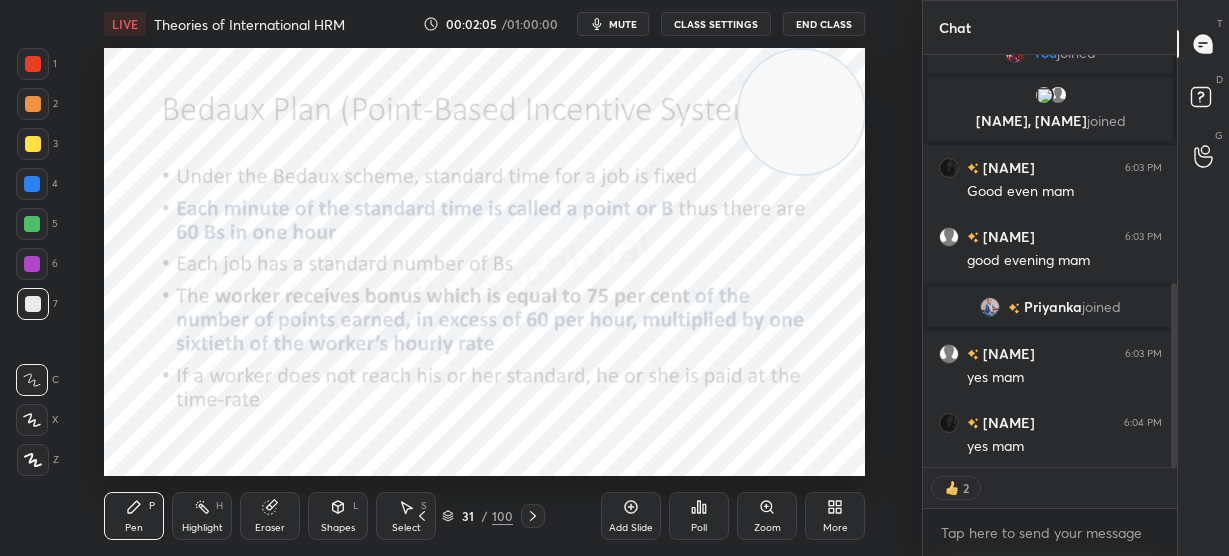 click at bounding box center (801, 112) 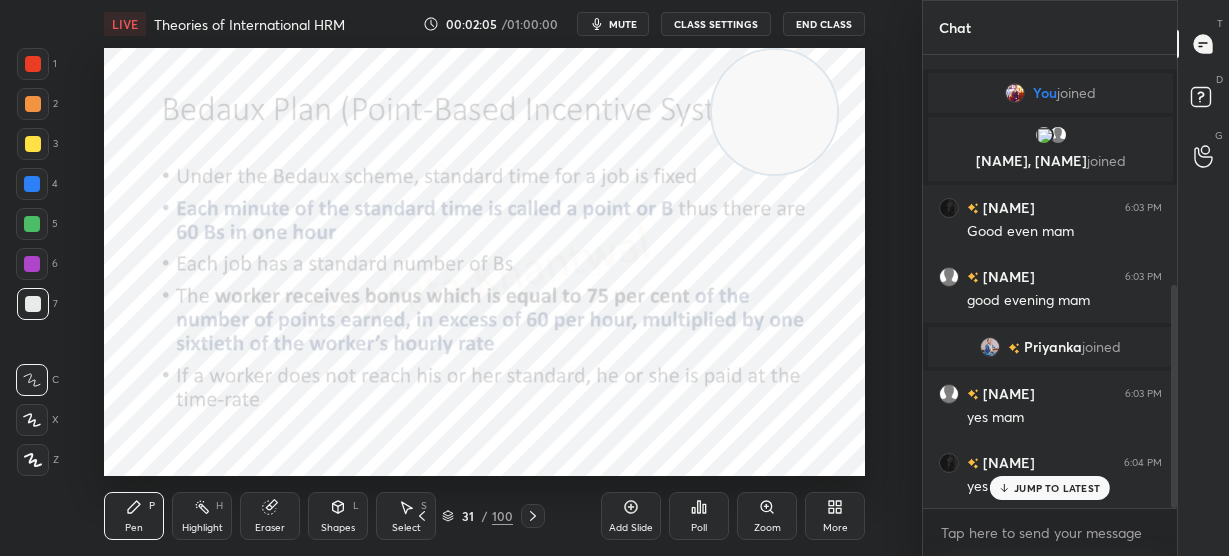 scroll, scrollTop: 469, scrollLeft: 0, axis: vertical 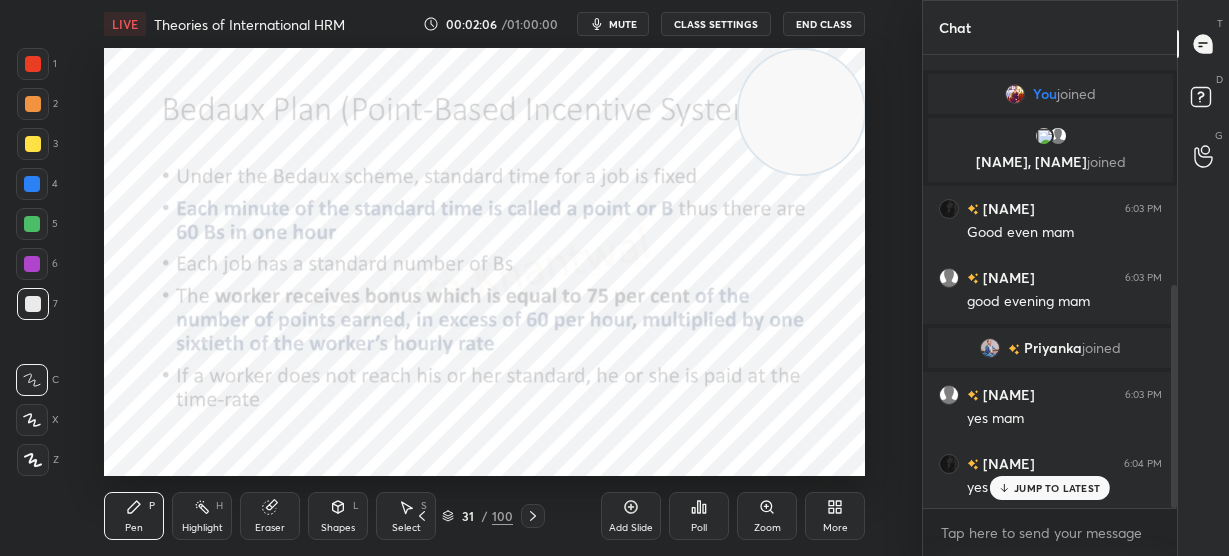 drag, startPoint x: 816, startPoint y: 126, endPoint x: 827, endPoint y: 63, distance: 63.953106 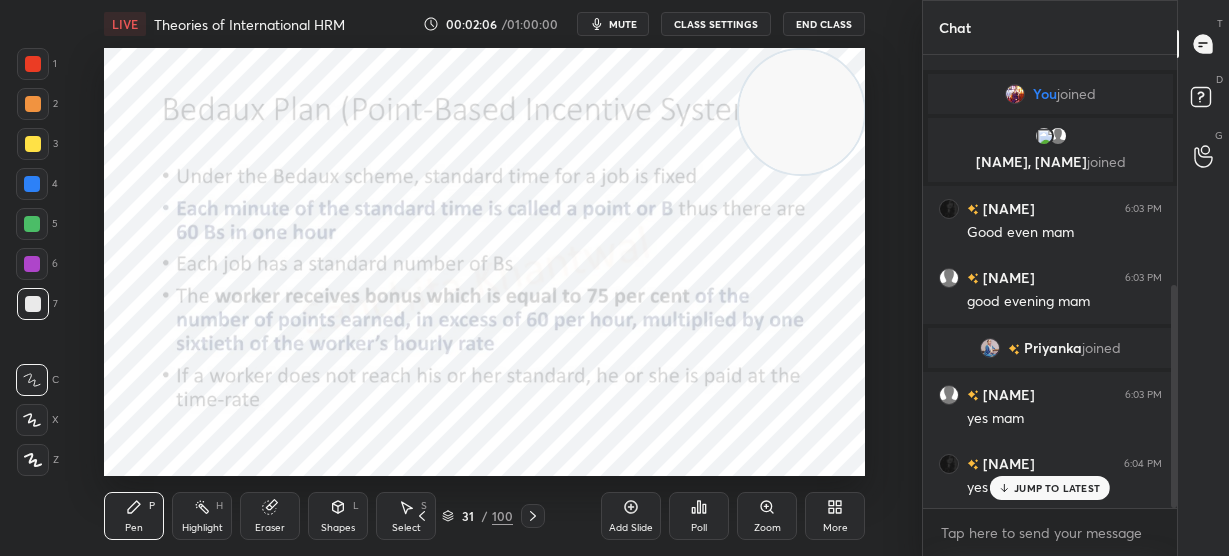 click at bounding box center [801, 112] 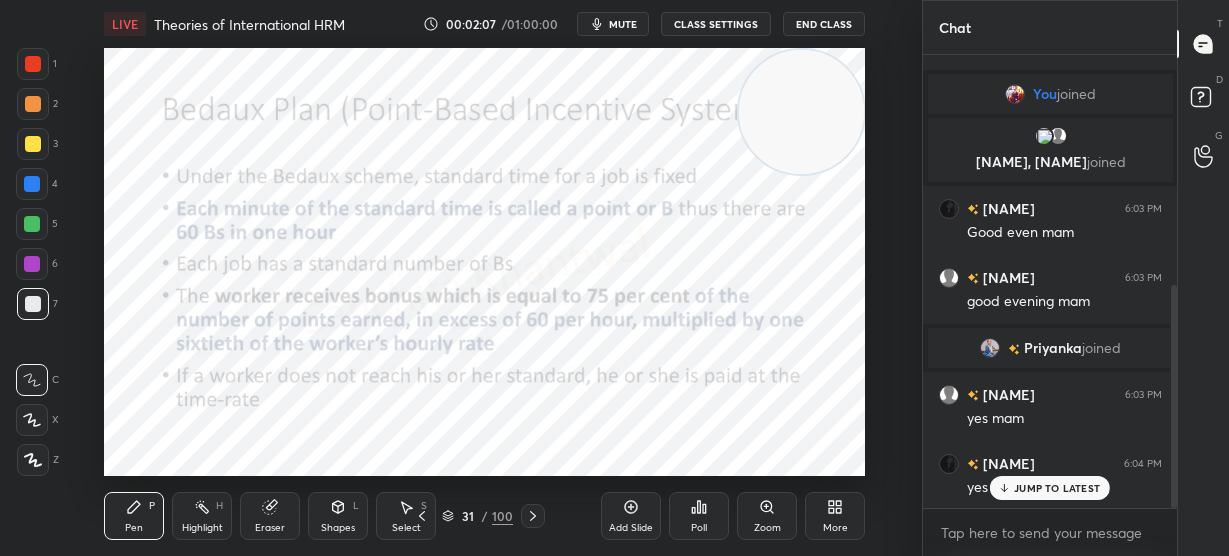 click on "JUMP TO LATEST" at bounding box center [1050, 488] 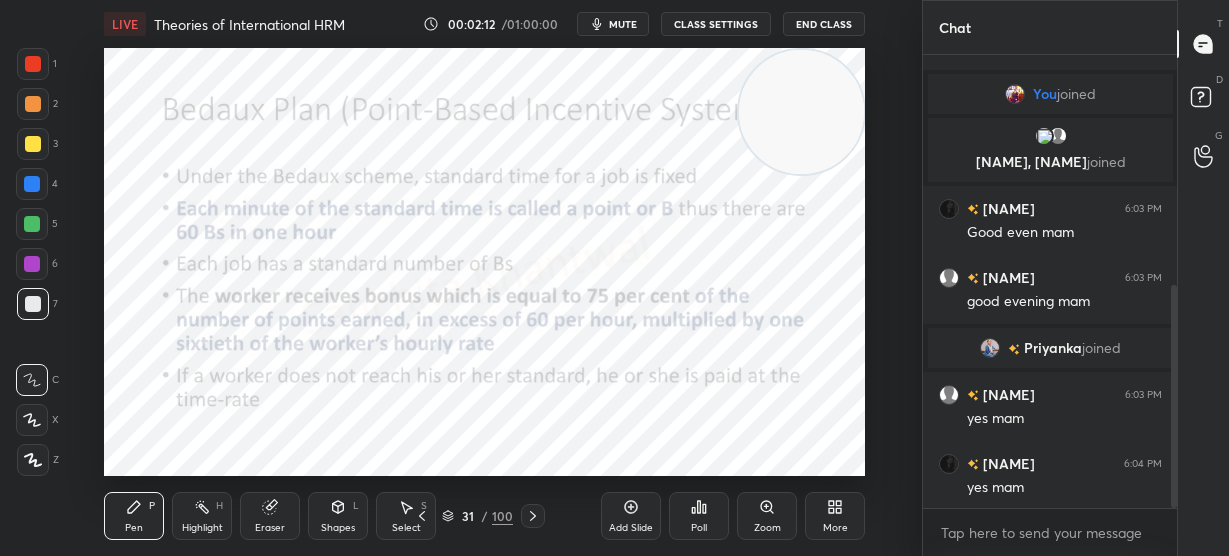 click at bounding box center (33, 64) 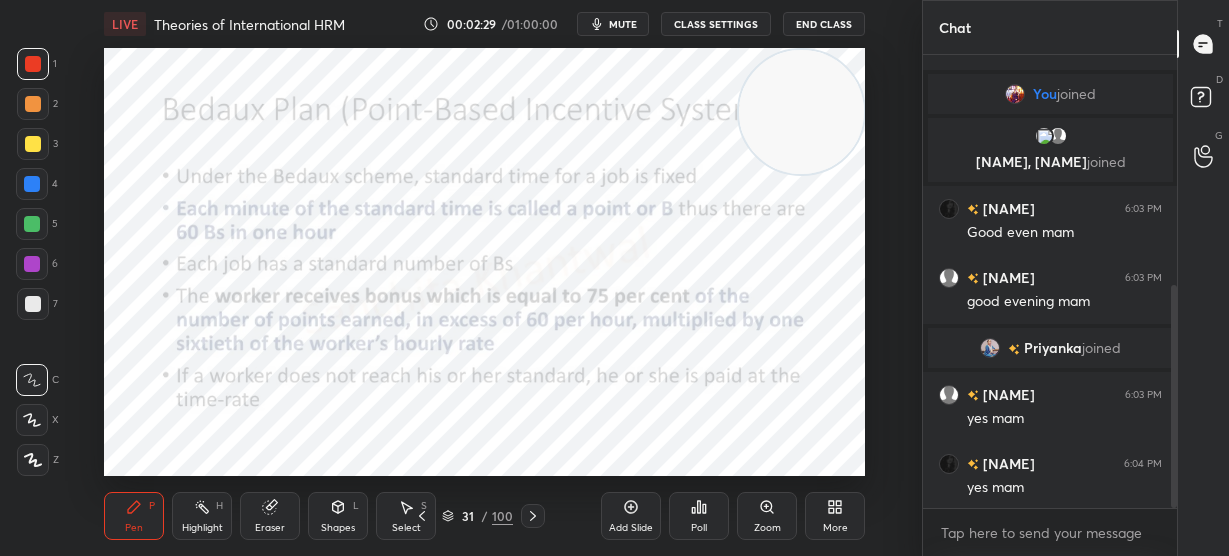 scroll, scrollTop: 517, scrollLeft: 0, axis: vertical 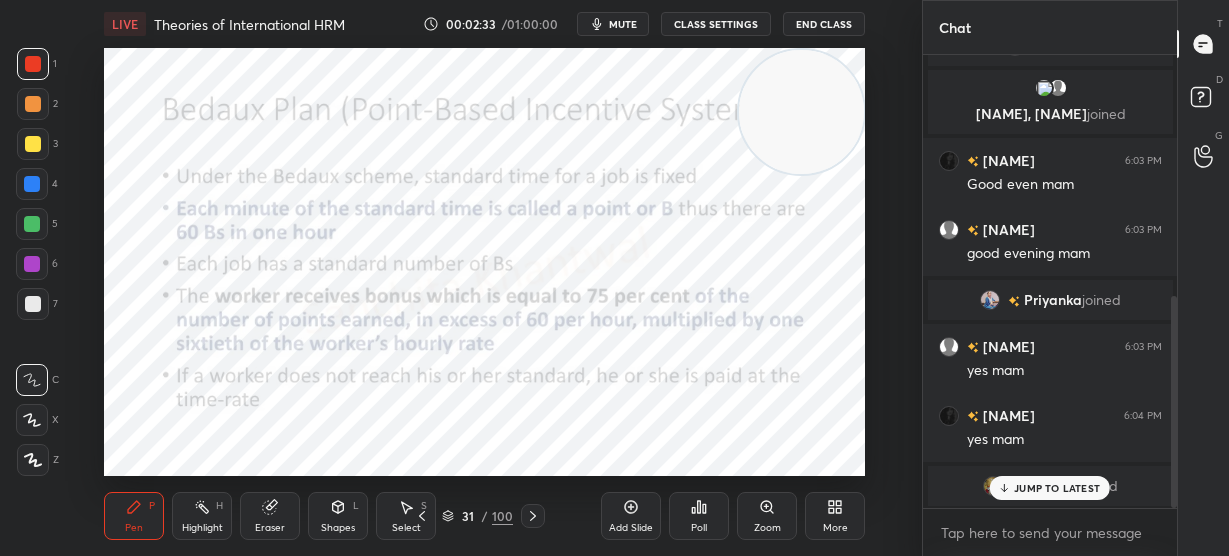 click on "JUMP TO LATEST" at bounding box center (1050, 488) 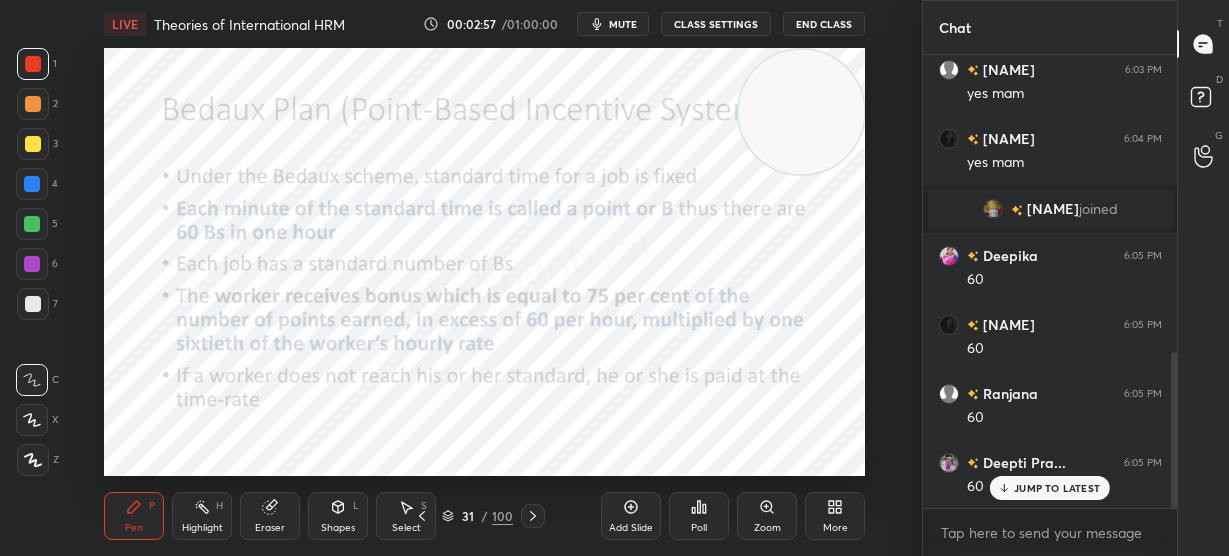 scroll, scrollTop: 862, scrollLeft: 0, axis: vertical 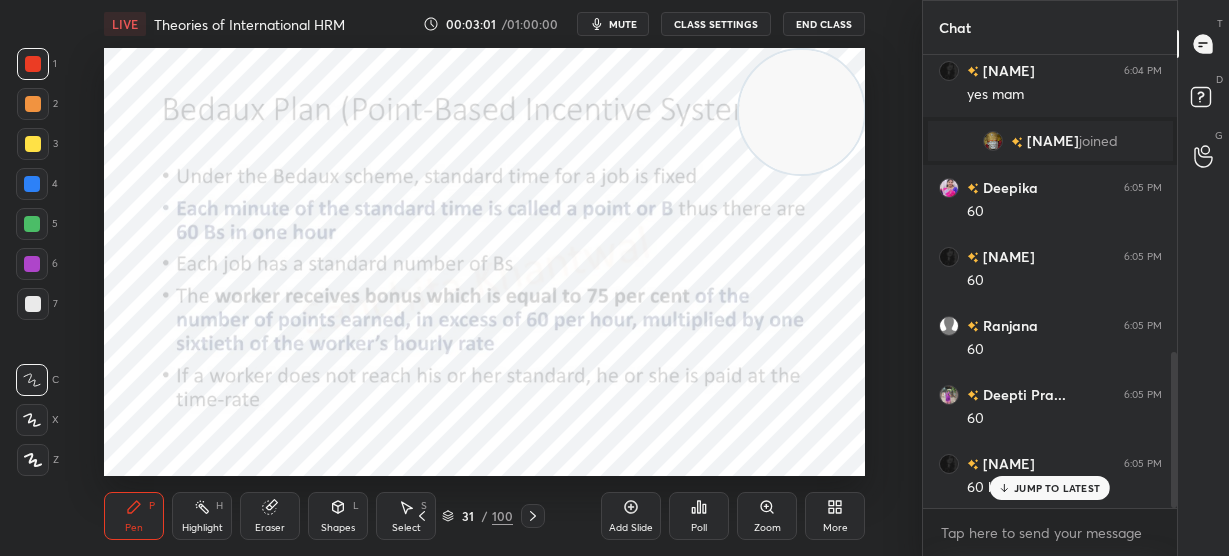 click on "JUMP TO LATEST" at bounding box center [1057, 488] 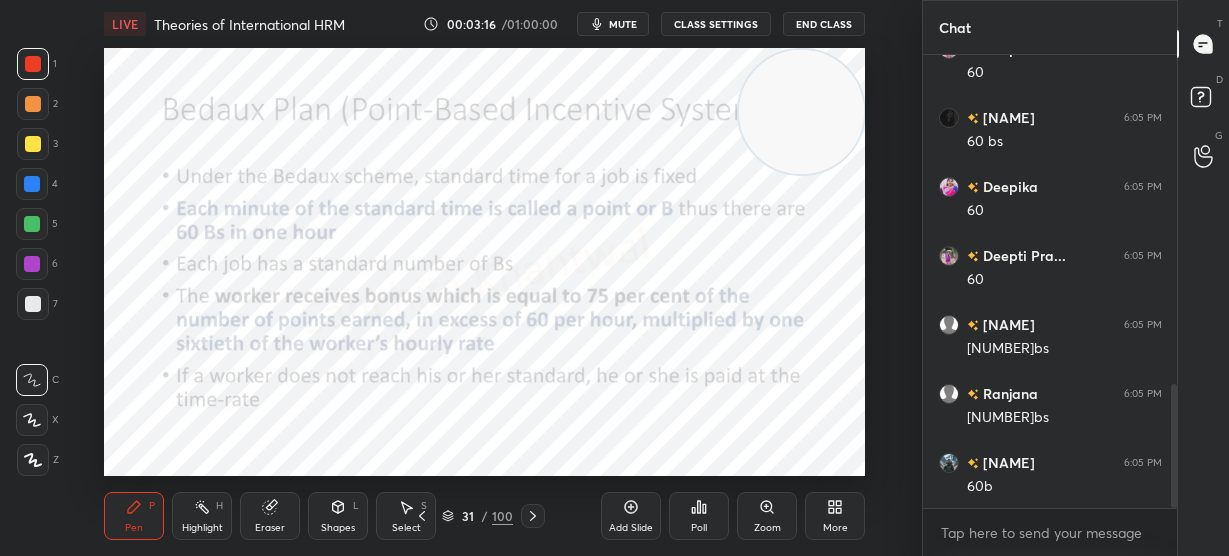 scroll, scrollTop: 1276, scrollLeft: 0, axis: vertical 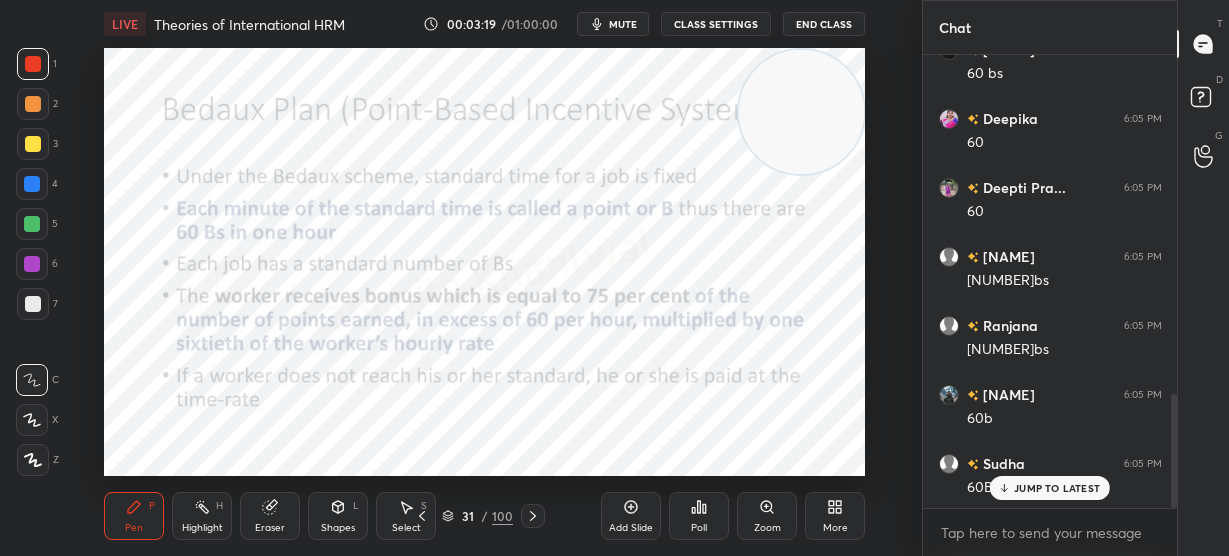 click on "JUMP TO LATEST" at bounding box center (1057, 488) 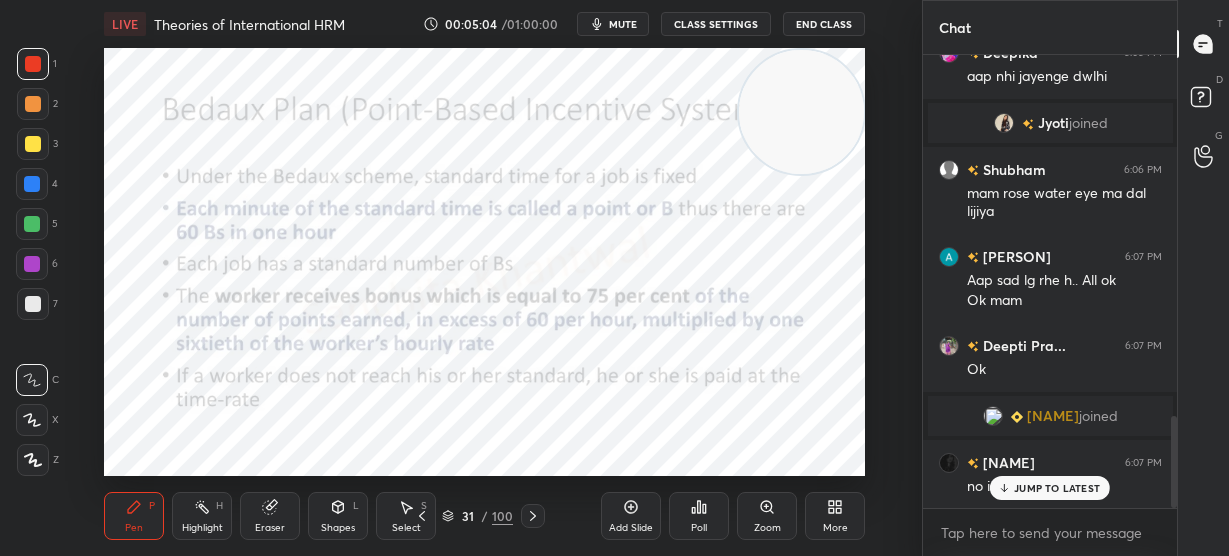 scroll, scrollTop: 1774, scrollLeft: 0, axis: vertical 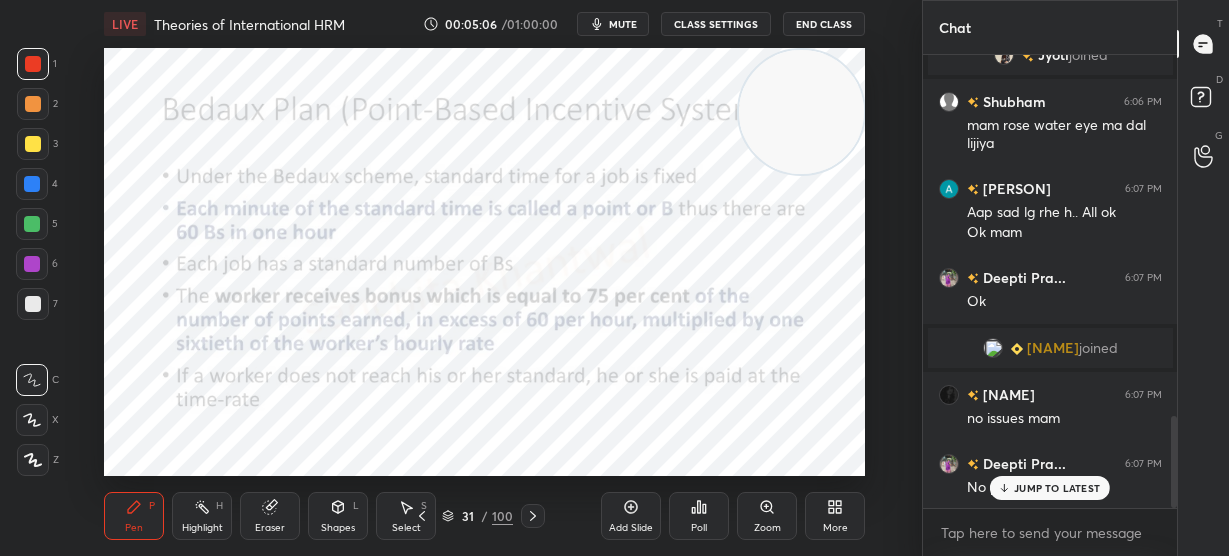 click on "JUMP TO LATEST" at bounding box center [1057, 488] 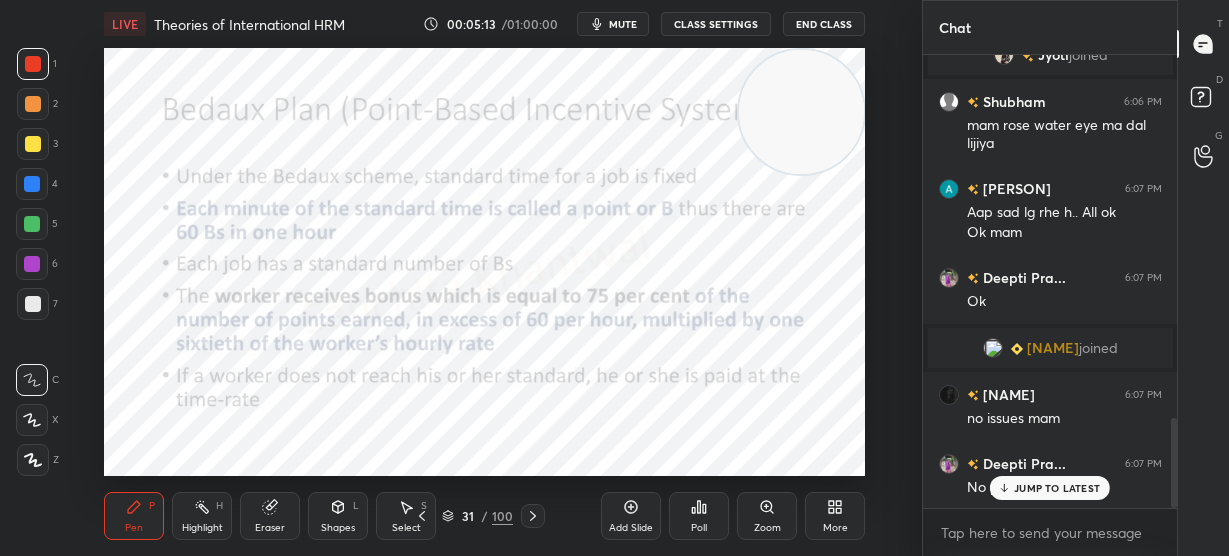 scroll, scrollTop: 1843, scrollLeft: 0, axis: vertical 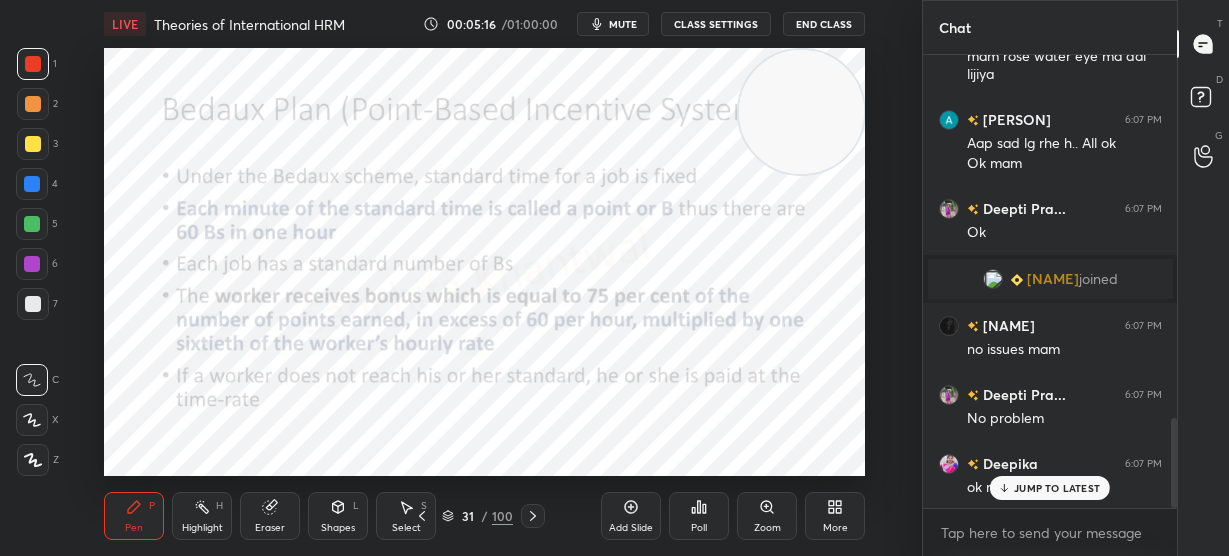click on "JUMP TO LATEST" at bounding box center [1050, 488] 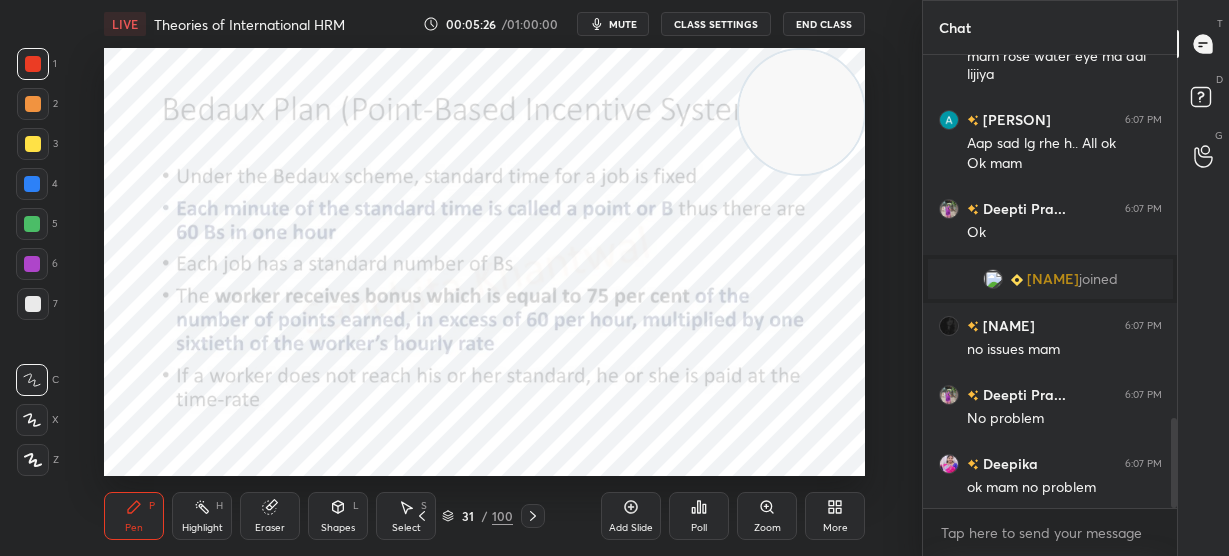 scroll, scrollTop: 1930, scrollLeft: 0, axis: vertical 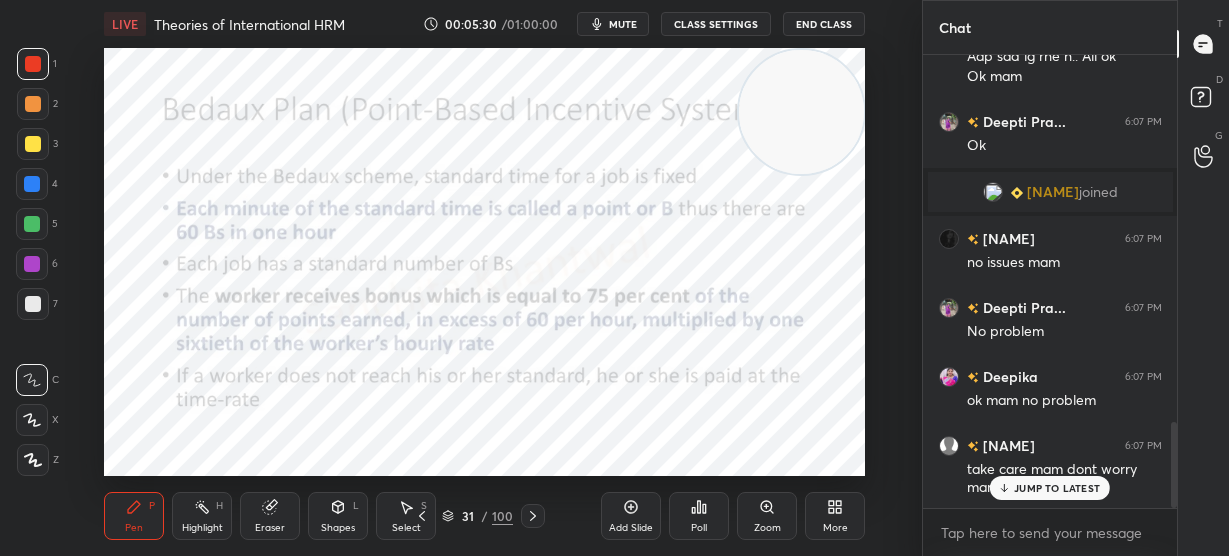click on "JUMP TO LATEST" at bounding box center [1057, 488] 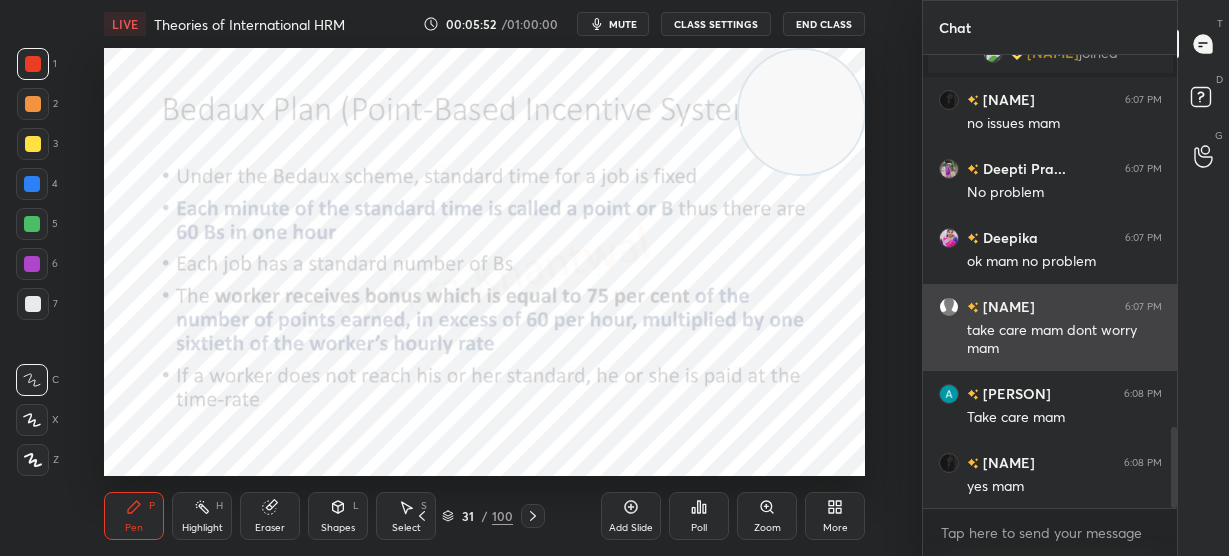 scroll, scrollTop: 2138, scrollLeft: 0, axis: vertical 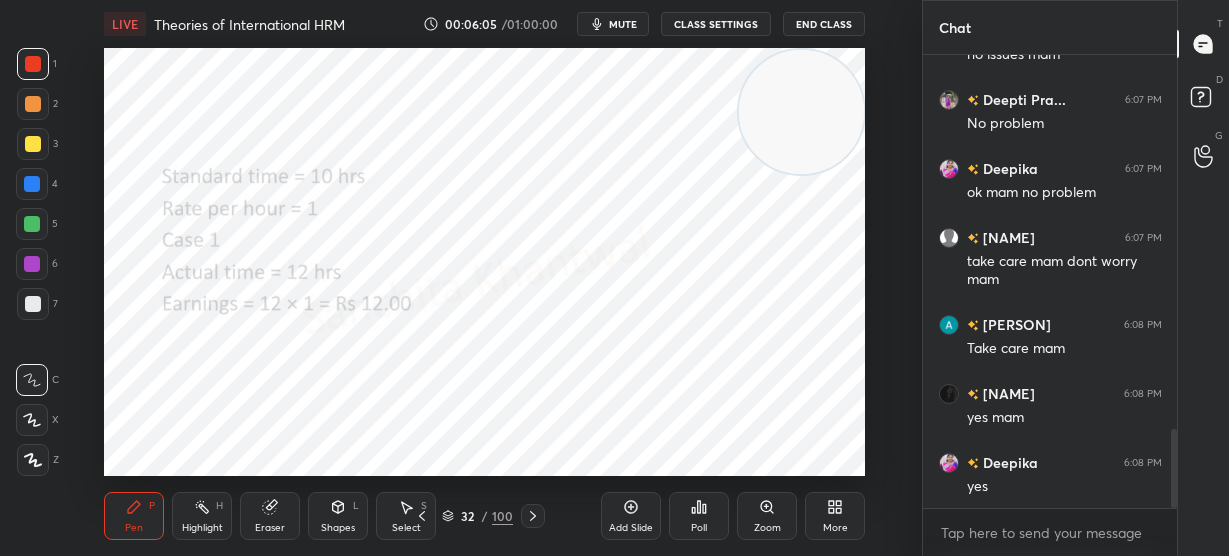 click on "Setting up your live class Poll for   secs No correct answer Start poll" at bounding box center (485, 262) 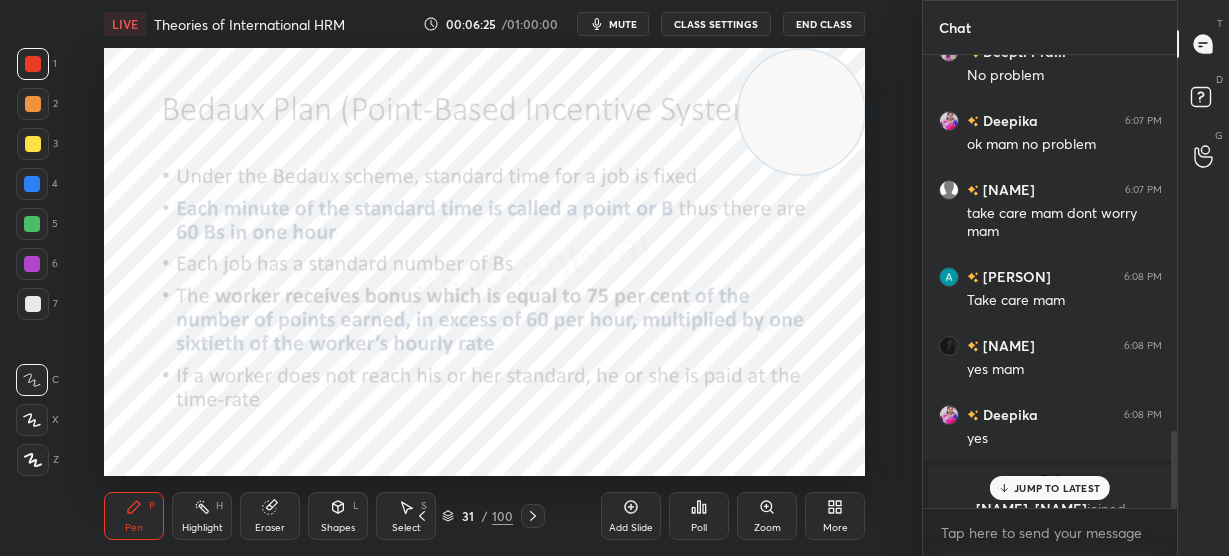 scroll, scrollTop: 2209, scrollLeft: 0, axis: vertical 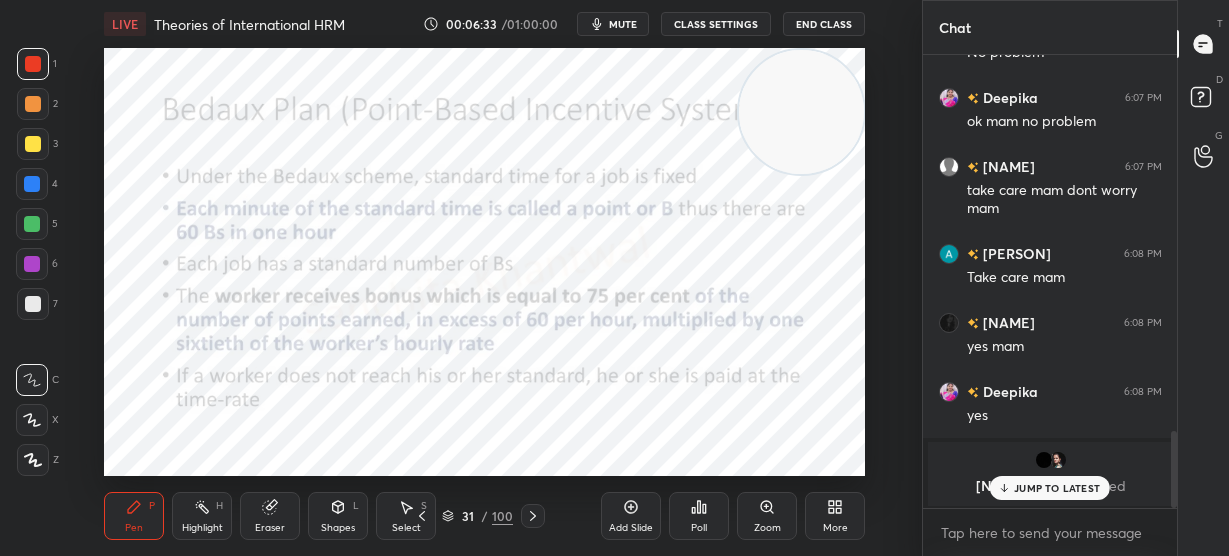 click on "JUMP TO LATEST" at bounding box center (1057, 488) 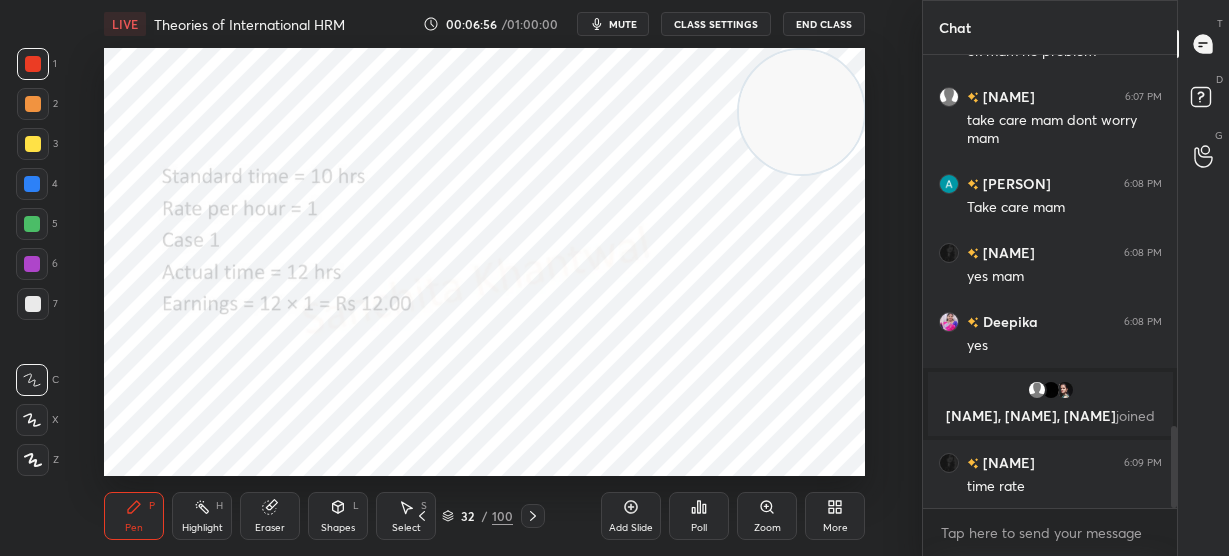 scroll, scrollTop: 2074, scrollLeft: 0, axis: vertical 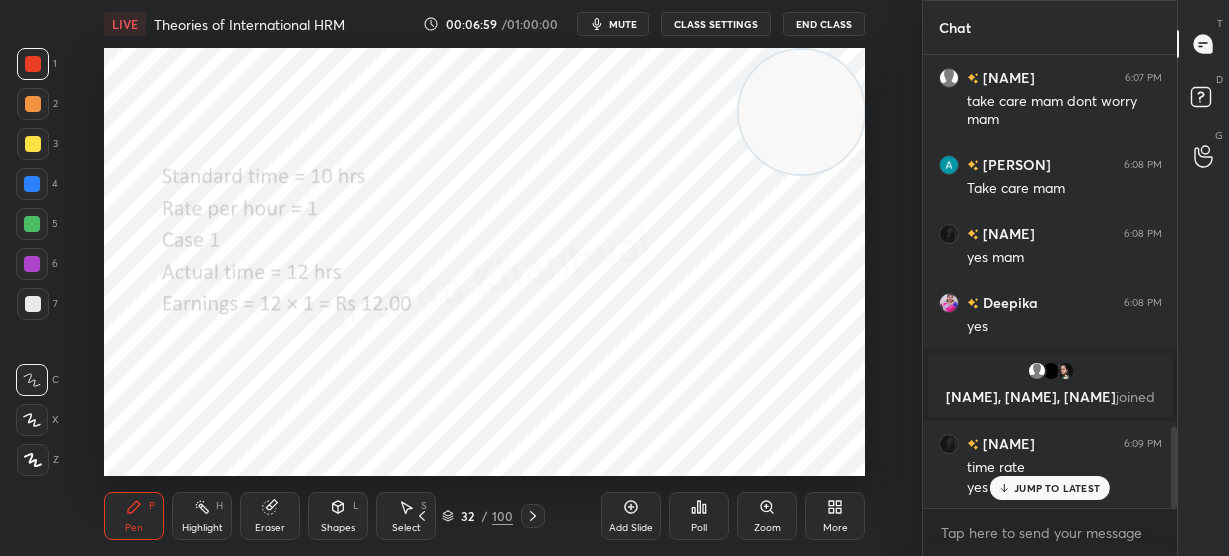 click on "JUMP TO LATEST" at bounding box center (1057, 488) 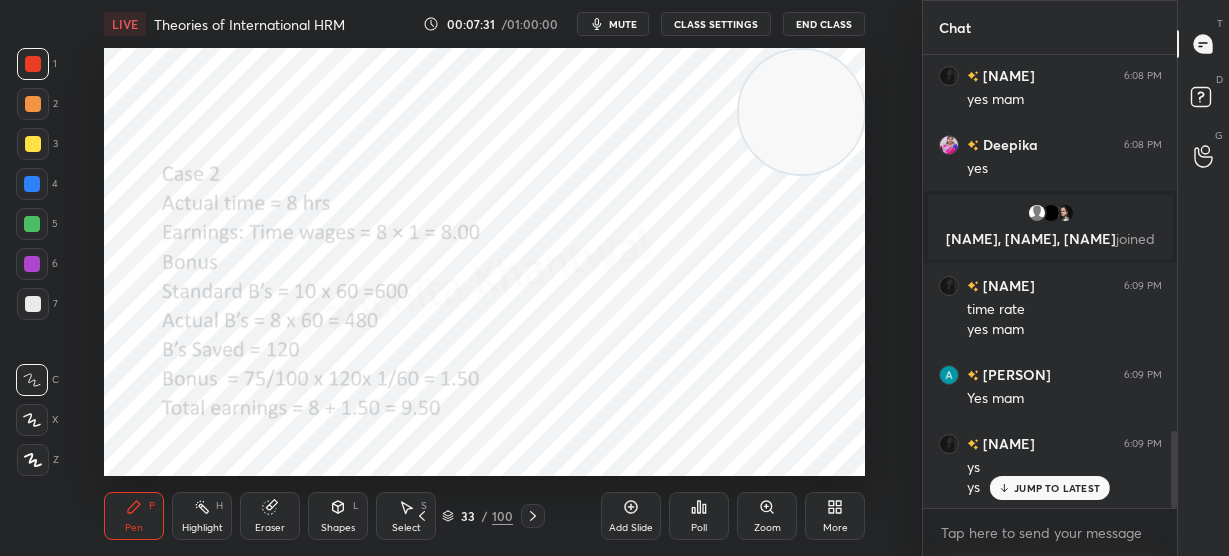 scroll, scrollTop: 2280, scrollLeft: 0, axis: vertical 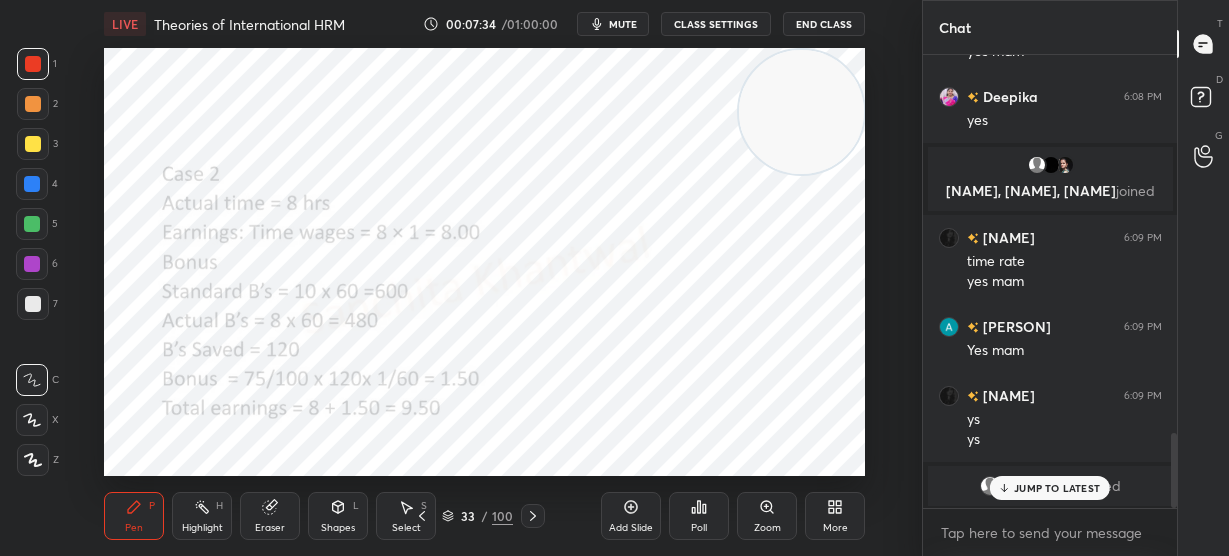 click on "JUMP TO LATEST" at bounding box center (1050, 488) 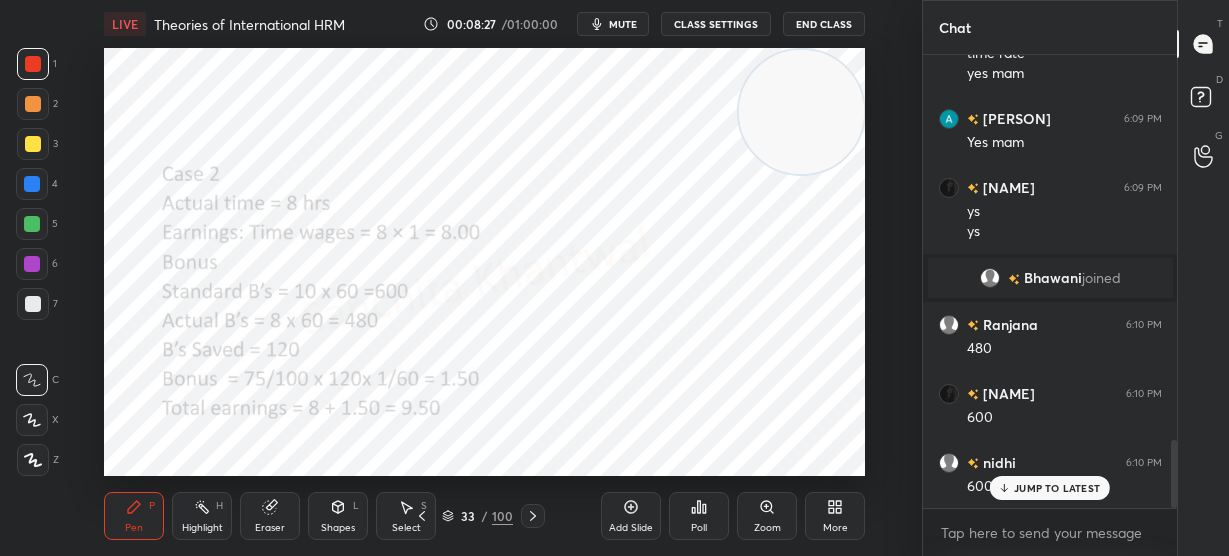 scroll, scrollTop: 2556, scrollLeft: 0, axis: vertical 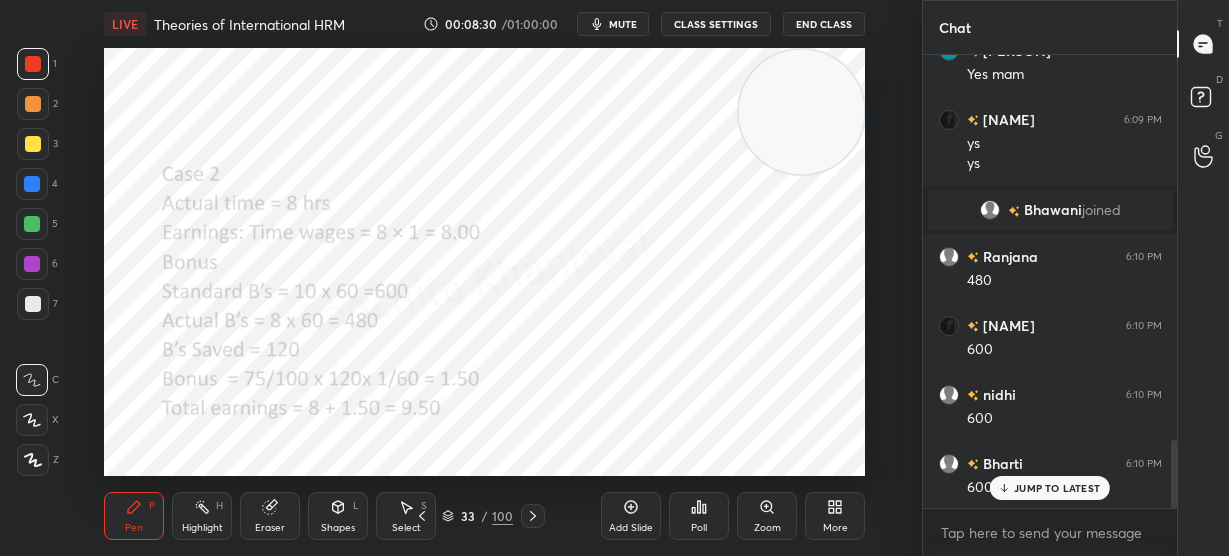 click on "JUMP TO LATEST" at bounding box center [1057, 488] 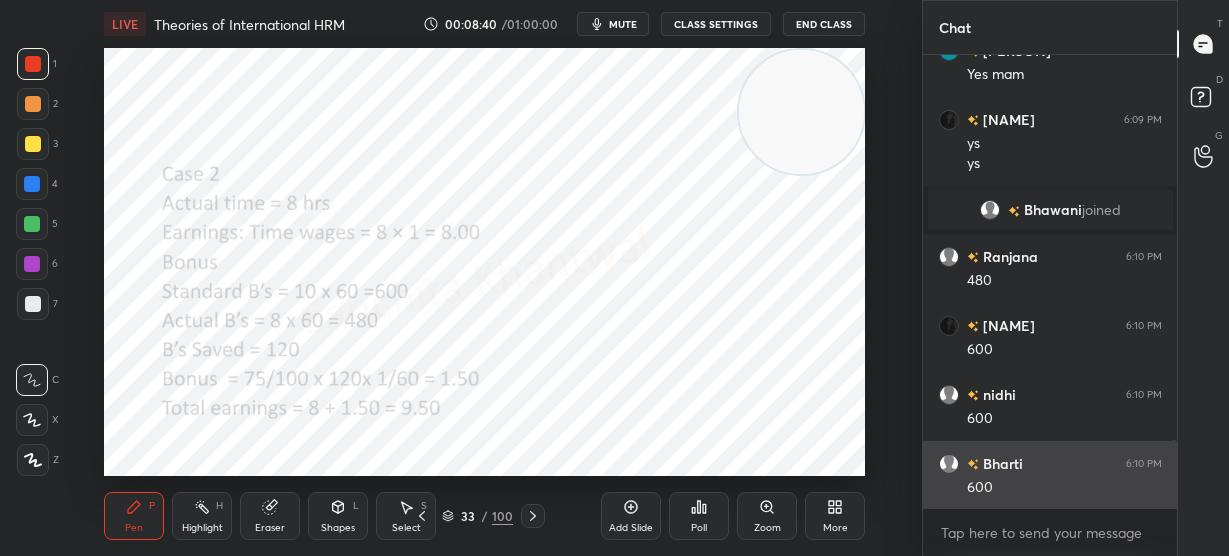 scroll, scrollTop: 2625, scrollLeft: 0, axis: vertical 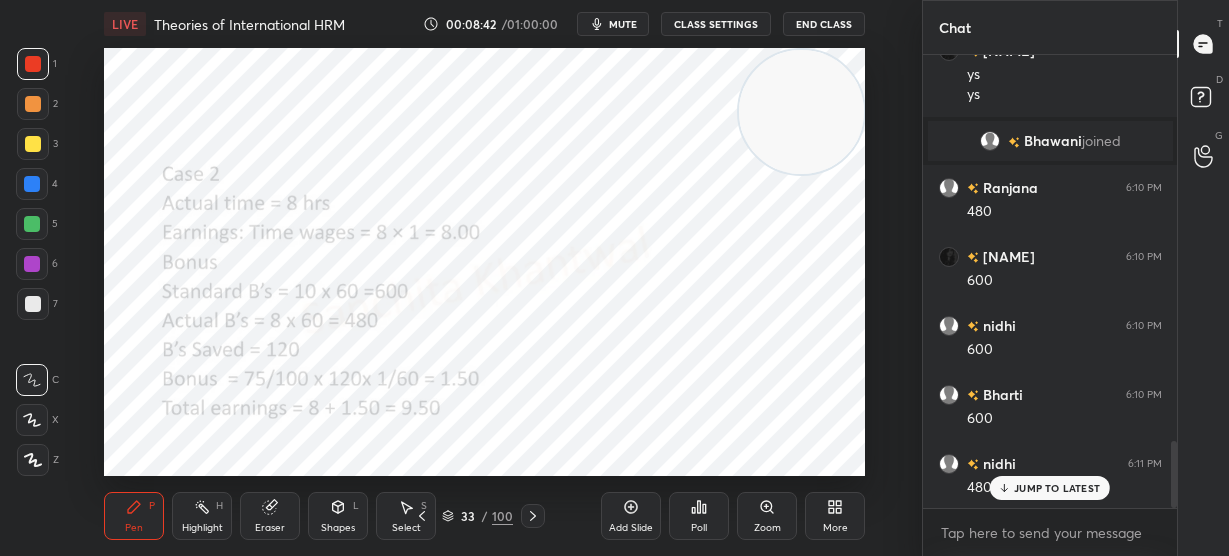 click on "JUMP TO LATEST" at bounding box center [1057, 488] 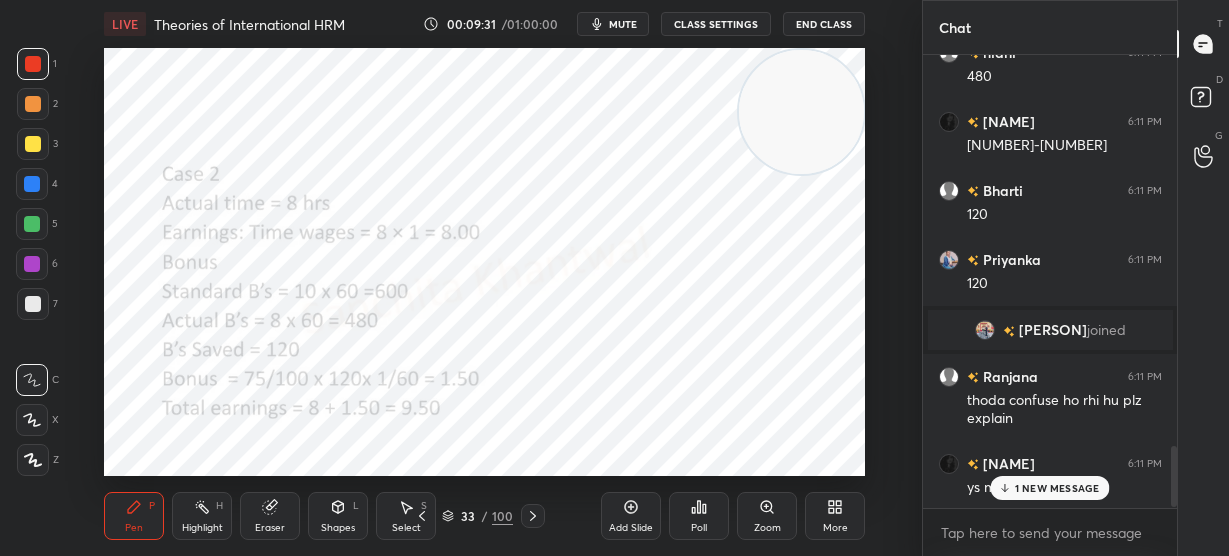 scroll, scrollTop: 2954, scrollLeft: 0, axis: vertical 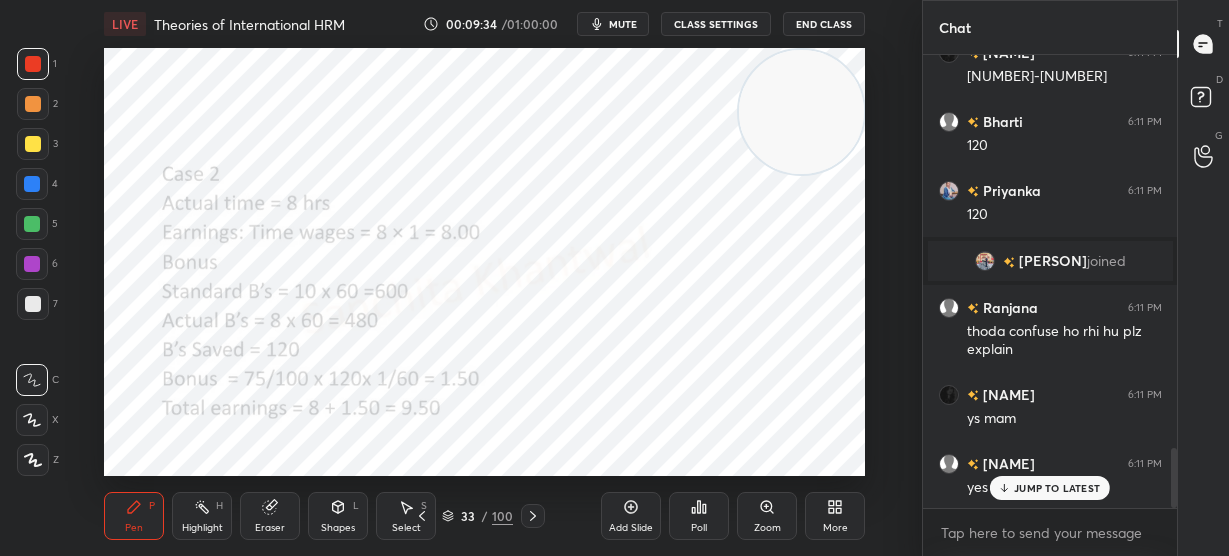 click on "JUMP TO LATEST" at bounding box center [1057, 488] 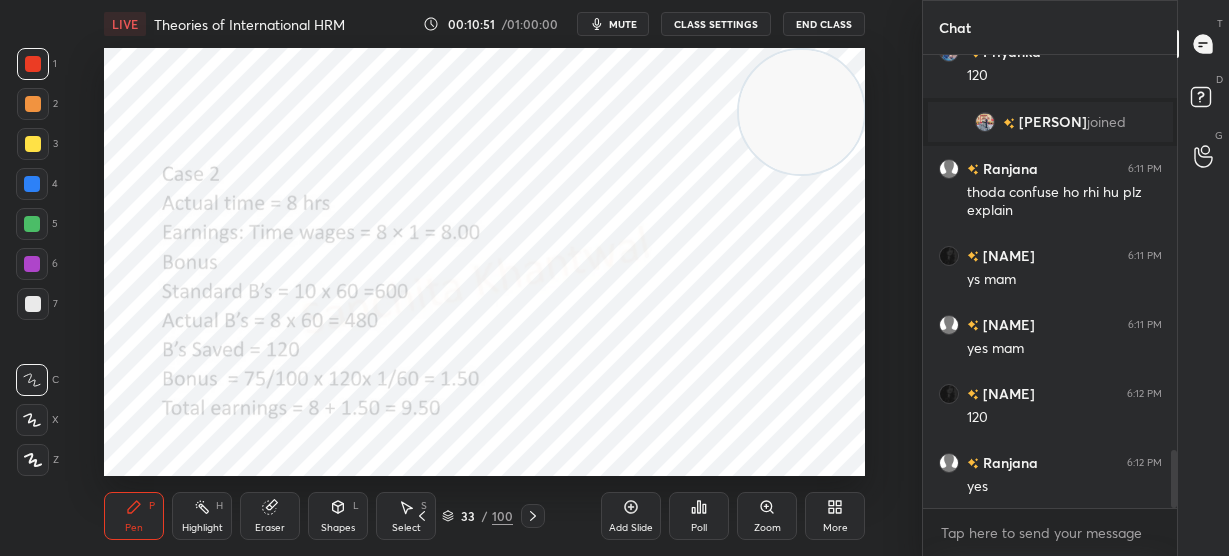 scroll, scrollTop: 3162, scrollLeft: 0, axis: vertical 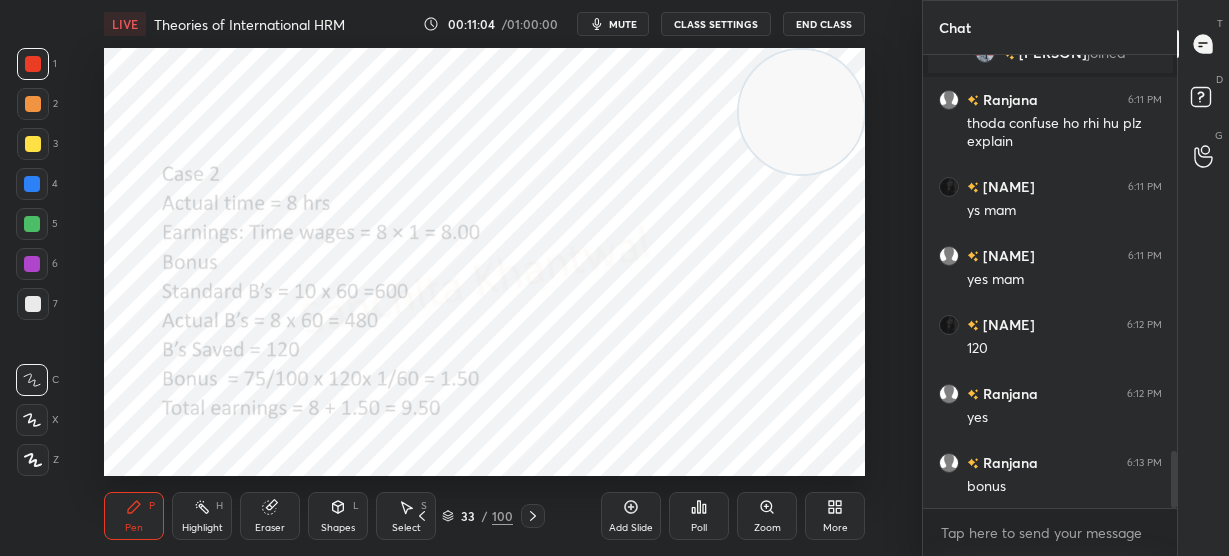 click on "LIVE Theories of International HRM 00:11:04 /  01:00:00 mute CLASS SETTINGS End Class Setting up your live class Poll for   secs No correct answer Start poll Back Theories of International HRM • L24 of Detailed course on Labour Welfare(Unit:1-5)Code55 UGC NET December 2025 [PERSON] Pen P Highlight H Eraser Shapes L Select S 33 / 100 Add Slide Poll Zoom More" at bounding box center (485, 278) 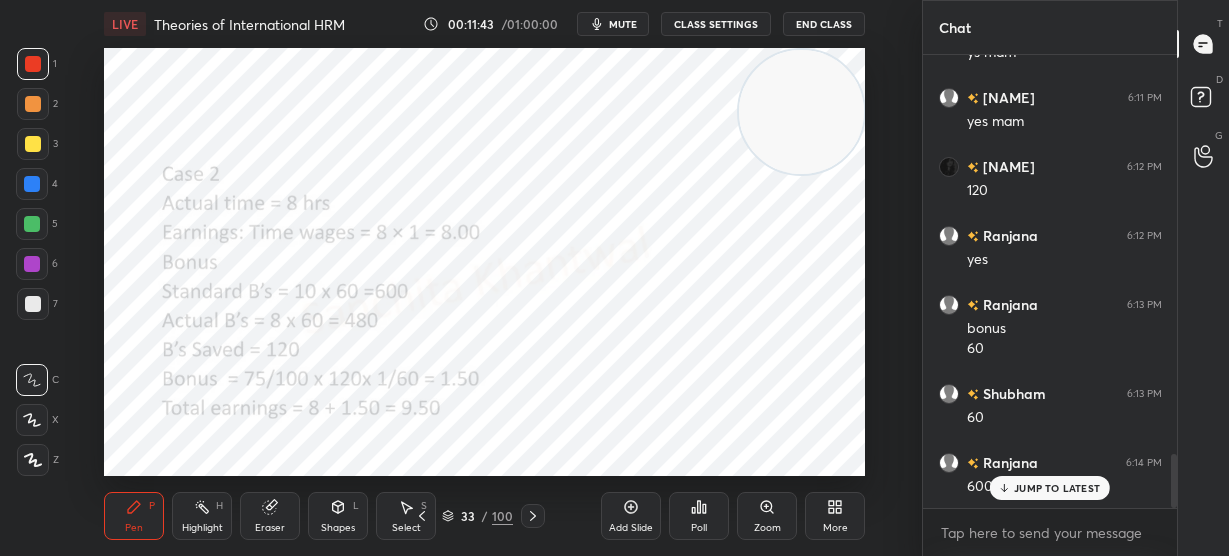 scroll, scrollTop: 3388, scrollLeft: 0, axis: vertical 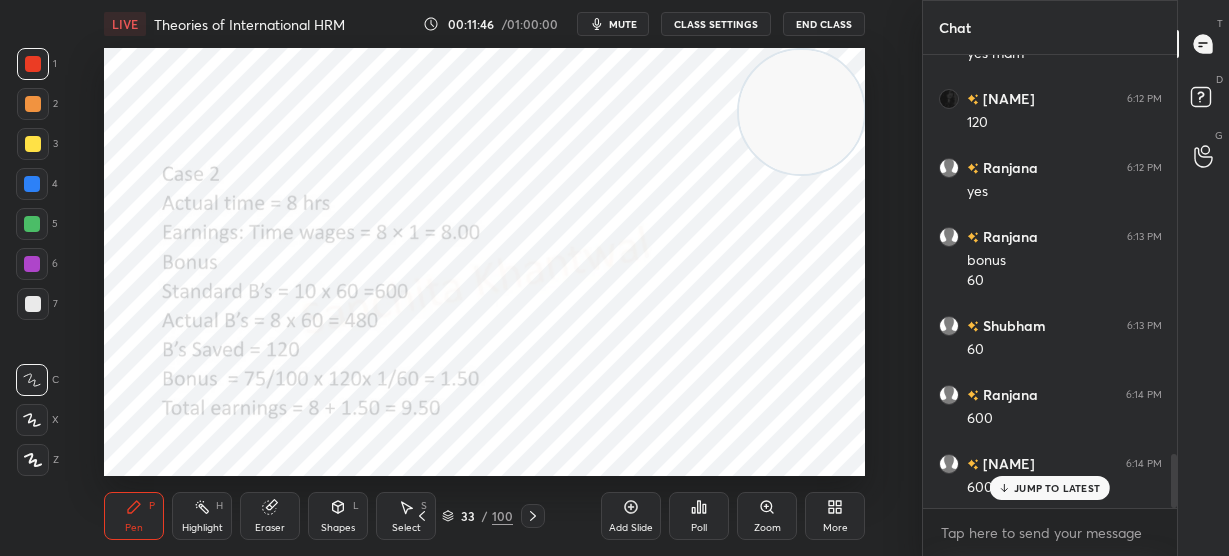 click on "JUMP TO LATEST" at bounding box center (1057, 488) 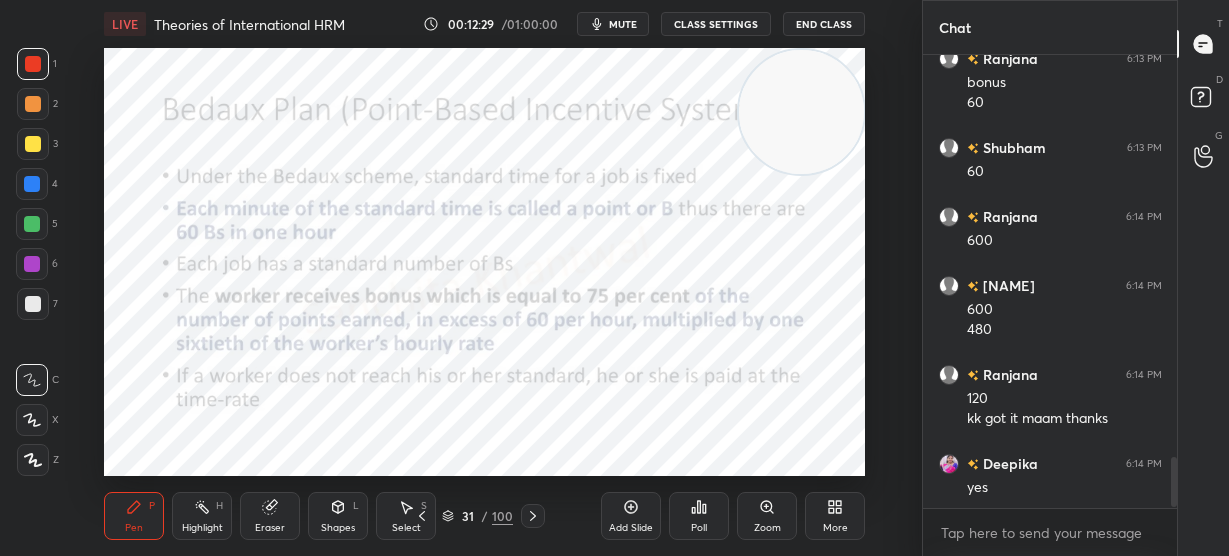 scroll, scrollTop: 3635, scrollLeft: 0, axis: vertical 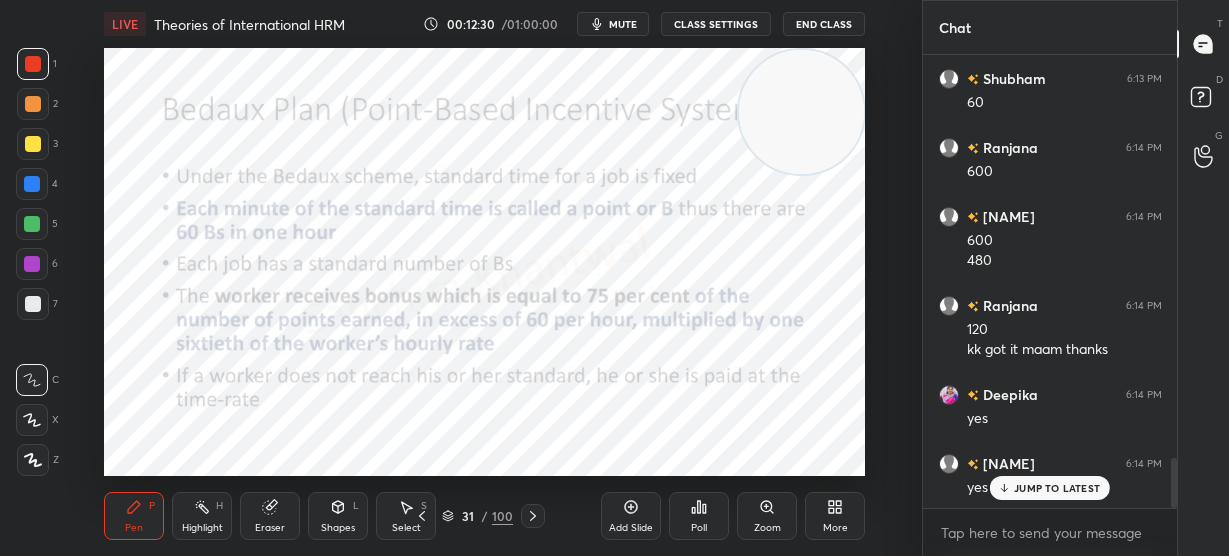 click on "JUMP TO LATEST" at bounding box center [1050, 488] 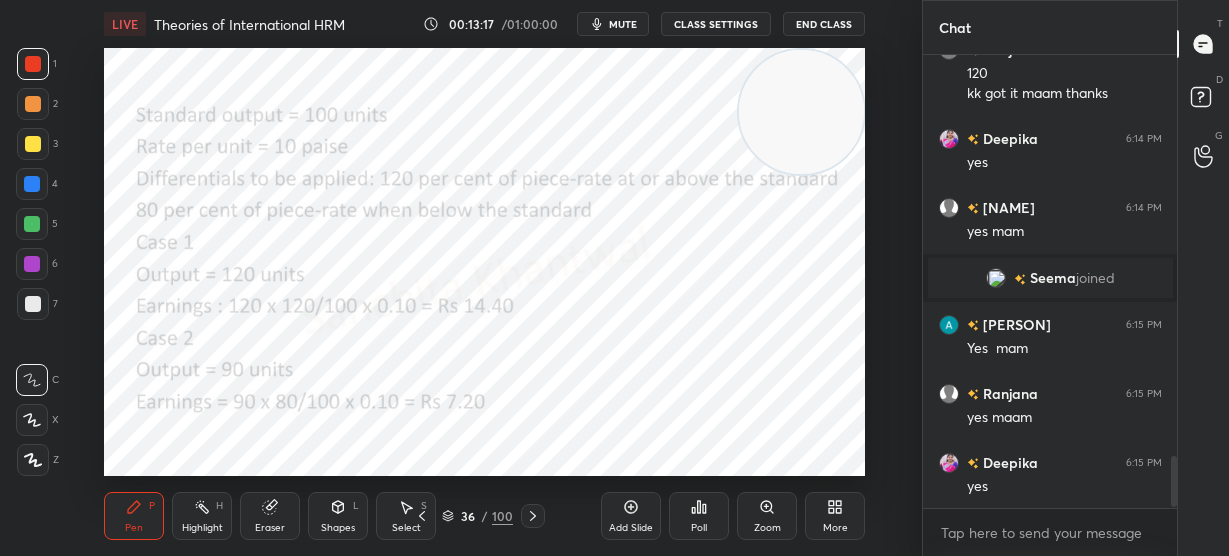 scroll, scrollTop: 3580, scrollLeft: 0, axis: vertical 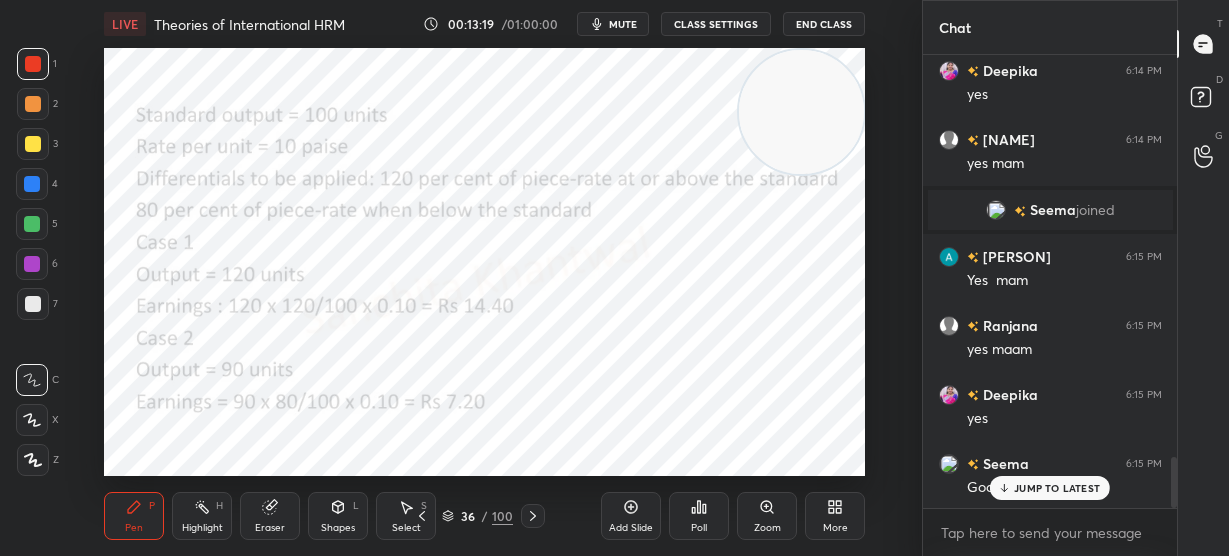 click on "JUMP TO LATEST" at bounding box center [1050, 488] 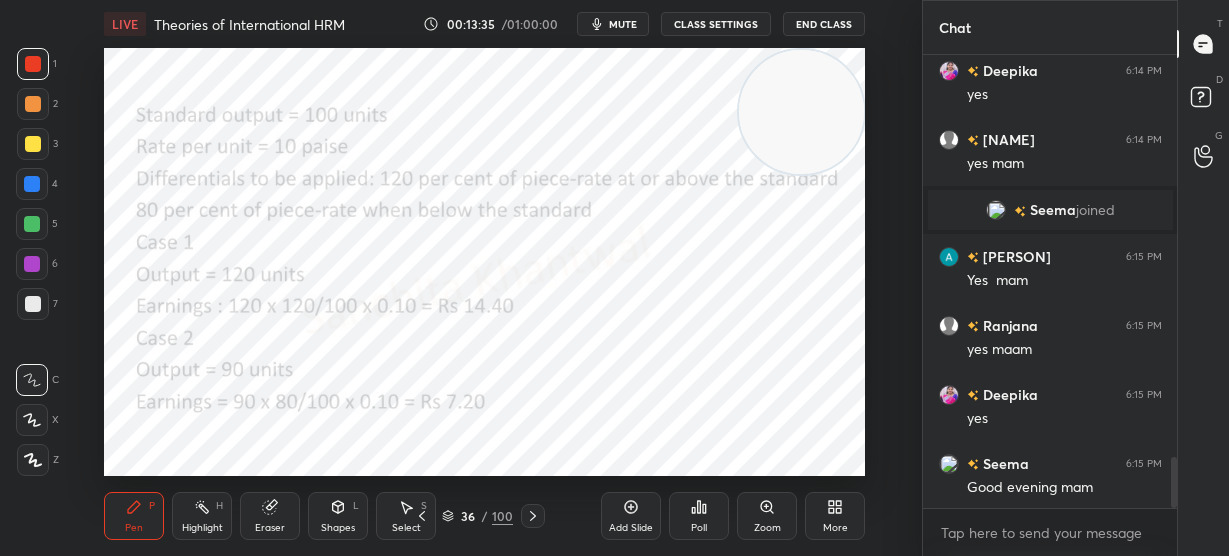 scroll, scrollTop: 3628, scrollLeft: 0, axis: vertical 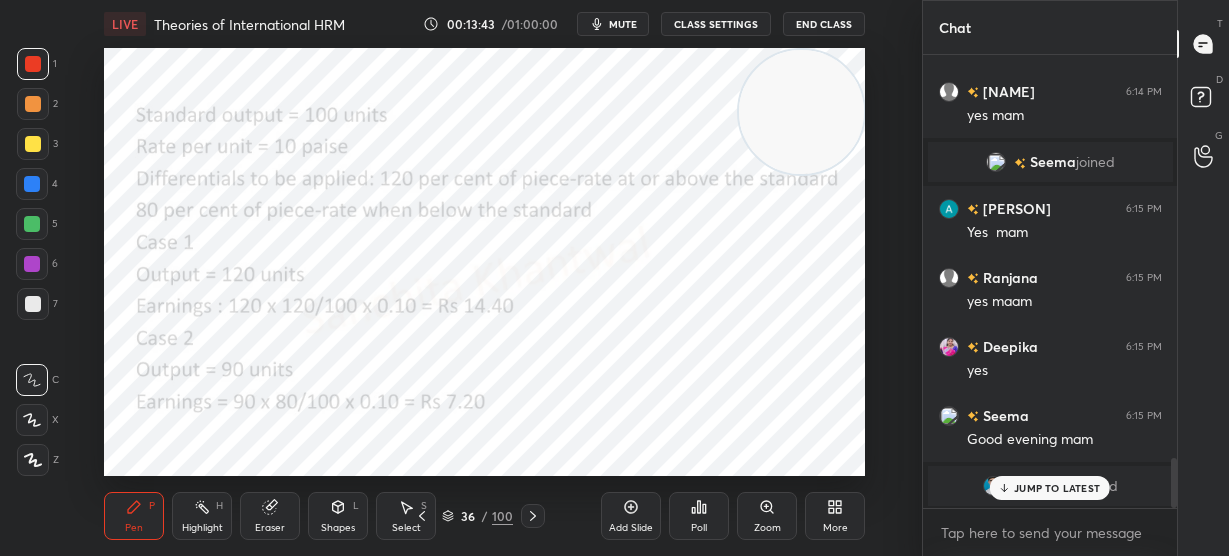 click on "JUMP TO LATEST" at bounding box center (1057, 488) 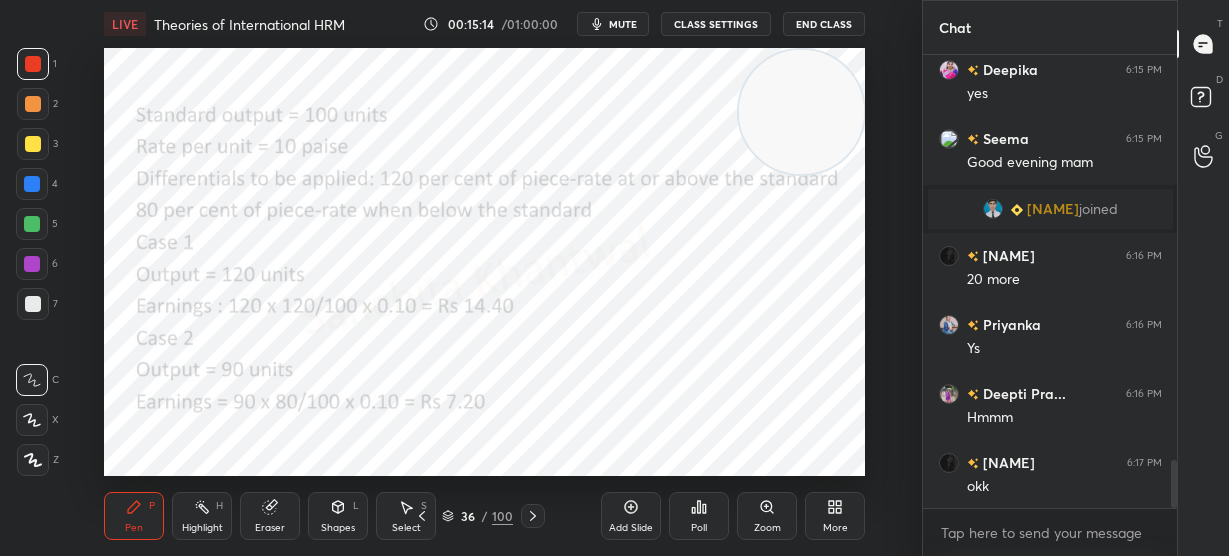 scroll, scrollTop: 3918, scrollLeft: 0, axis: vertical 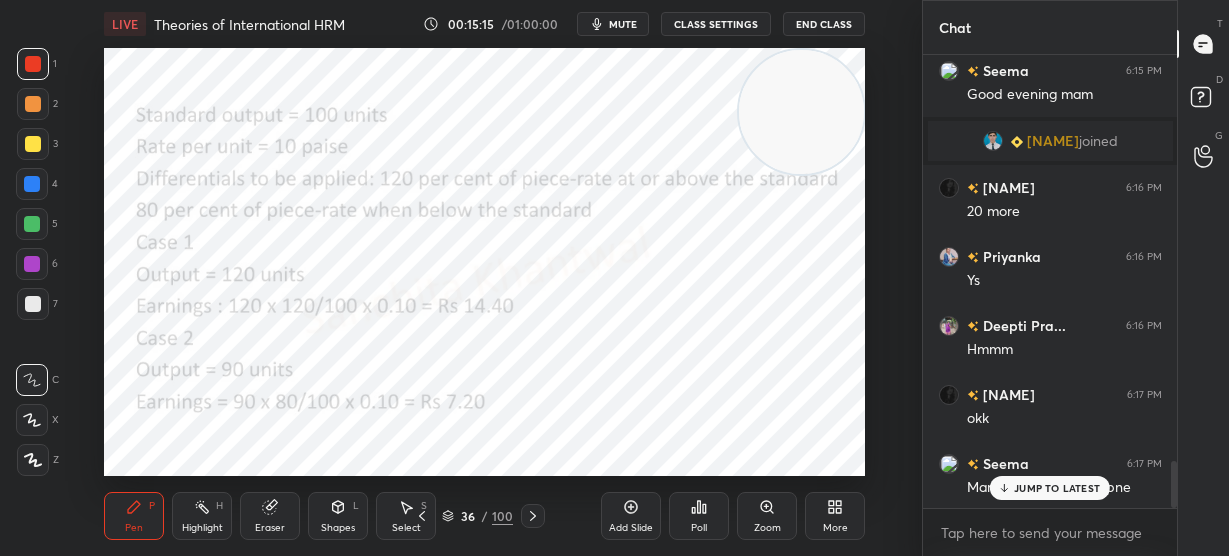 click on "JUMP TO LATEST" at bounding box center (1050, 488) 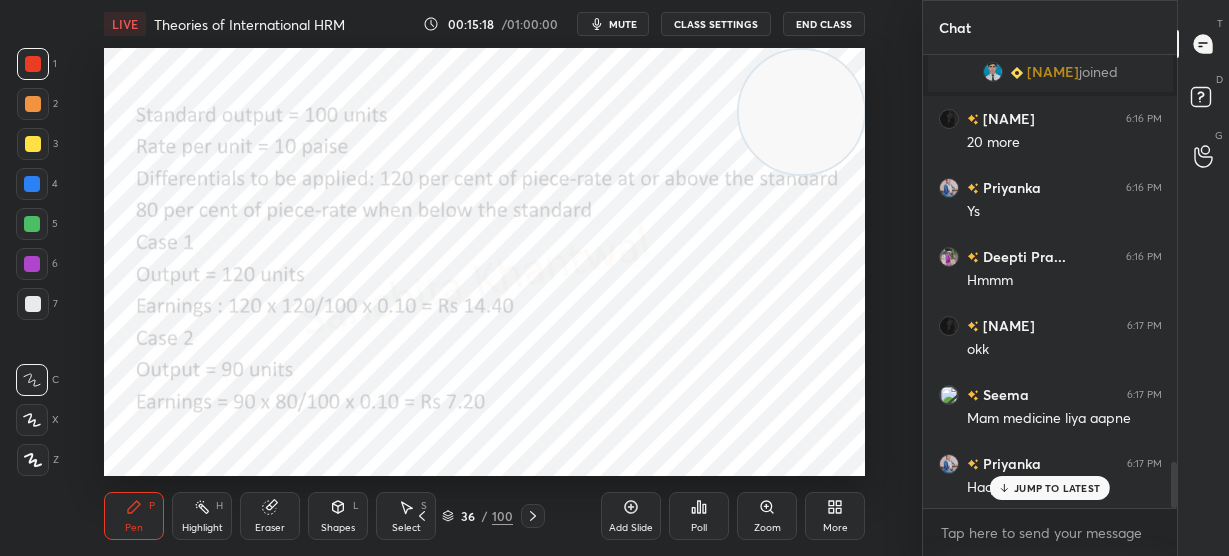 scroll, scrollTop: 4056, scrollLeft: 0, axis: vertical 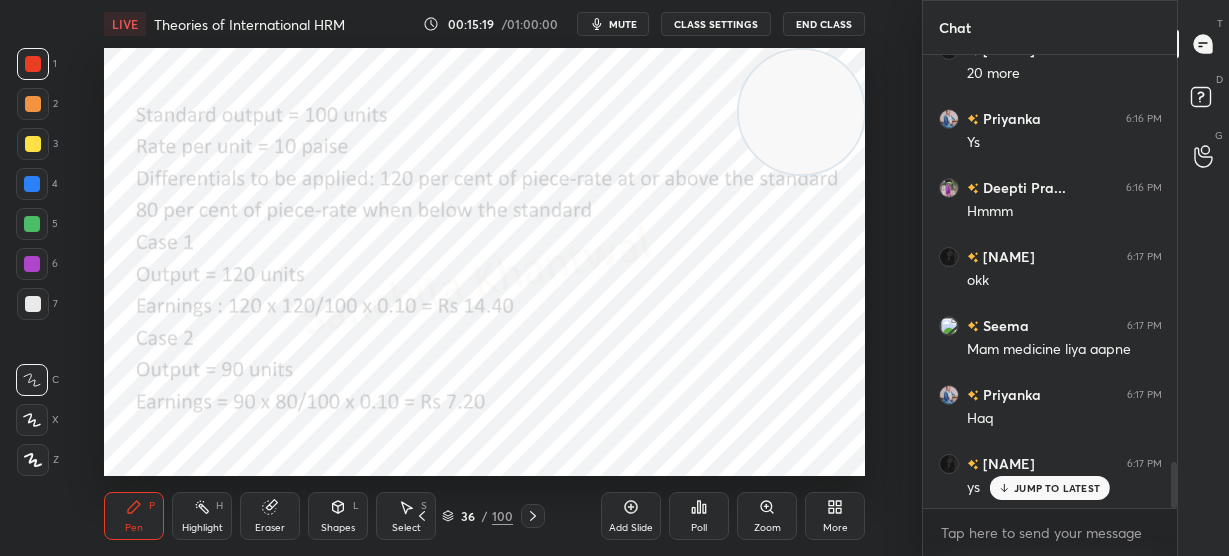 click on "JUMP TO LATEST" at bounding box center [1057, 488] 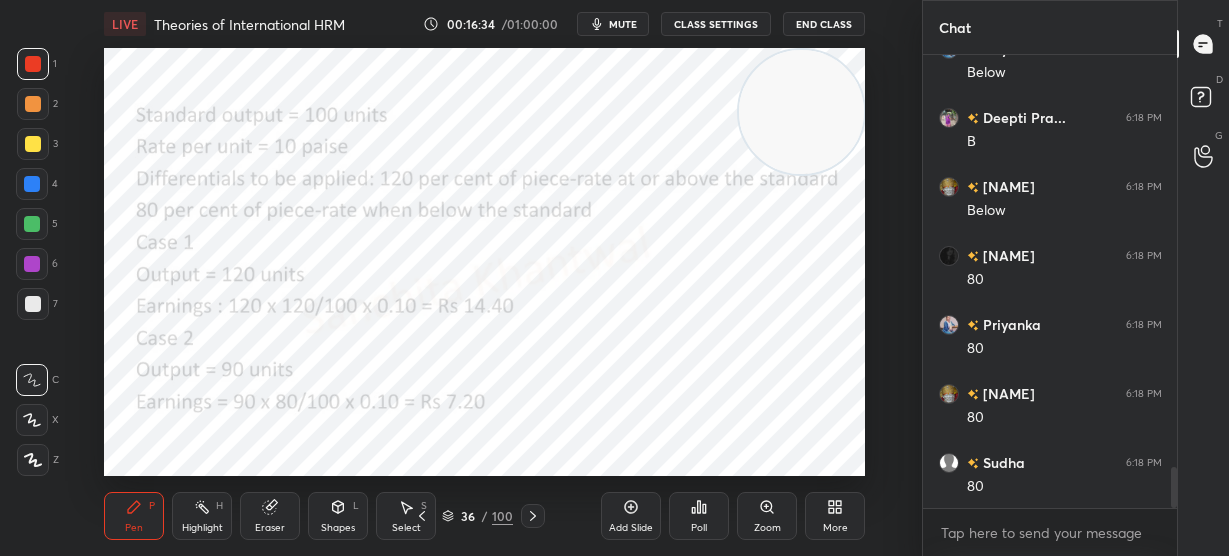 scroll, scrollTop: 4677, scrollLeft: 0, axis: vertical 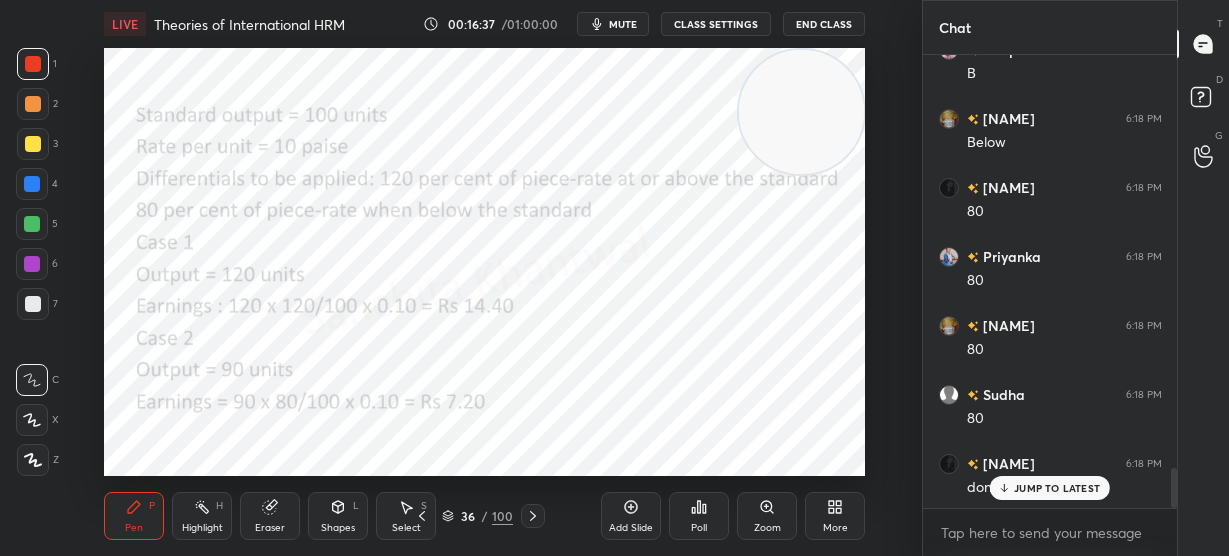 click on "JUMP TO LATEST" at bounding box center (1057, 488) 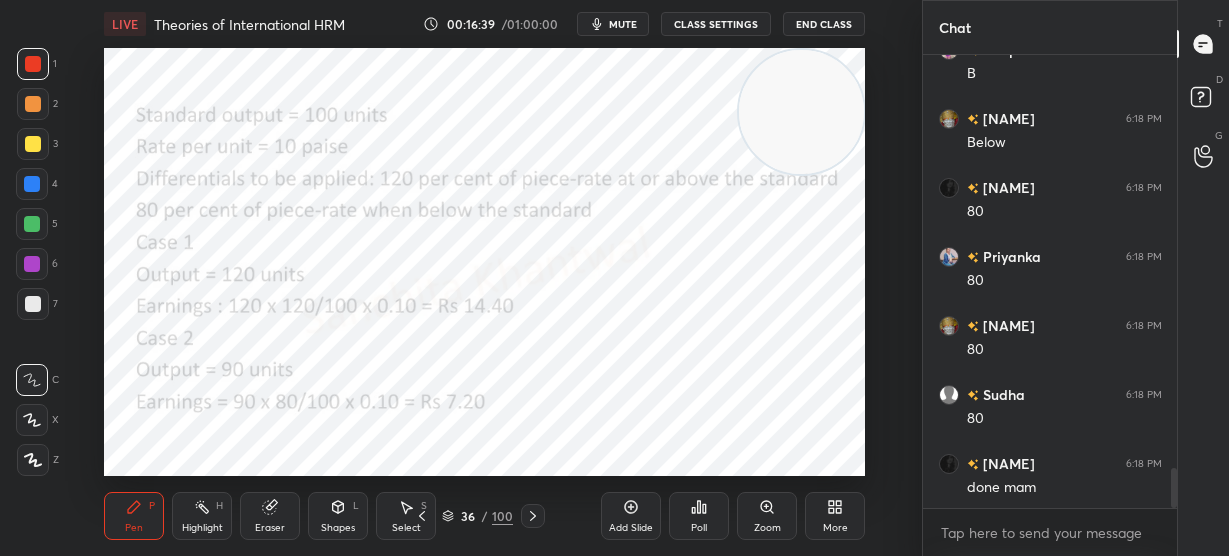 click on "LIVE Theories of International HRM 00:16:39 /  01:00:00 mute CLASS SETTINGS End Class Setting up your live class Poll for   secs No correct answer Start poll Back Theories of International HRM • L24 of Detailed course on Labour Welfare(Unit:1-5)Code55 UGC NET December 2025 [NAME] Pen P Highlight H Eraser Shapes L Select S 36 / 100 Add Slide Poll Zoom More" at bounding box center [485, 278] 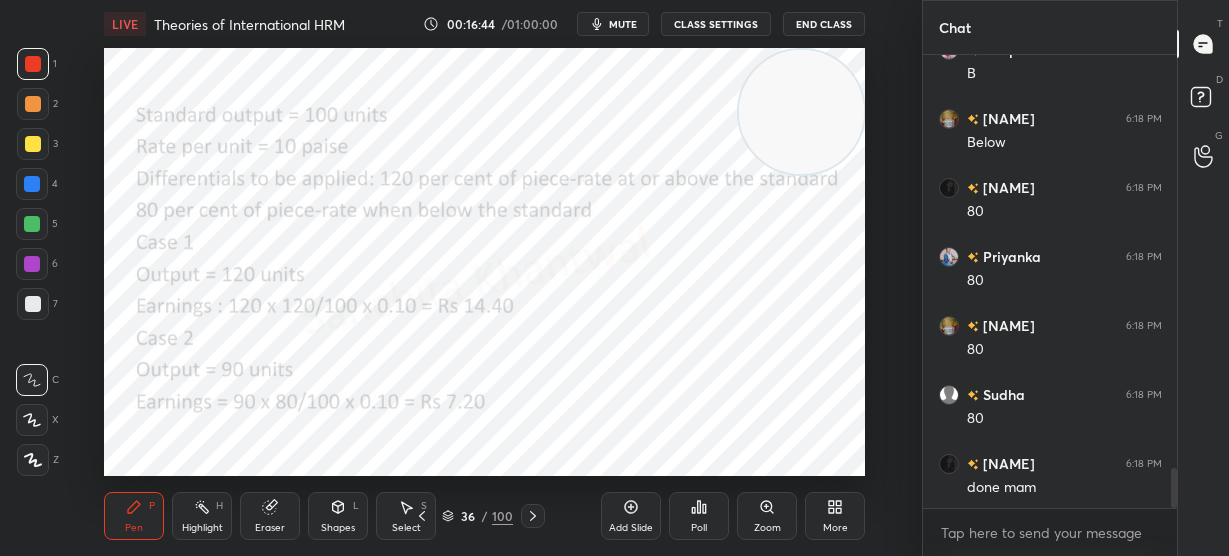 scroll, scrollTop: 4746, scrollLeft: 0, axis: vertical 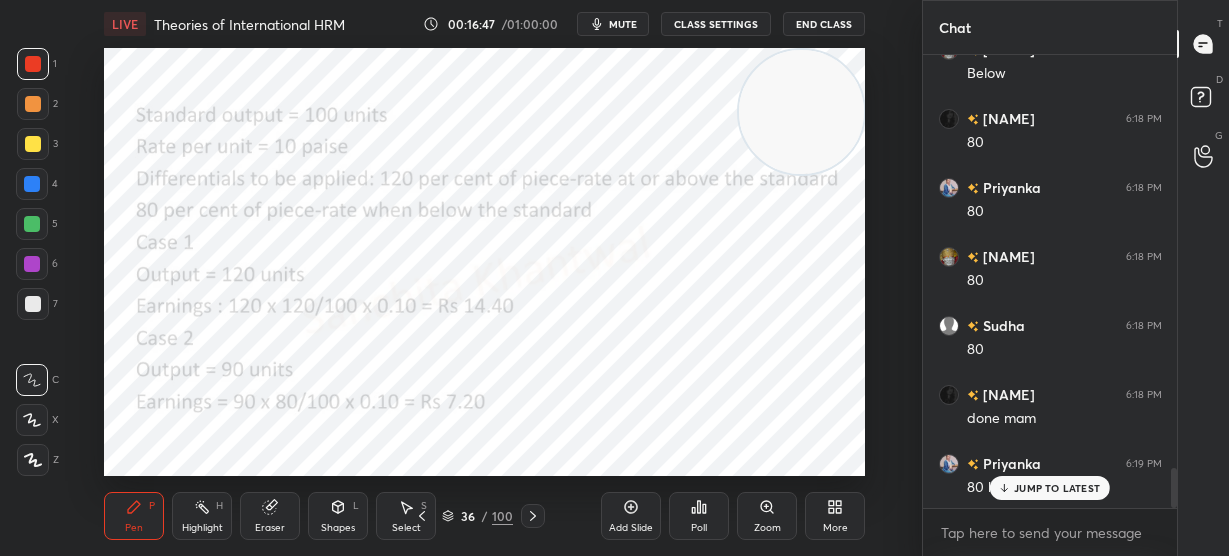 click on "JUMP TO LATEST" at bounding box center (1057, 488) 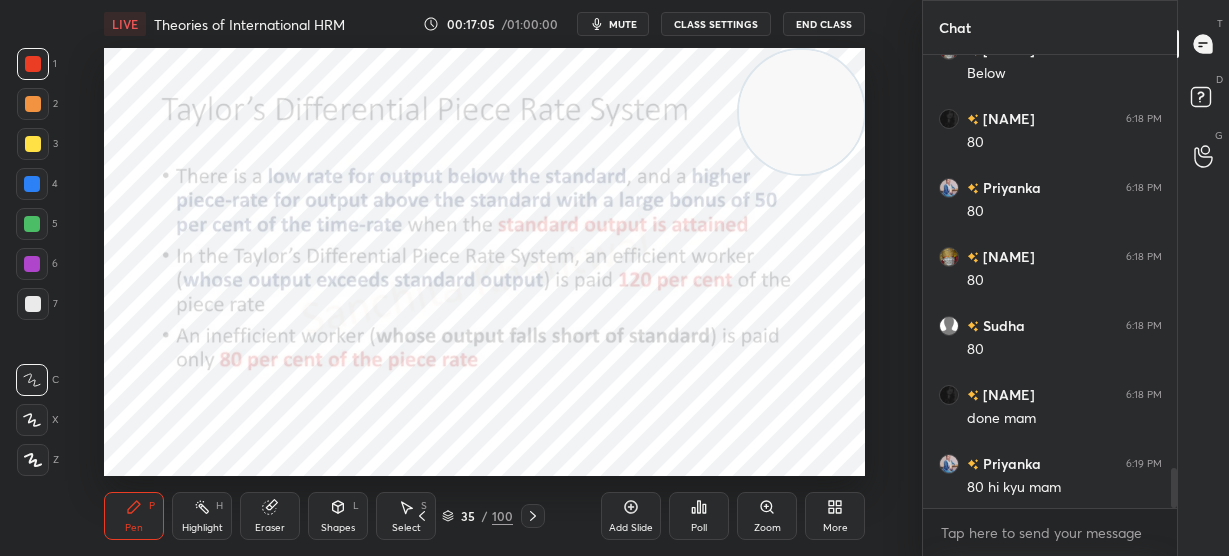 scroll, scrollTop: 4766, scrollLeft: 0, axis: vertical 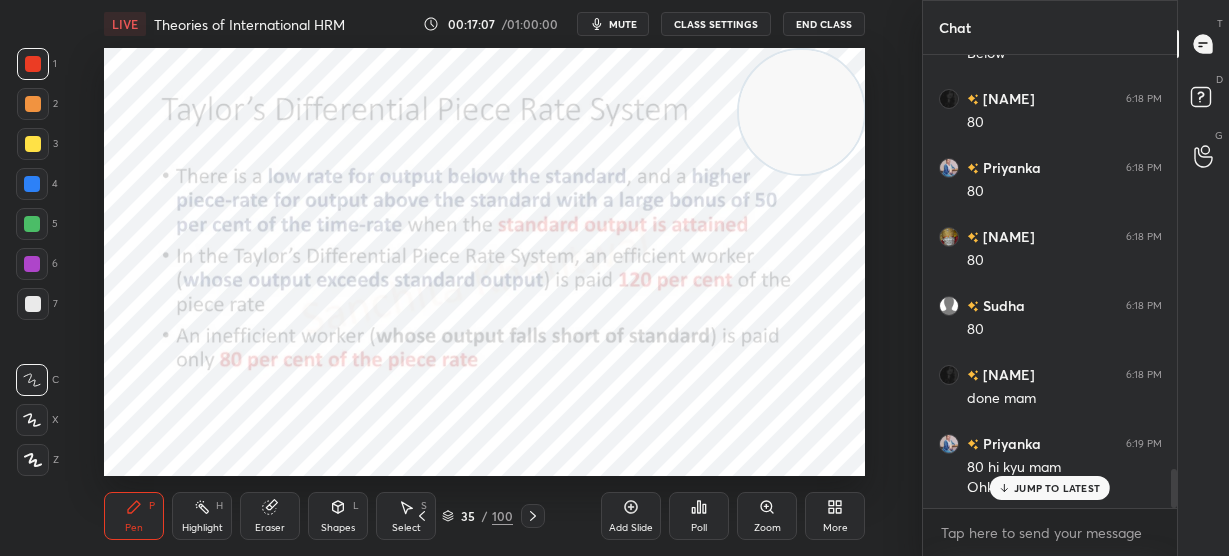 click on "JUMP TO LATEST" at bounding box center (1057, 488) 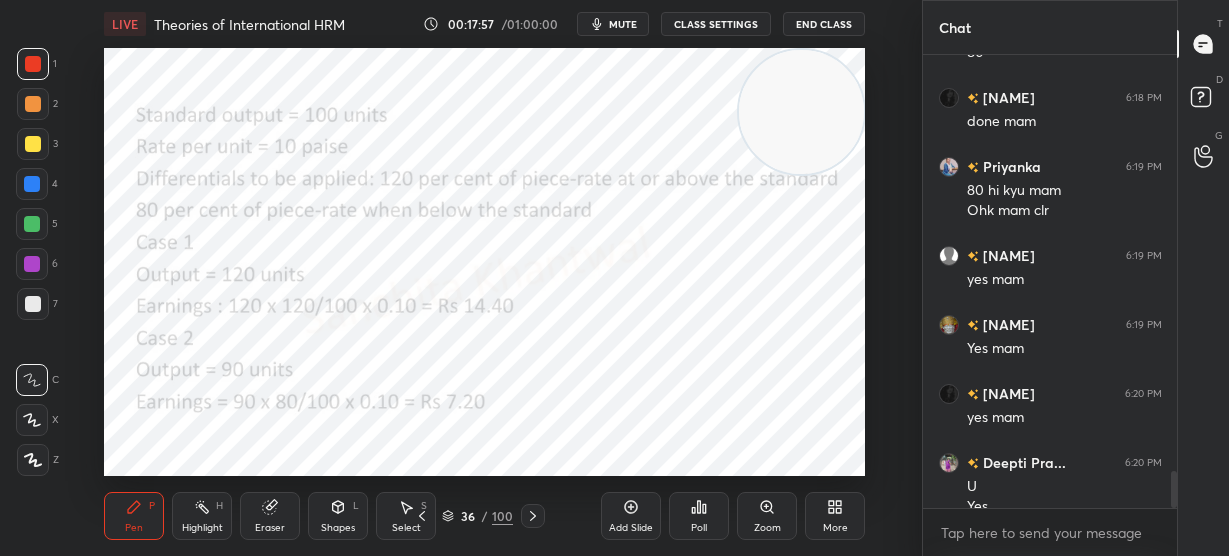 scroll, scrollTop: 5063, scrollLeft: 0, axis: vertical 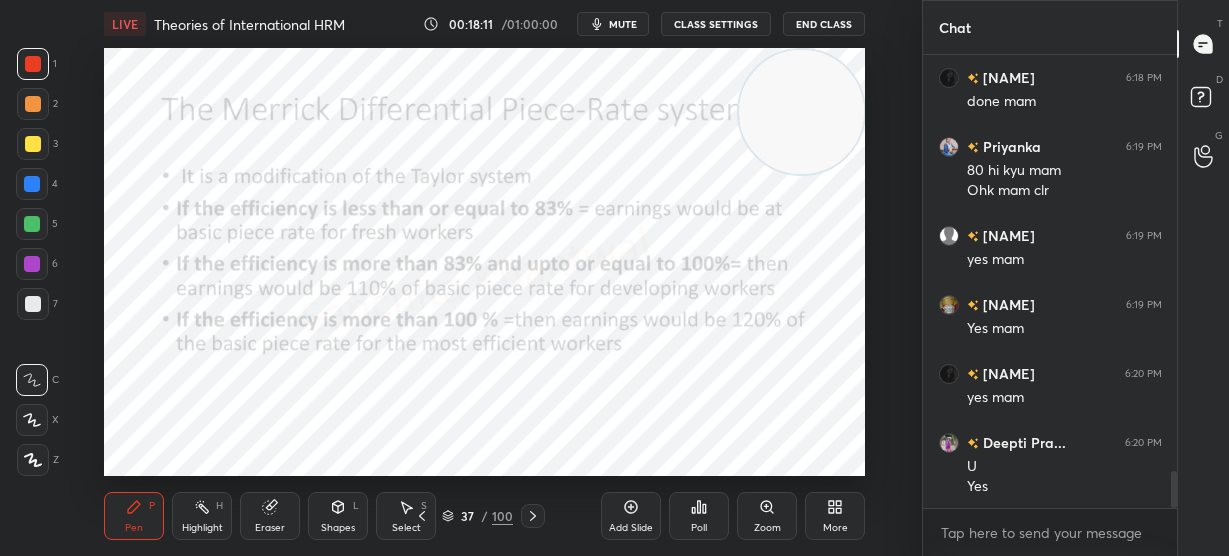 click at bounding box center (801, 112) 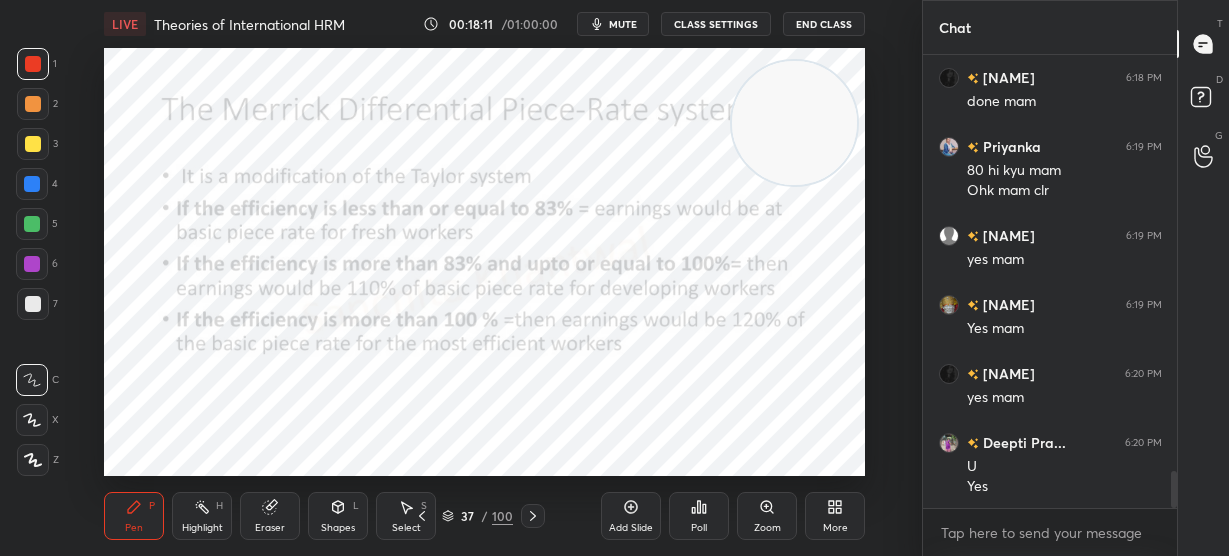 drag, startPoint x: 830, startPoint y: 109, endPoint x: 785, endPoint y: 500, distance: 393.581 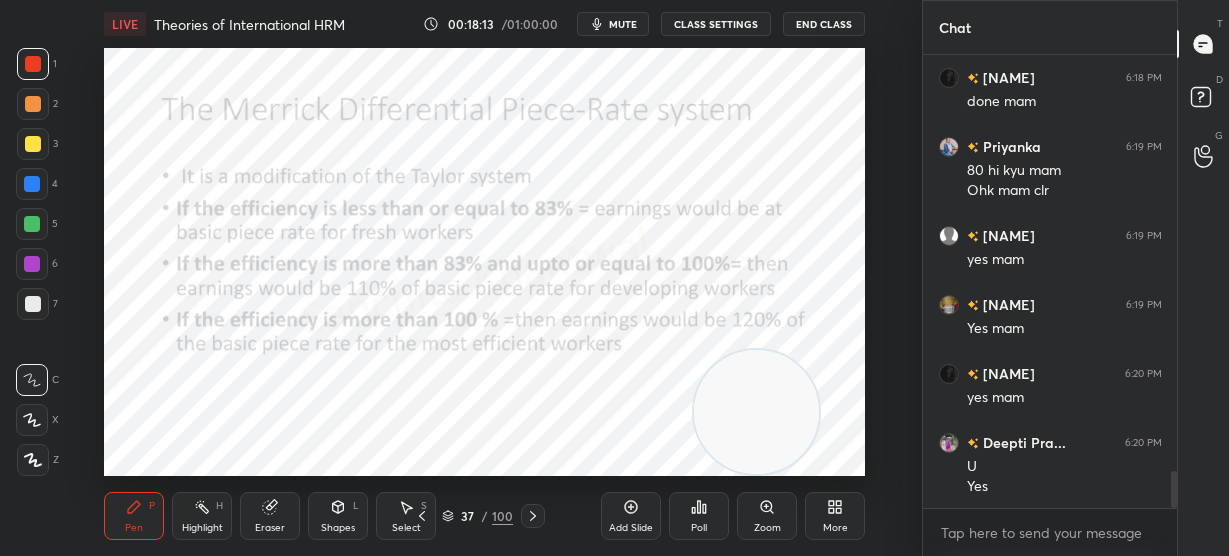 scroll, scrollTop: 5132, scrollLeft: 0, axis: vertical 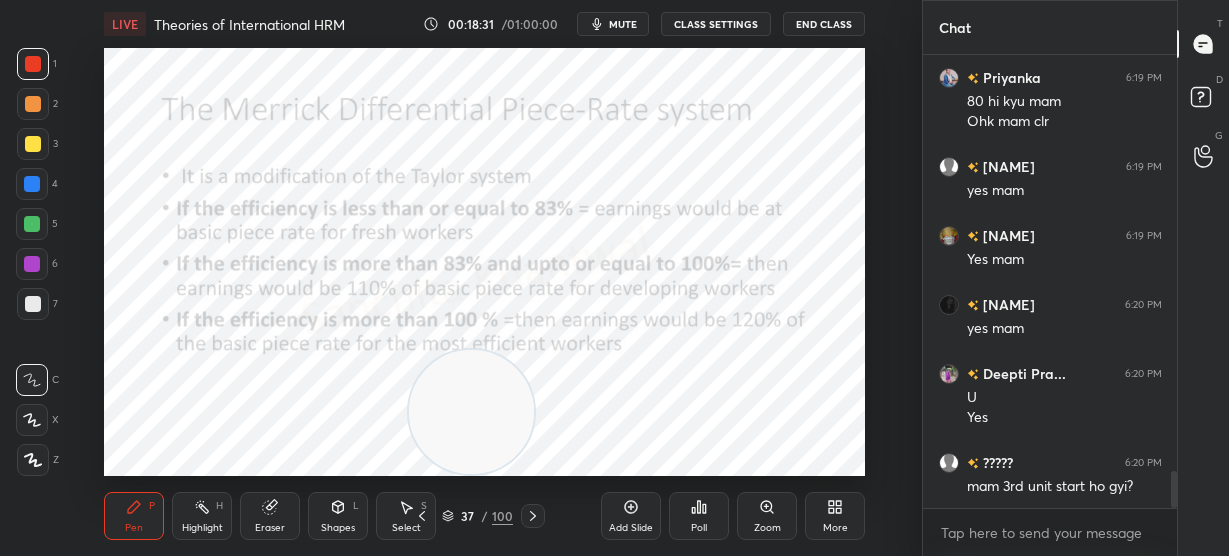 drag, startPoint x: 756, startPoint y: 395, endPoint x: 471, endPoint y: 464, distance: 293.2337 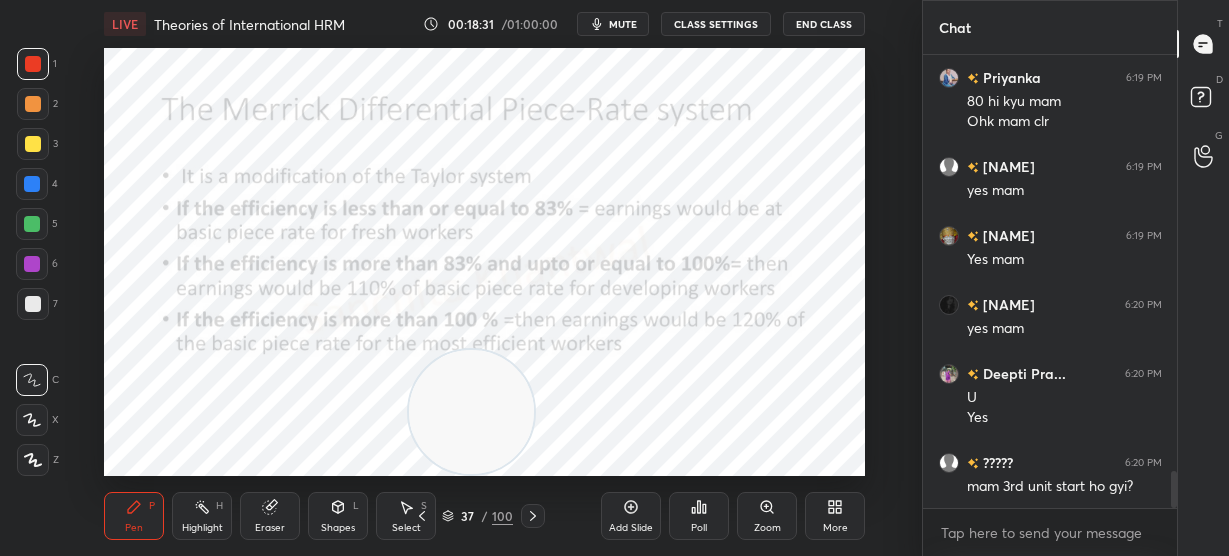 click at bounding box center (471, 412) 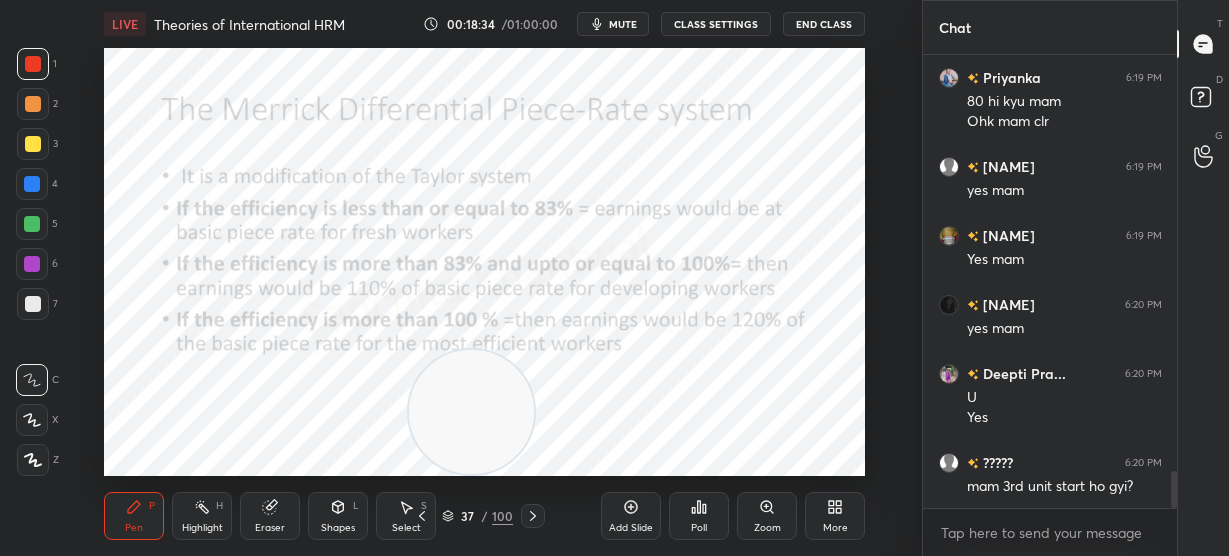 click at bounding box center (471, 412) 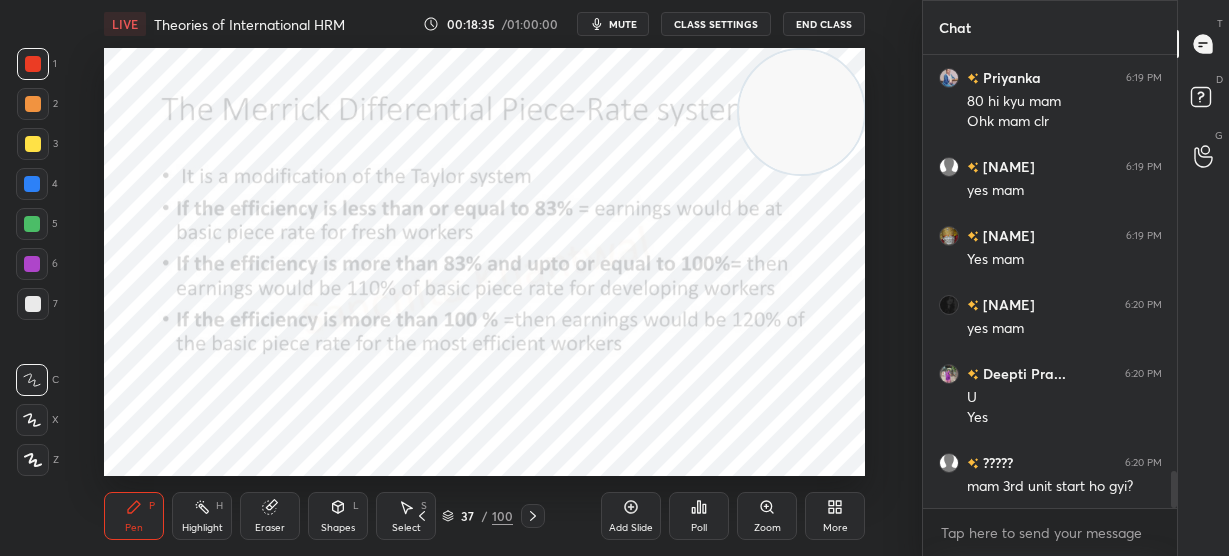 drag, startPoint x: 475, startPoint y: 423, endPoint x: 843, endPoint y: -6, distance: 565.21234 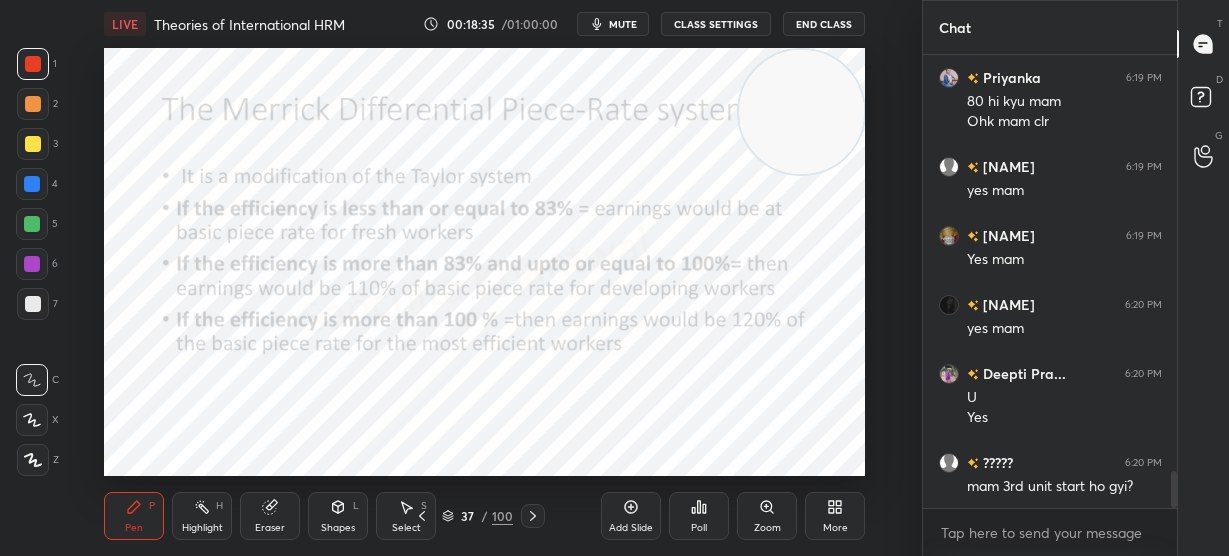 click on "1 2 3 4 5 6 7 C X Z C X Z E E Erase all   H H LIVE Theories of International HRM 00:18:35 /  01:00:00 mute CLASS SETTINGS End Class Setting up your live class Poll for   secs No correct answer Start poll Back Theories of International HRM • L24 of Detailed course on Labour Welfare(Unit:1-5)Code55 UGC NET December 2025 [NAME] Pen P Highlight H Eraser Shapes L Select S 37 / 100 Add Slide Poll Zoom More Chat [NAME] 6:18 PM done mam [NAME] 6:19 PM 80 hi kyu mam Ohk mam clr [NAME] 6:19 PM yes mam [NAME] 6:19 PM Yes mam [NAME] 6:20 PM yes mam [NAME] Pra... 6:20 PM U Yes ????? 6:20 PM mam 3rd unit start ho gyi? JUMP TO LATEST Enable hand raising Enable raise hand to speak to learners. Once enabled, chat will be turned off temporarily. Enable x   introducing Raise a hand with a doubt Now learners can raise their hand along with a doubt  How it works? Doubts asked by learners will show up here NEW DOUBTS ASKED No one has raised a hand yet Can't raise hand Got it T Messages (T) D Doubts (D) G Buffering" at bounding box center [614, 0] 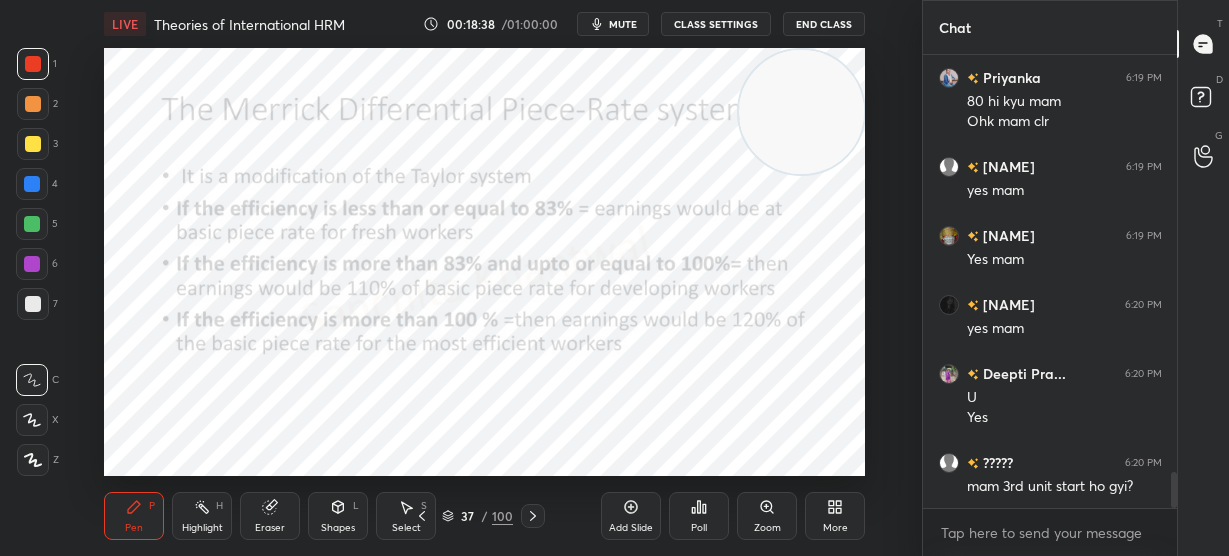 scroll, scrollTop: 5201, scrollLeft: 0, axis: vertical 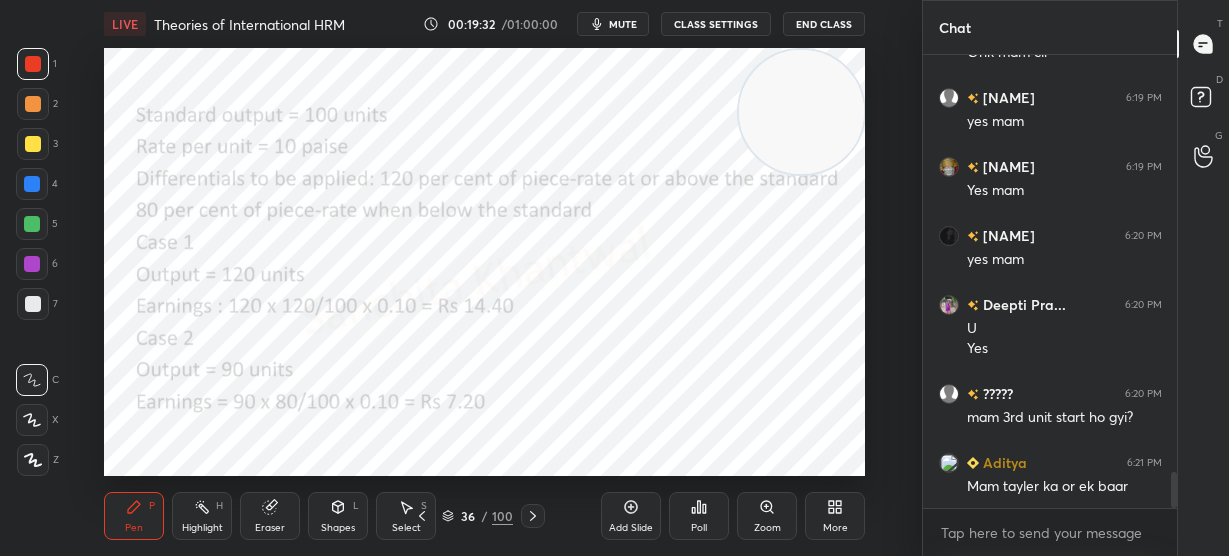 click on "LIVE Theories of International HRM 00:19:32 /  01:00:00 mute CLASS SETTINGS End Class Setting up your live class Poll for   secs No correct answer Start poll Back Theories of International HRM • L24 of Detailed course on Labour Welfare(Unit:1-5)Code55 UGC NET December 2025 Sanchita Khantwal Pen P Highlight H Eraser Shapes L Select S 36 / 100 Add Slide Poll Zoom More" at bounding box center [485, 278] 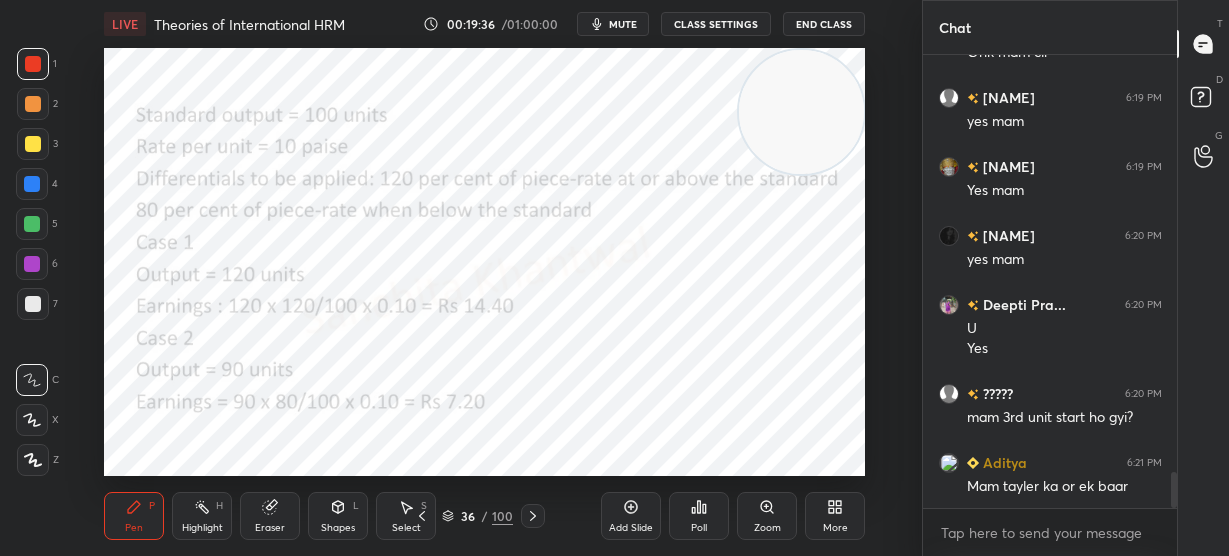 scroll, scrollTop: 5269, scrollLeft: 0, axis: vertical 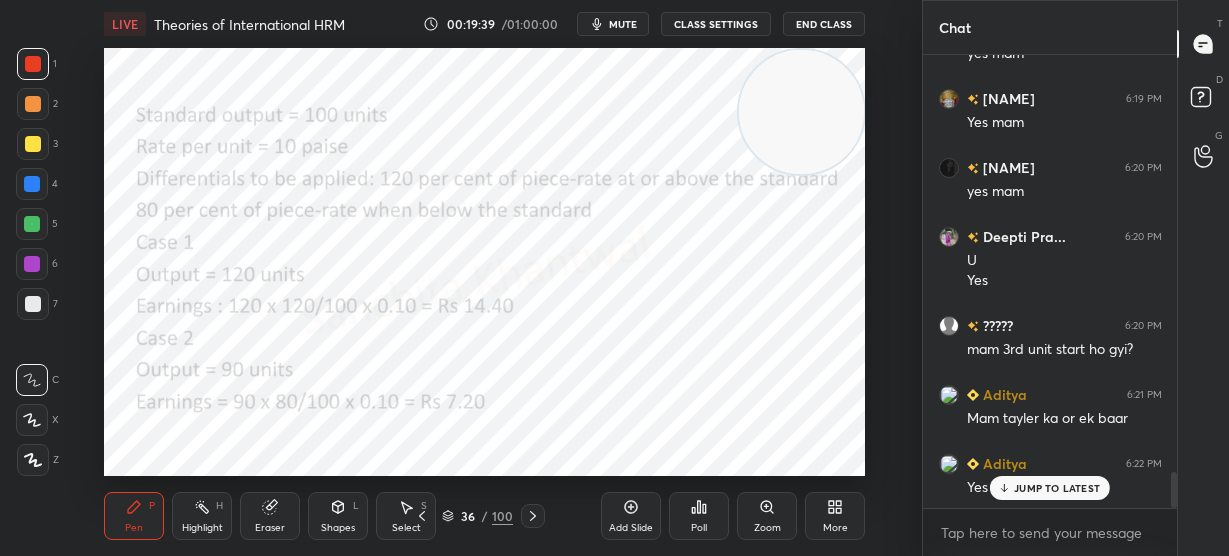 click on "LIVE Theories of International HRM 00:19:39 /  01:00:00 mute CLASS SETTINGS End Class Setting up your live class Poll for   secs No correct answer Start poll Back Theories of International HRM • L24 of Detailed course on Labour Welfare(Unit:1-5)Code55 UGC NET December 2025 Sanchita Khantwal Pen P Highlight H Eraser Shapes L Select S 36 / 100 Add Slide Poll Zoom More" at bounding box center [485, 278] 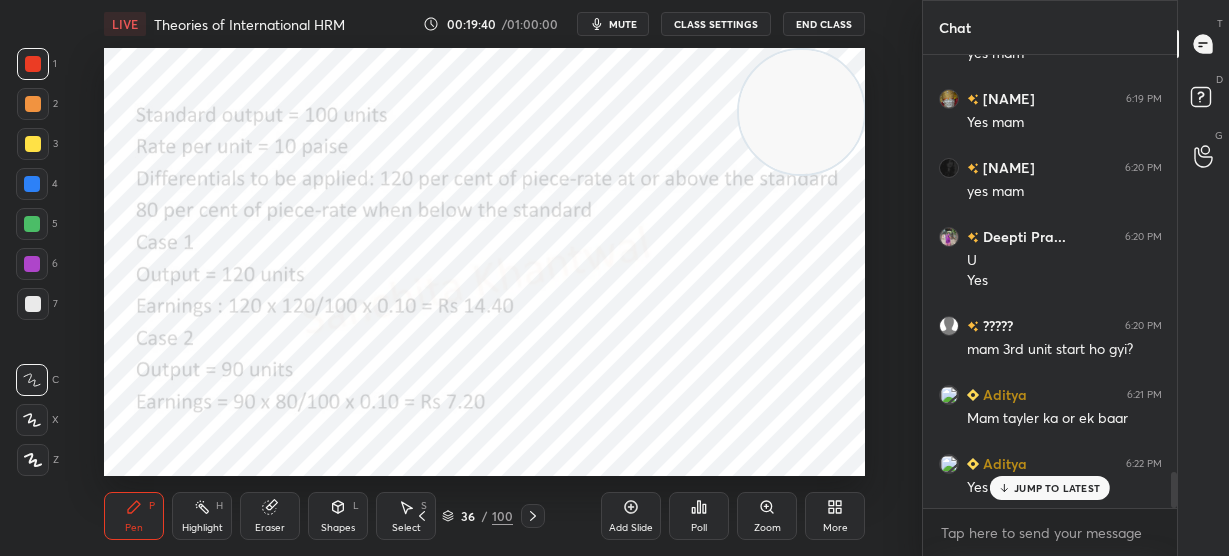 click on "JUMP TO LATEST" at bounding box center (1057, 488) 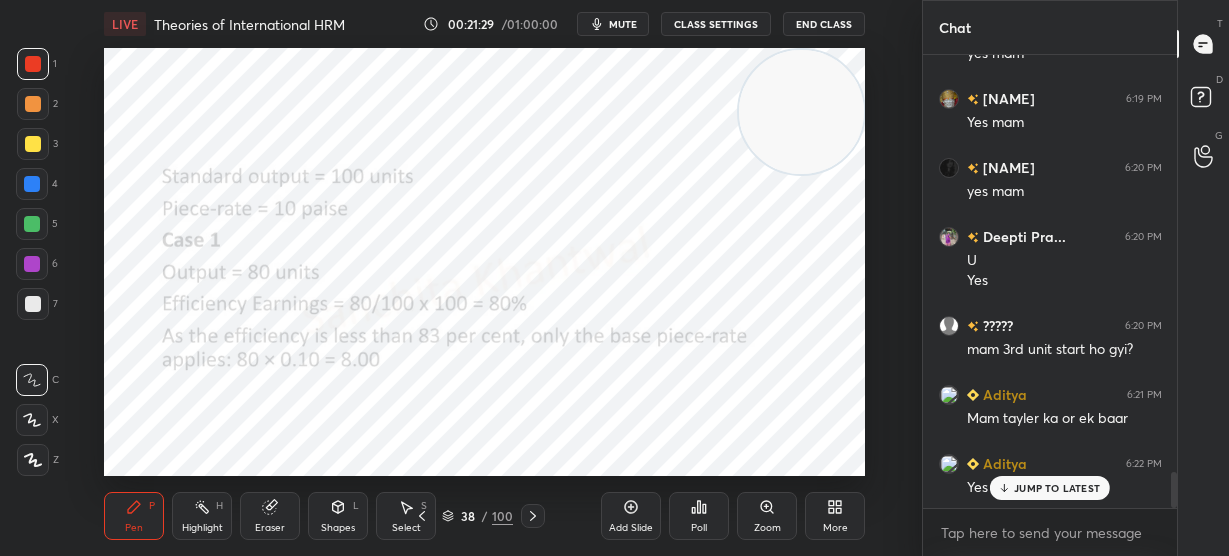 scroll, scrollTop: 5338, scrollLeft: 0, axis: vertical 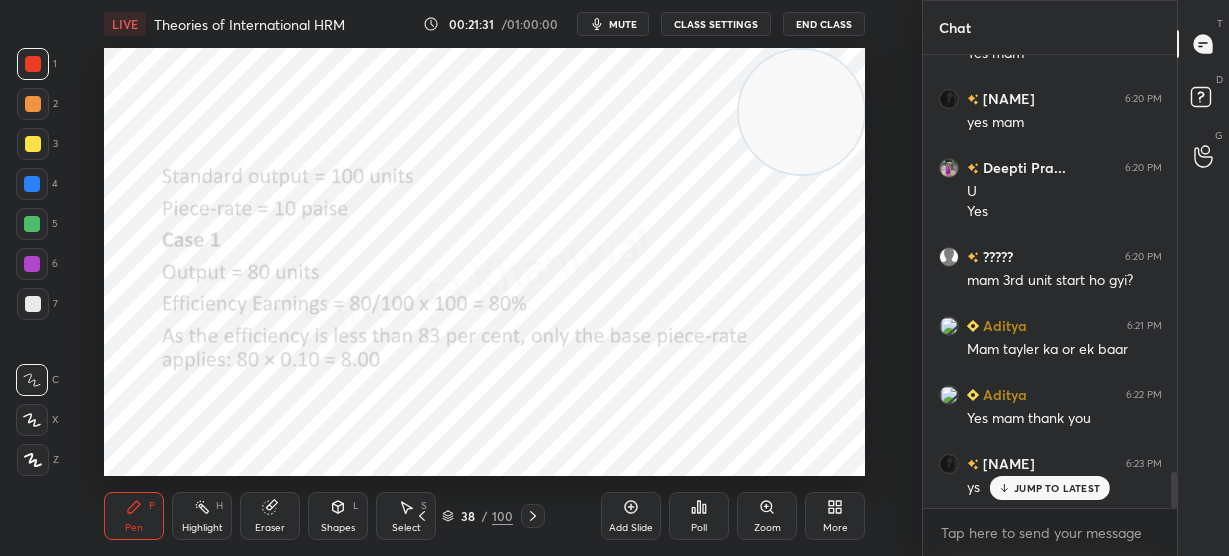 click on "JUMP TO LATEST" at bounding box center (1057, 488) 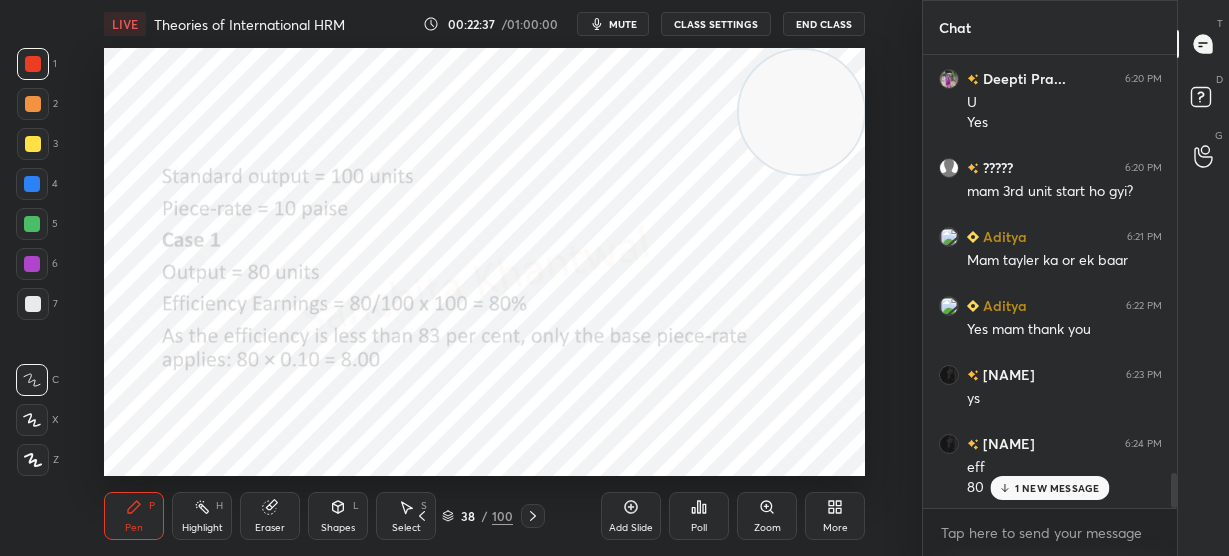 scroll, scrollTop: 5496, scrollLeft: 0, axis: vertical 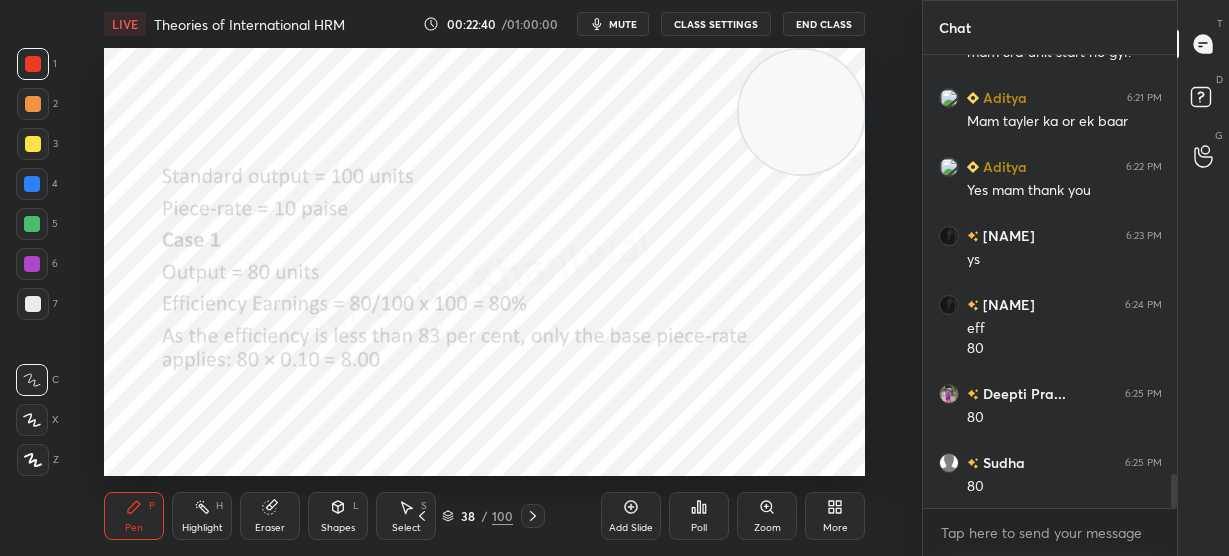 click on "[NAME] Pra... 6:20 PM U Yes ????? 6:20 PM mam 3rd unit start ho gyi? [NAME] 6:21 PM Mam tayler ka or ek baar [NAME] 6:22 PM Yes mam thank you [NAME] 6:23 PM ys [NAME] 6:24 PM eff 80 [NAME] Pra... 6:25 PM 80 [NAME] 6:25 PM 80" at bounding box center (1050, 282) 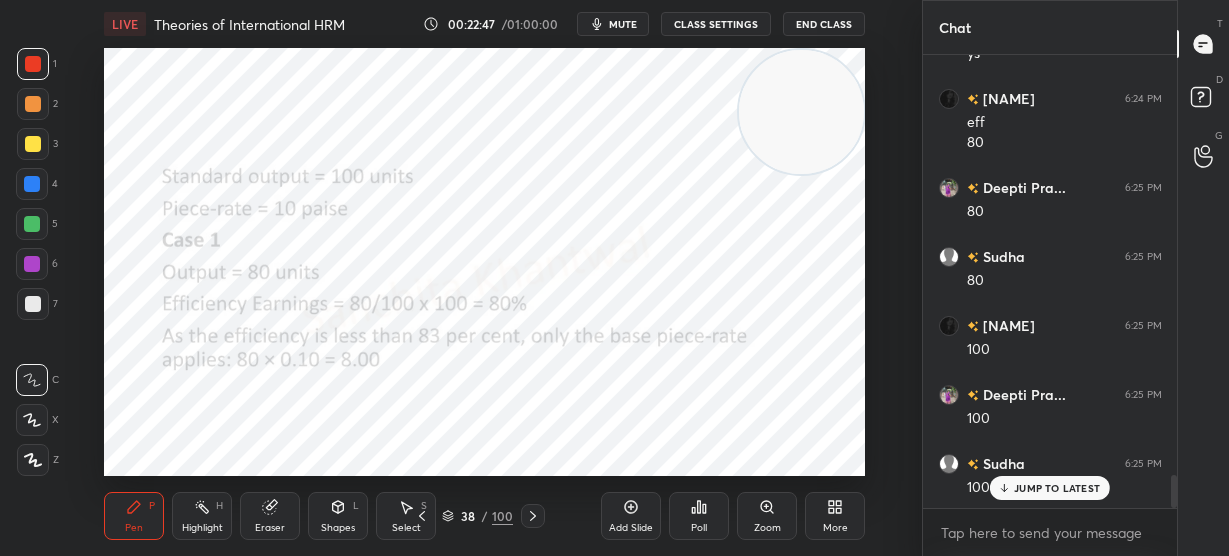 scroll, scrollTop: 5841, scrollLeft: 0, axis: vertical 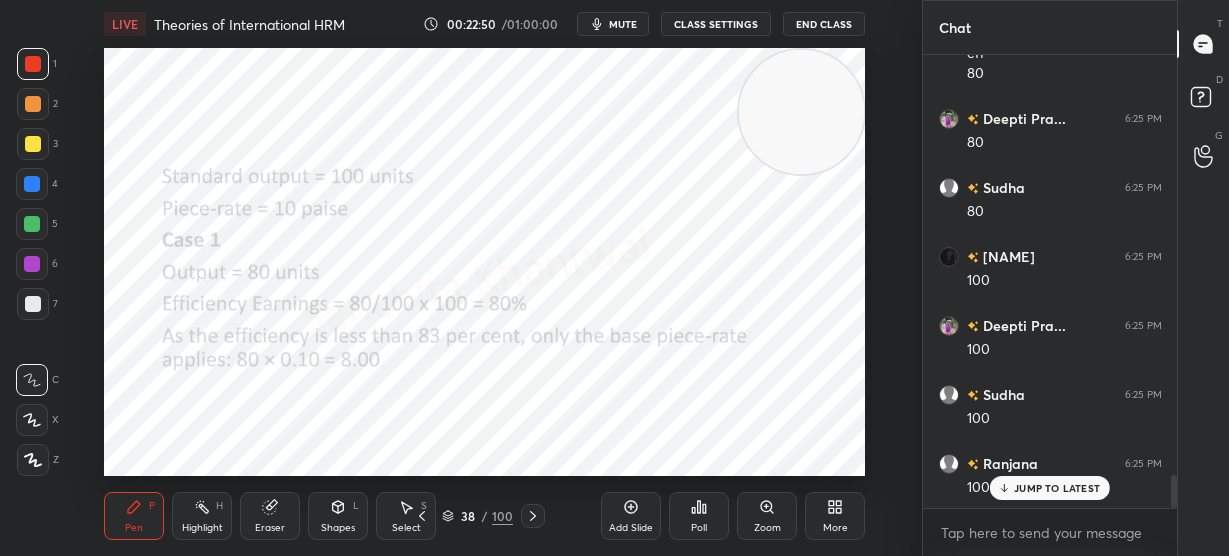 click on "JUMP TO LATEST" at bounding box center (1057, 488) 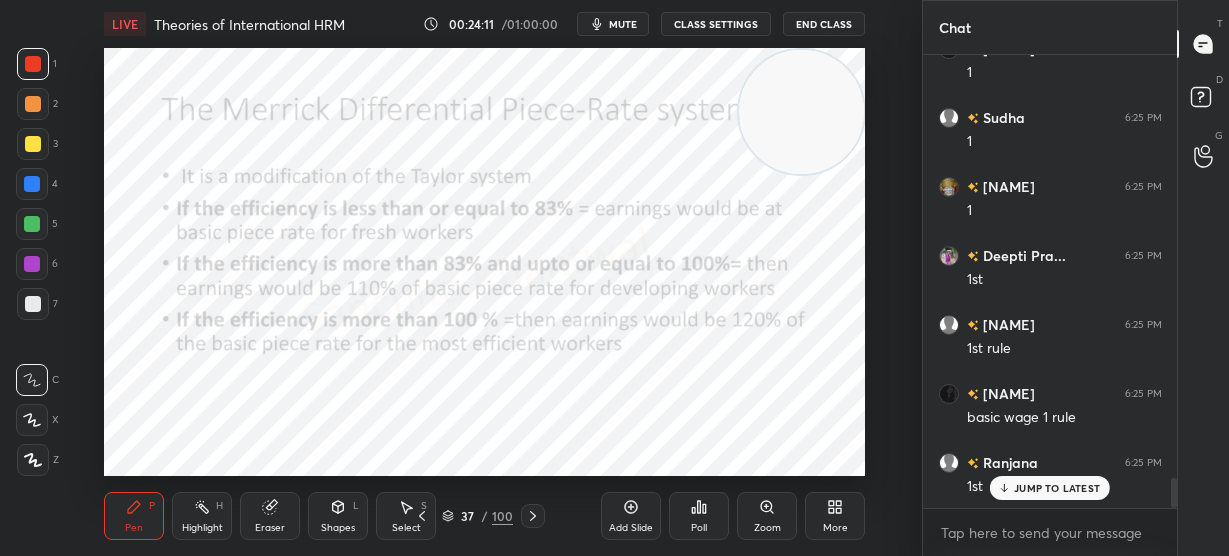 scroll, scrollTop: 6462, scrollLeft: 0, axis: vertical 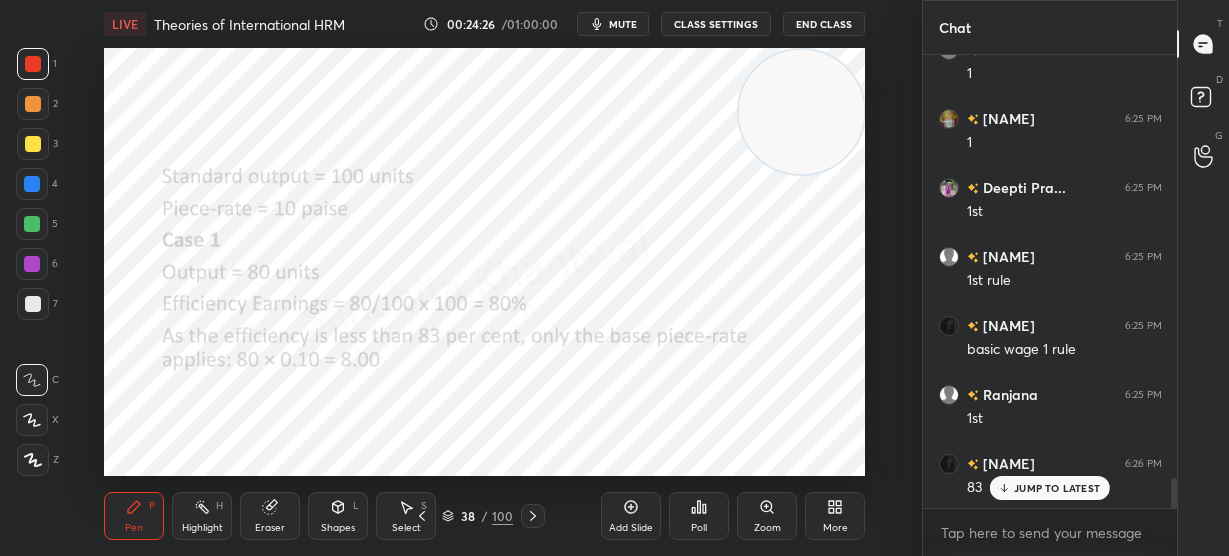 click on "JUMP TO LATEST" at bounding box center [1050, 488] 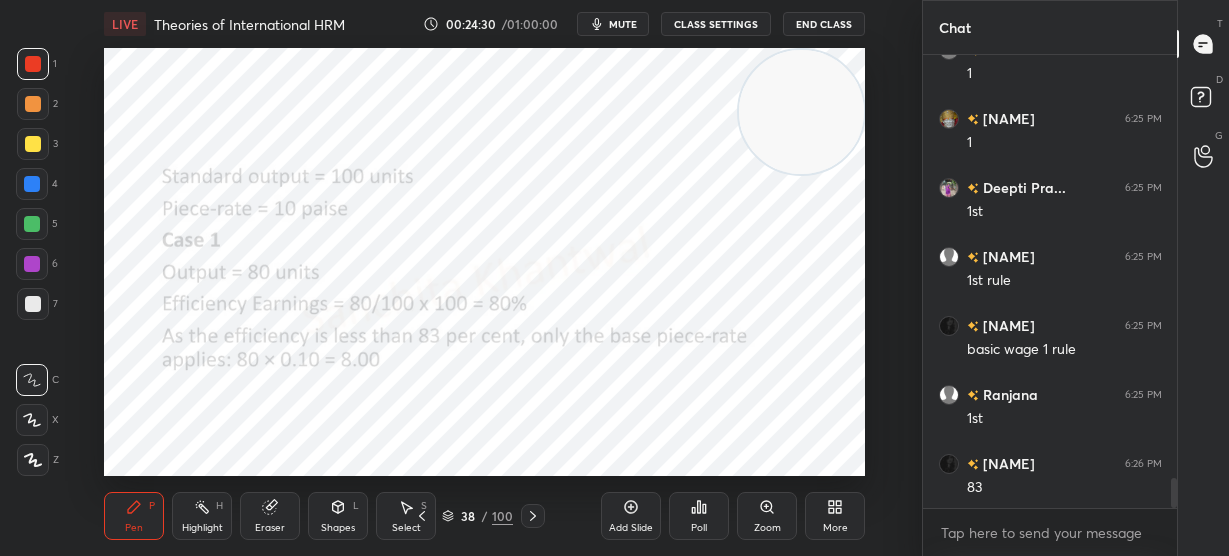 scroll, scrollTop: 6531, scrollLeft: 0, axis: vertical 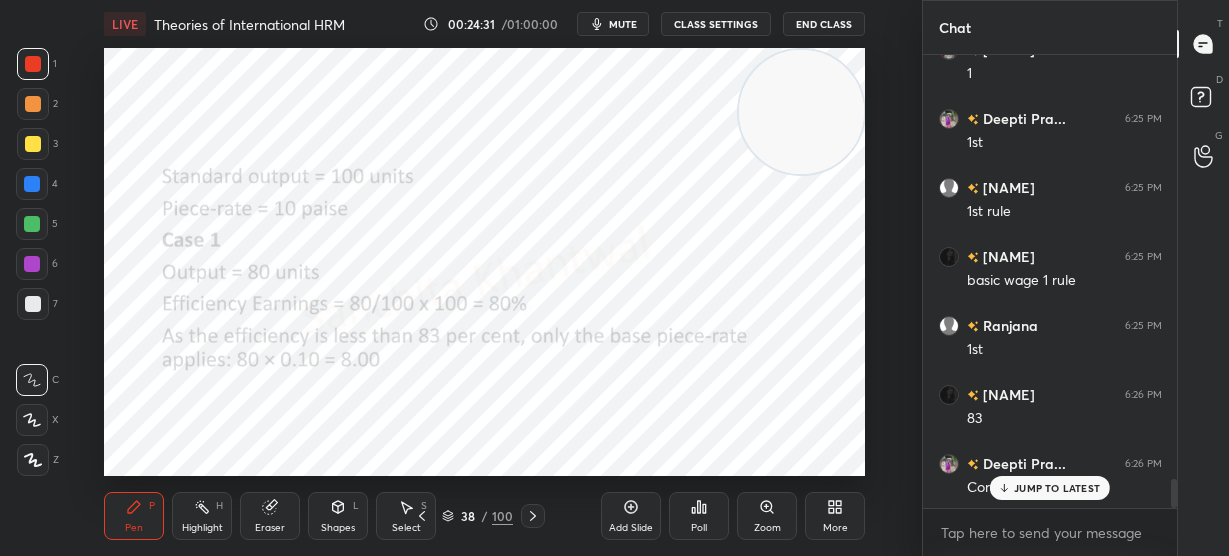 click on "JUMP TO LATEST" at bounding box center (1050, 488) 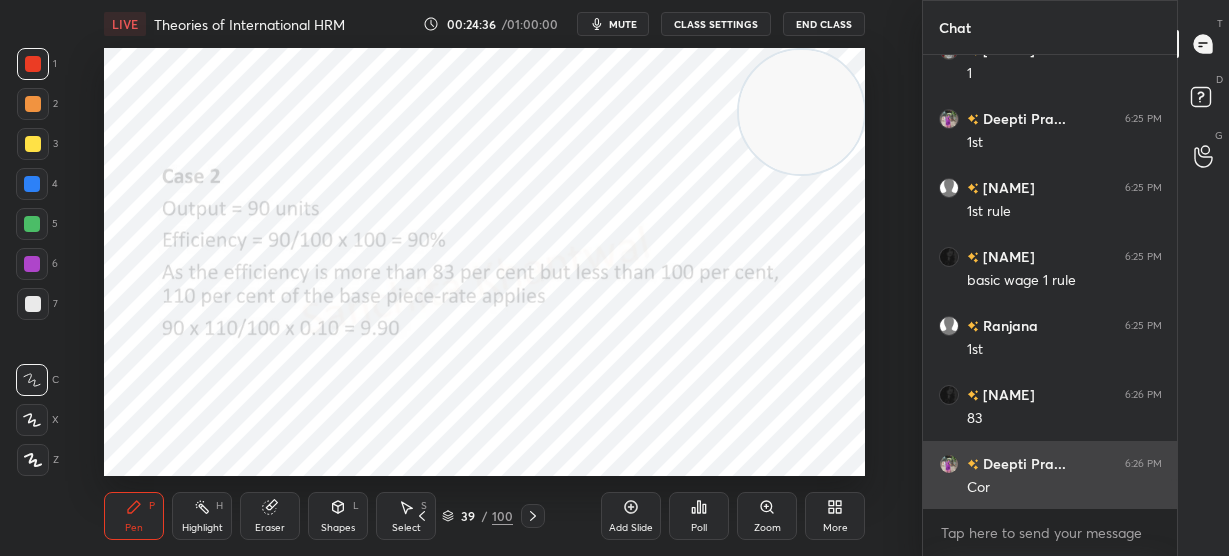 scroll, scrollTop: 6600, scrollLeft: 0, axis: vertical 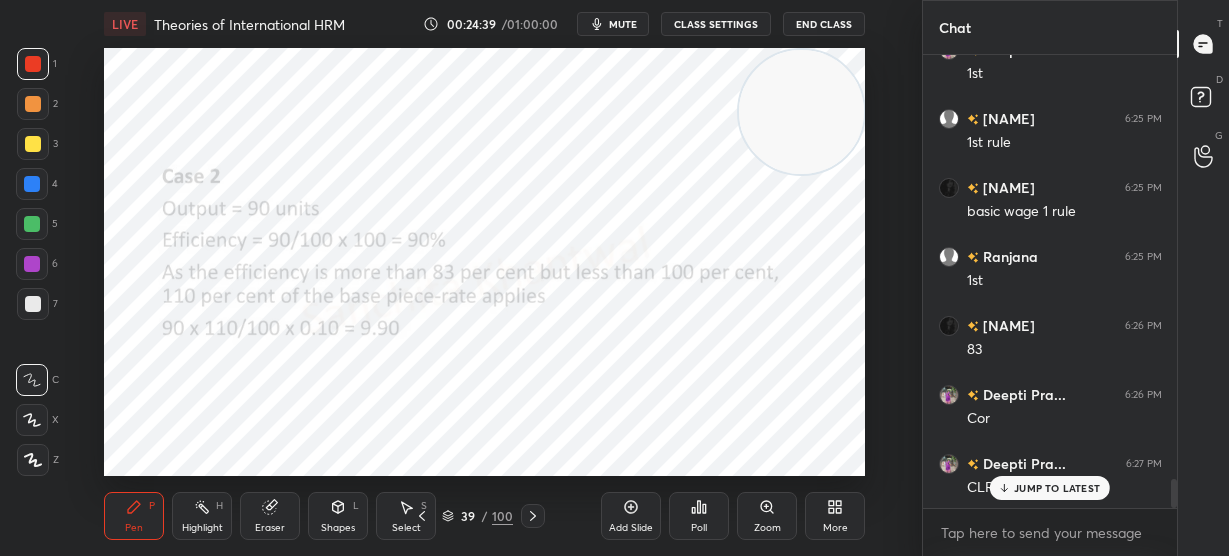 click 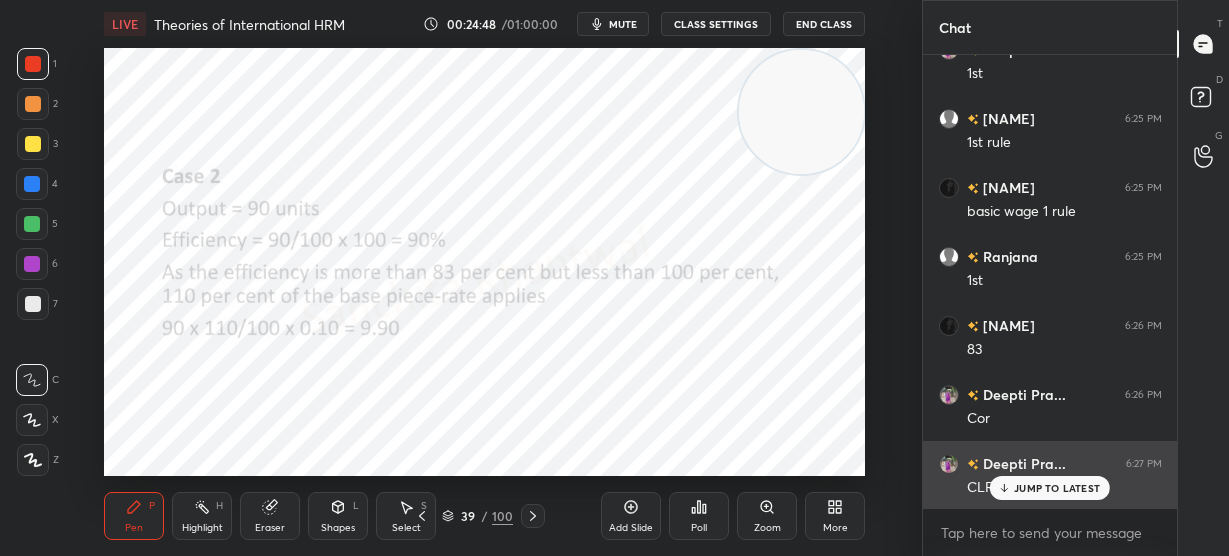 scroll, scrollTop: 6648, scrollLeft: 0, axis: vertical 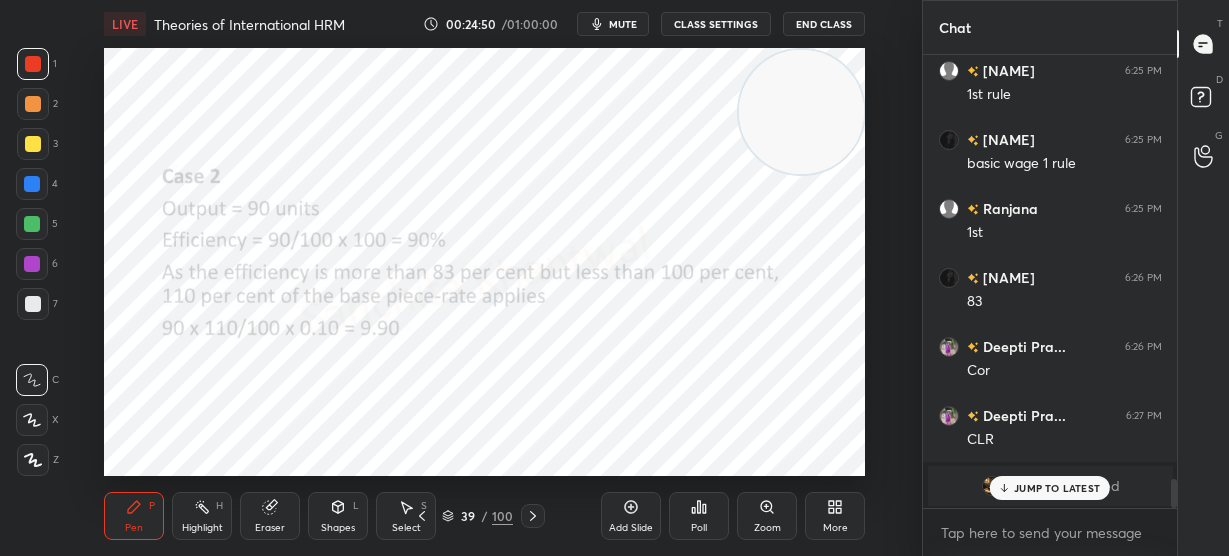click on "JUMP TO LATEST" at bounding box center (1057, 488) 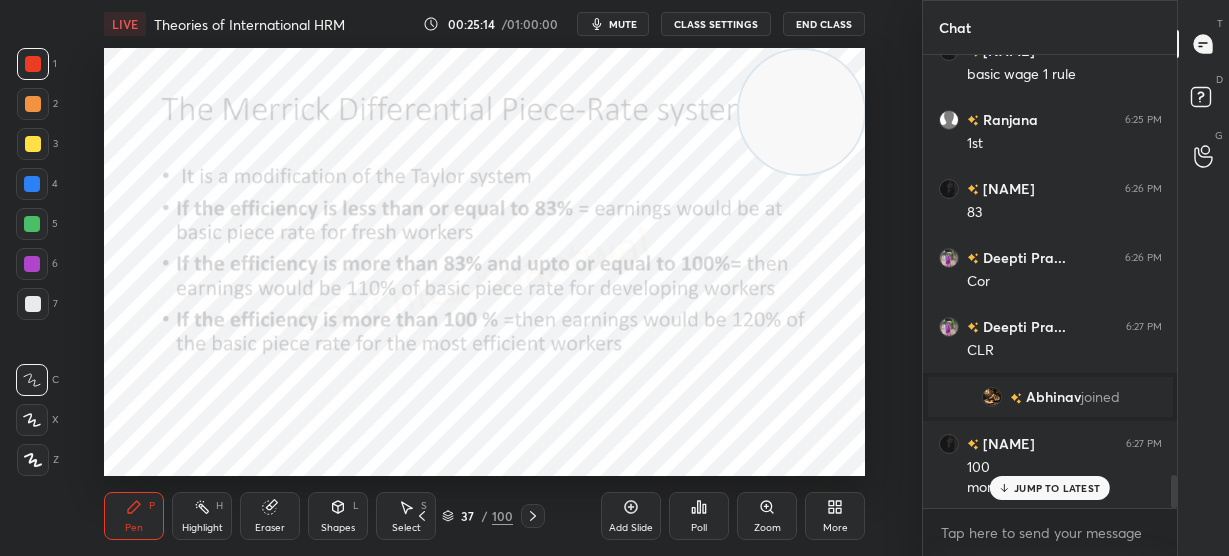 scroll, scrollTop: 5806, scrollLeft: 0, axis: vertical 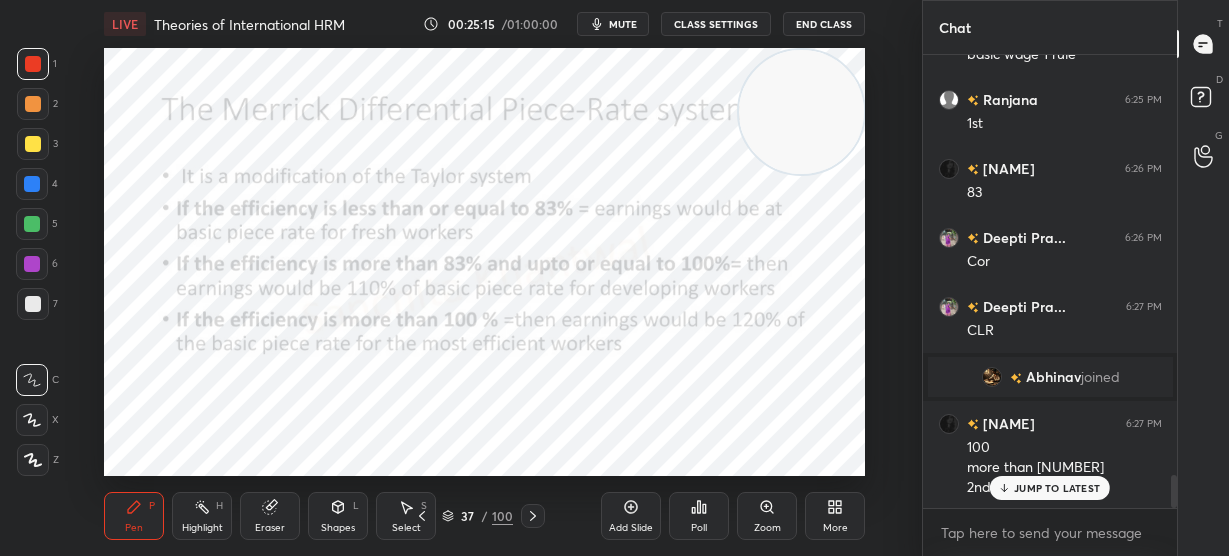 click on "JUMP TO LATEST" at bounding box center (1050, 488) 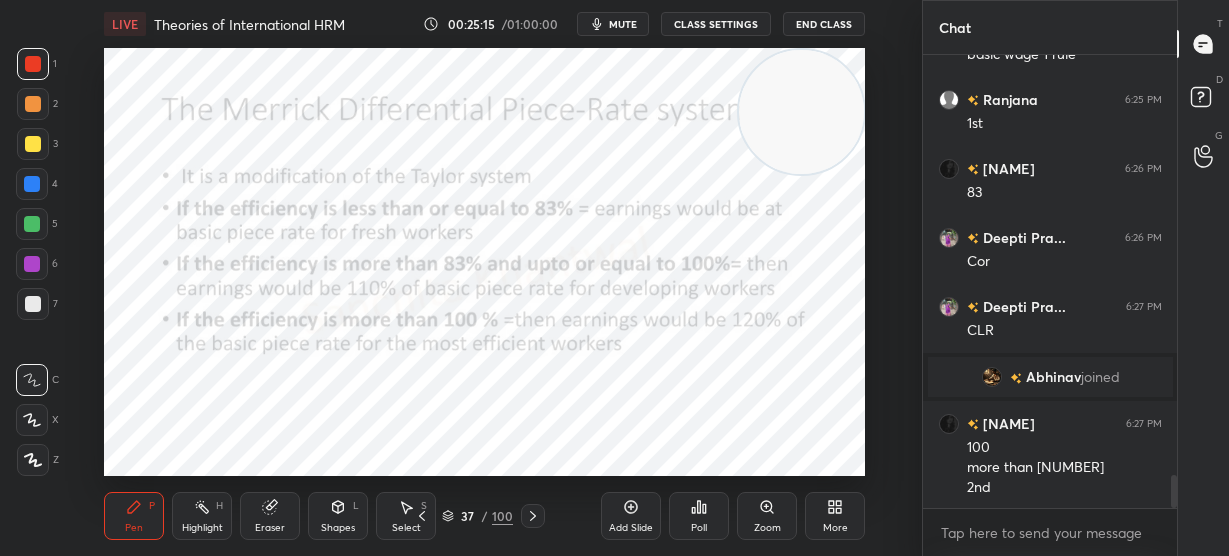 scroll, scrollTop: 5875, scrollLeft: 0, axis: vertical 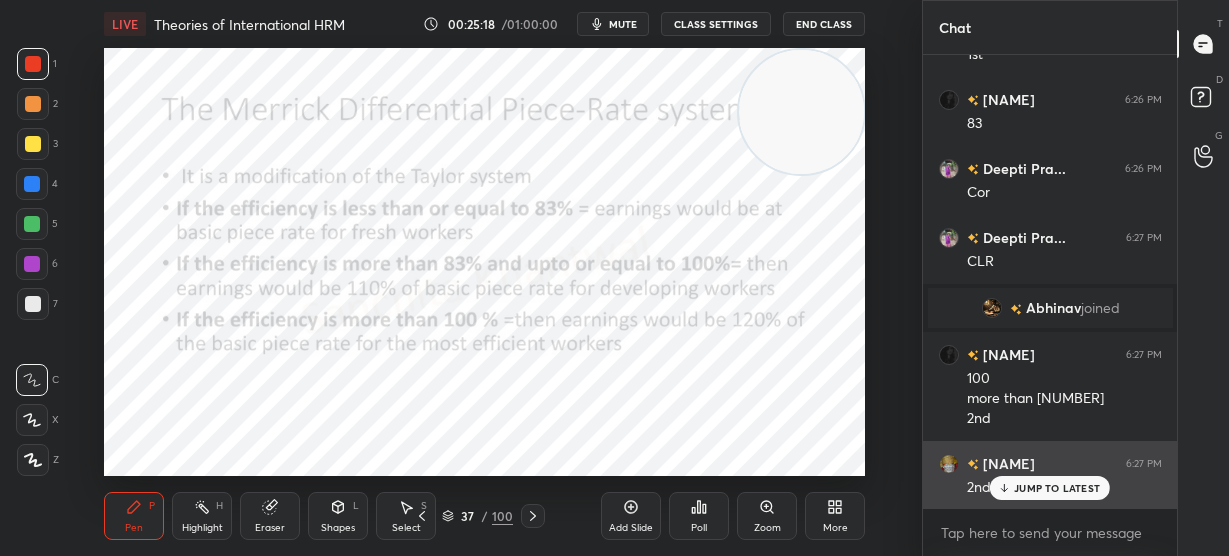 click on "[NAME] 6:27 PM 2nd" at bounding box center [1050, 475] 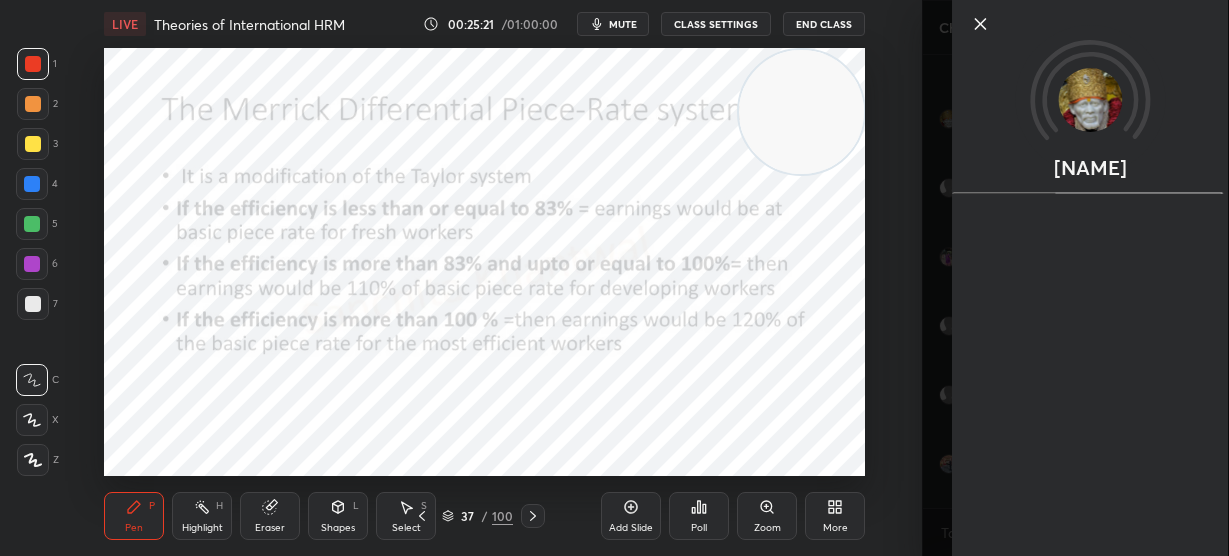 scroll, scrollTop: 6289, scrollLeft: 0, axis: vertical 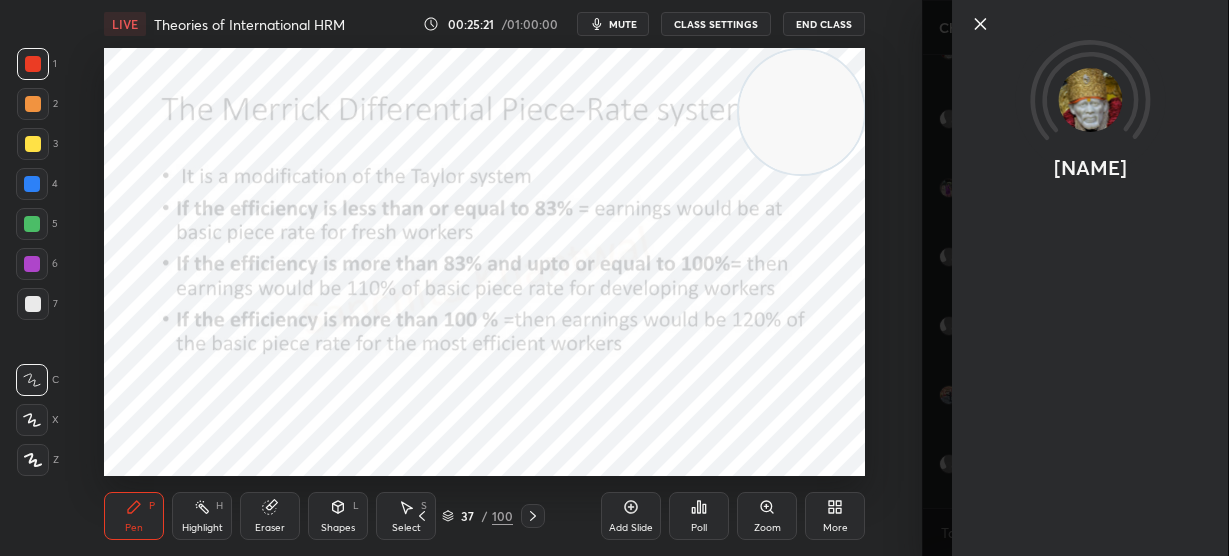 click 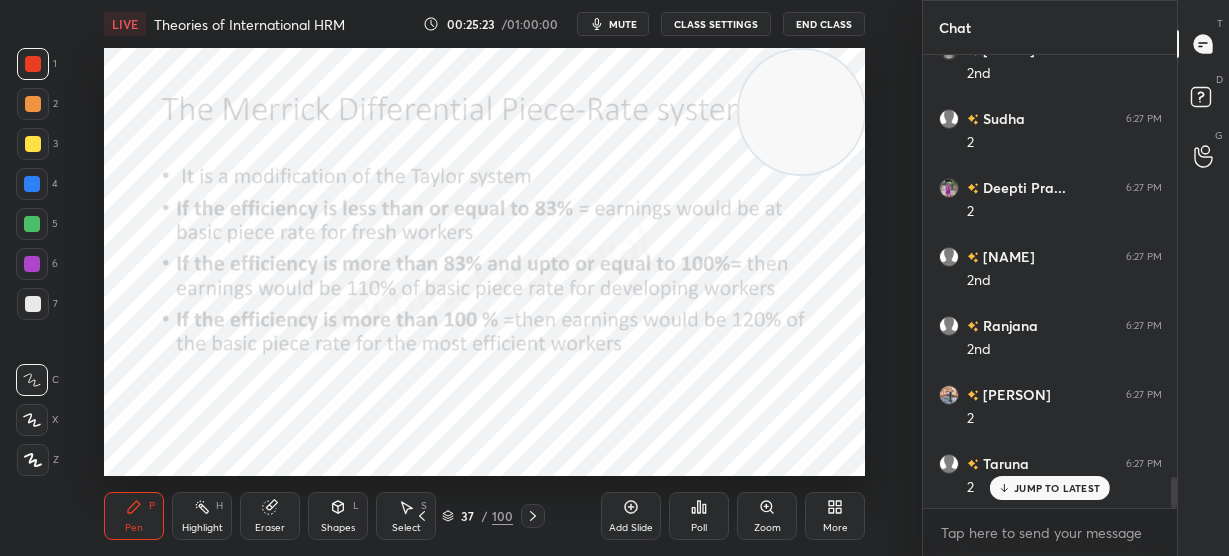 click on "JUMP TO LATEST" at bounding box center [1057, 488] 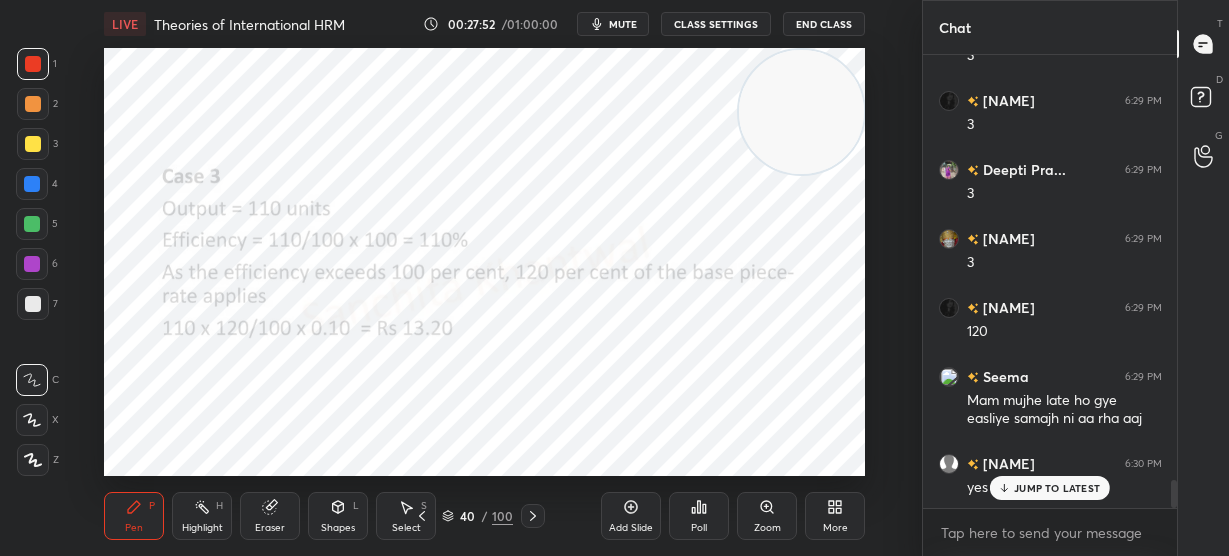 scroll, scrollTop: 7066, scrollLeft: 0, axis: vertical 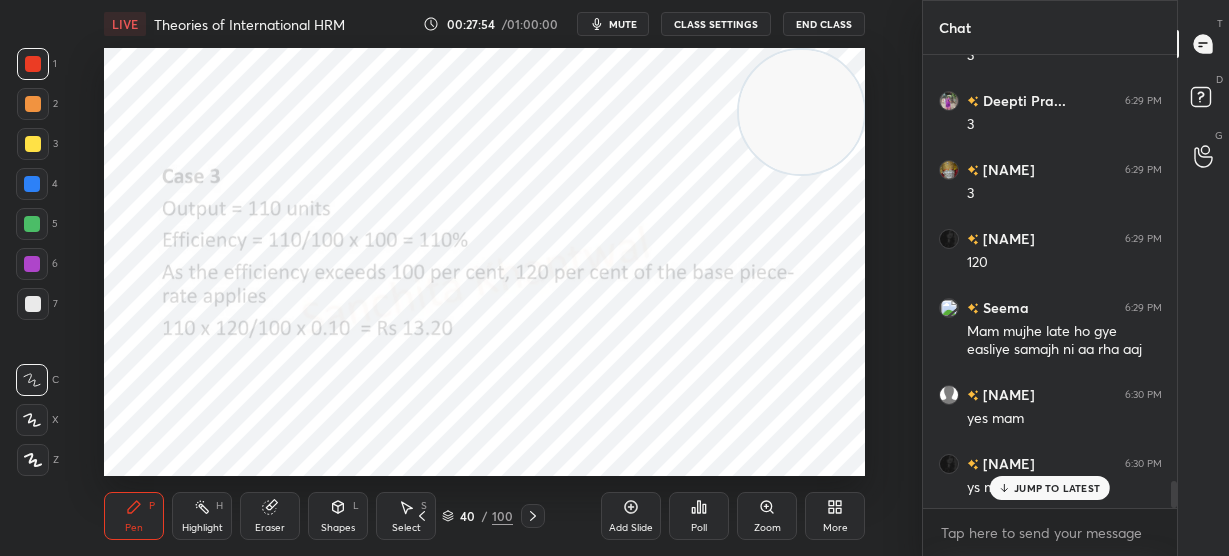 click on "JUMP TO LATEST" at bounding box center [1057, 488] 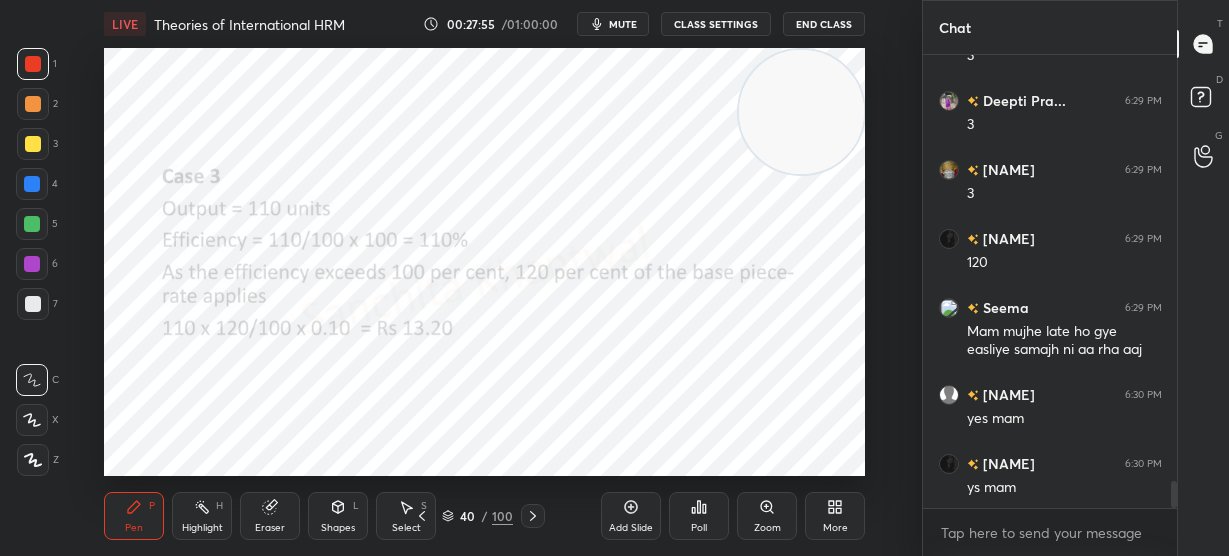 scroll, scrollTop: 7136, scrollLeft: 0, axis: vertical 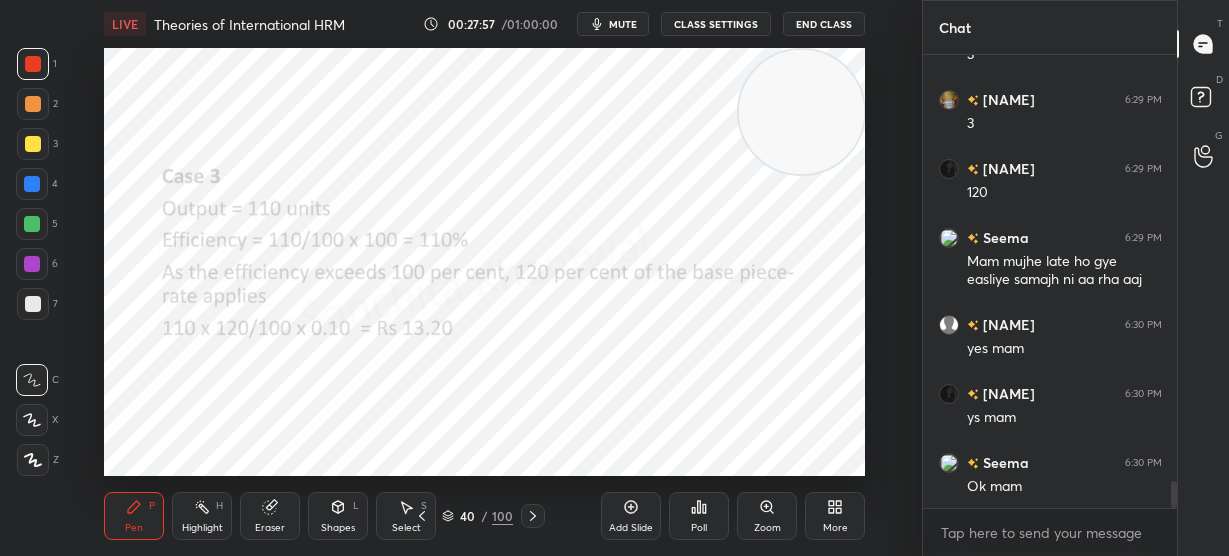 drag, startPoint x: 1168, startPoint y: 490, endPoint x: 1170, endPoint y: 458, distance: 32.06244 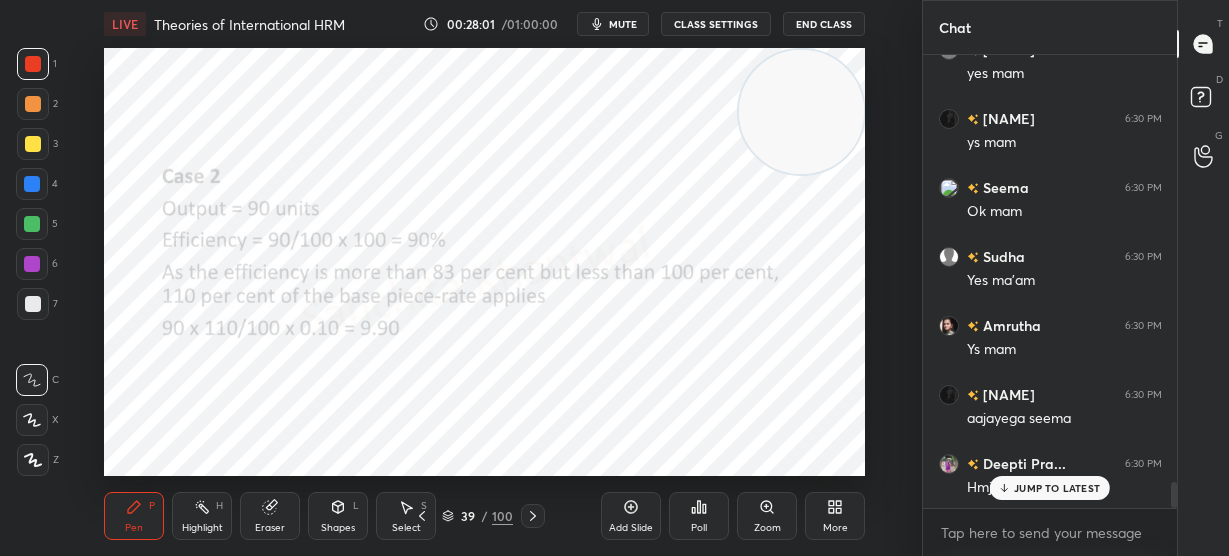 scroll, scrollTop: 7480, scrollLeft: 0, axis: vertical 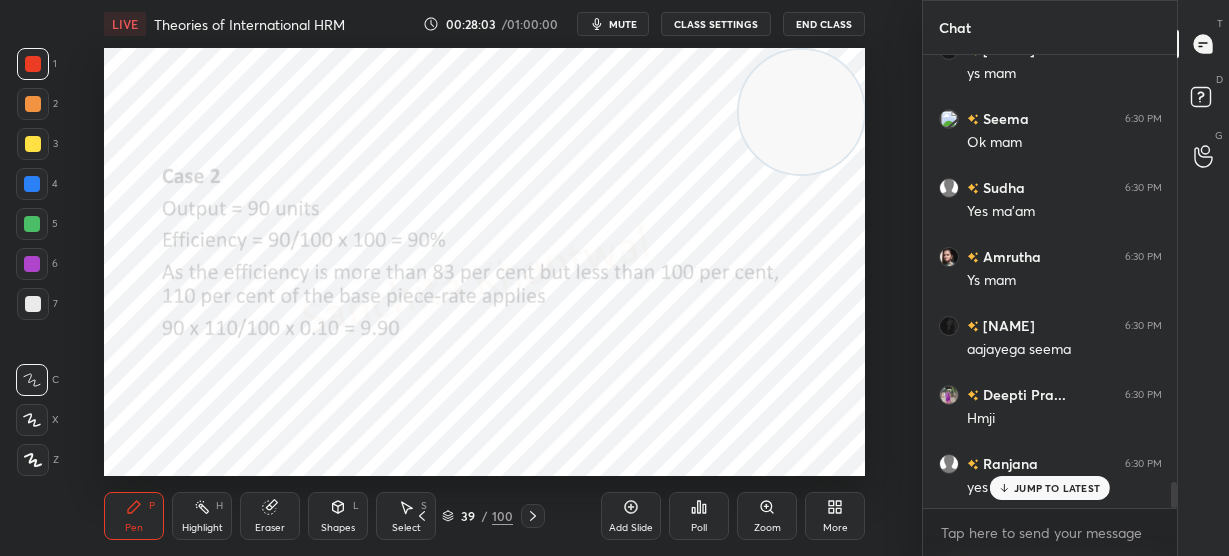 click on "JUMP TO LATEST" at bounding box center [1057, 488] 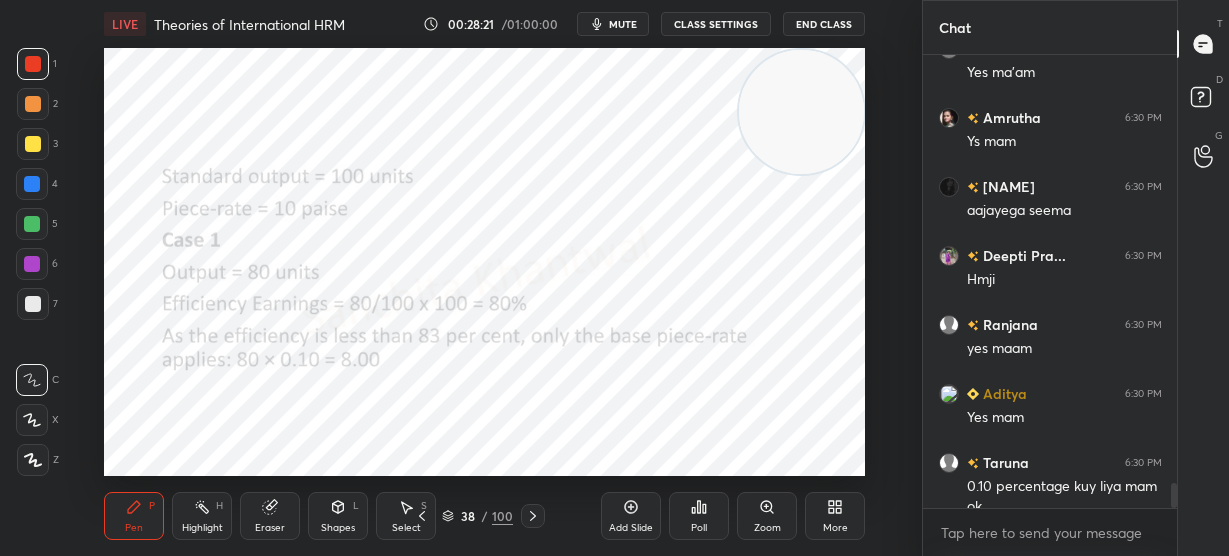 scroll, scrollTop: 7639, scrollLeft: 0, axis: vertical 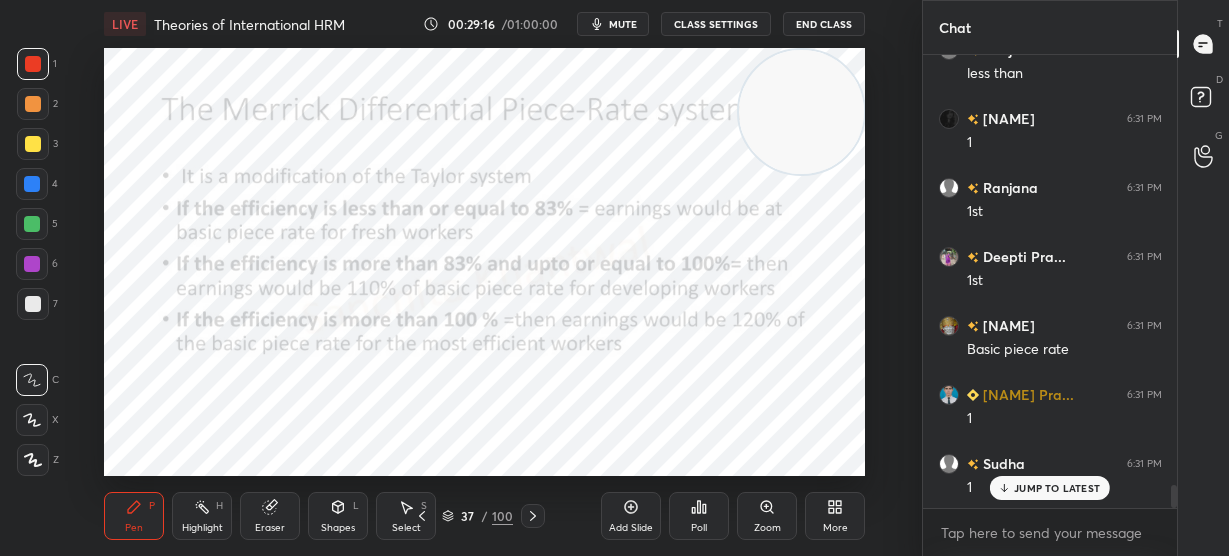 click on "JUMP TO LATEST" at bounding box center [1050, 488] 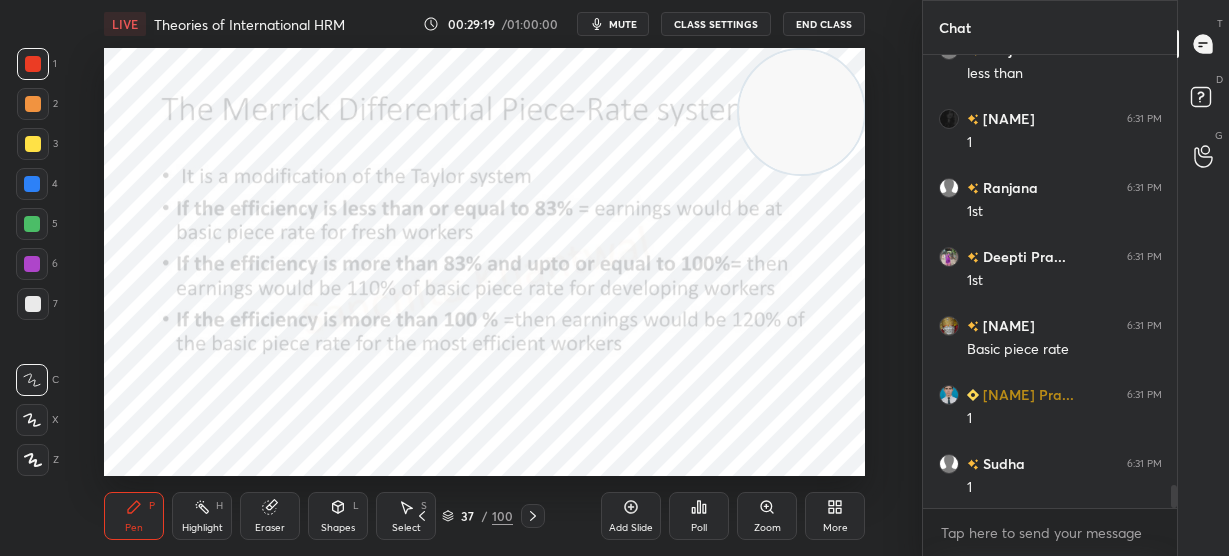 drag, startPoint x: 1168, startPoint y: 492, endPoint x: 1166, endPoint y: 472, distance: 20.09975 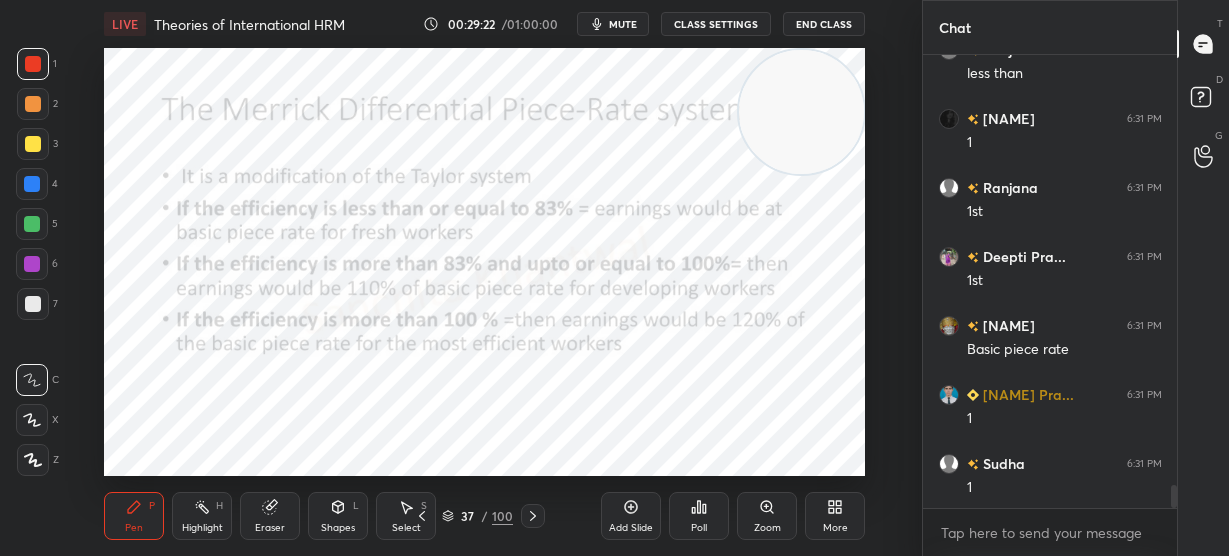scroll, scrollTop: 8504, scrollLeft: 0, axis: vertical 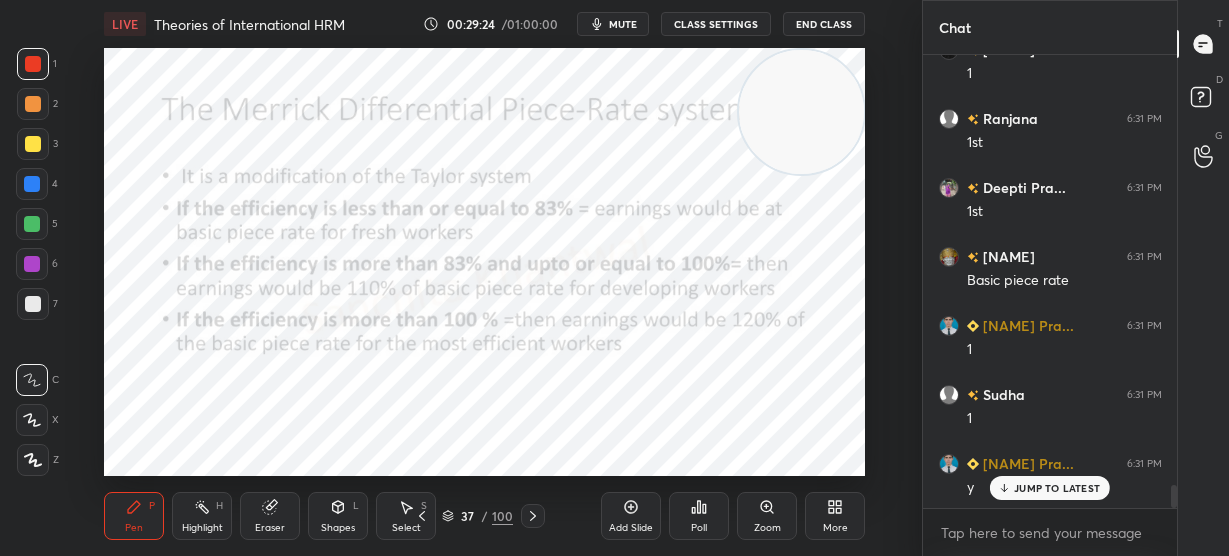click on "JUMP TO LATEST" at bounding box center [1057, 488] 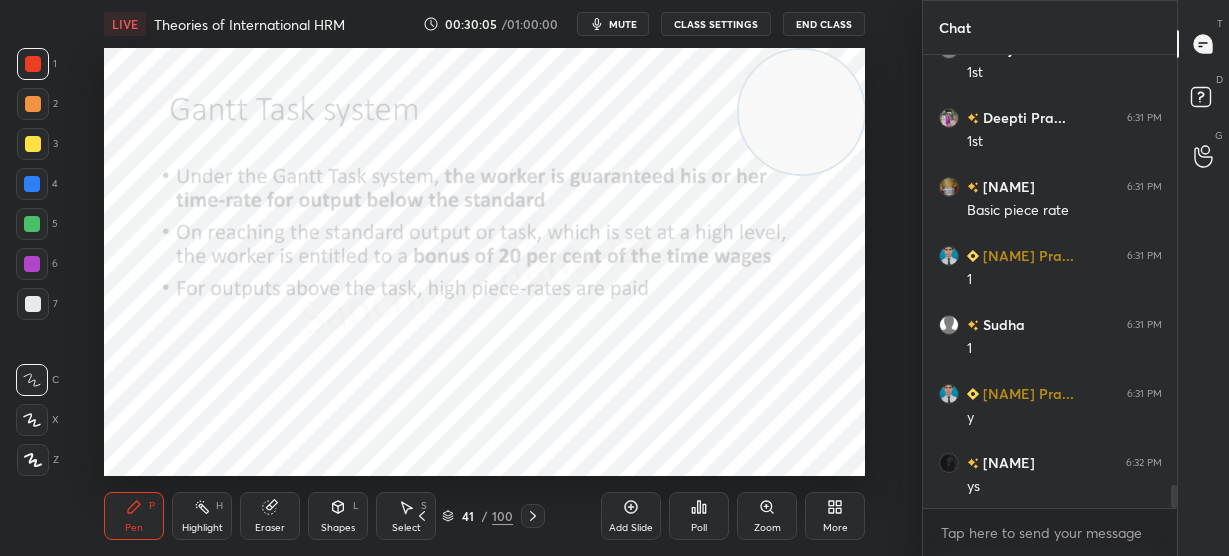 scroll, scrollTop: 8643, scrollLeft: 0, axis: vertical 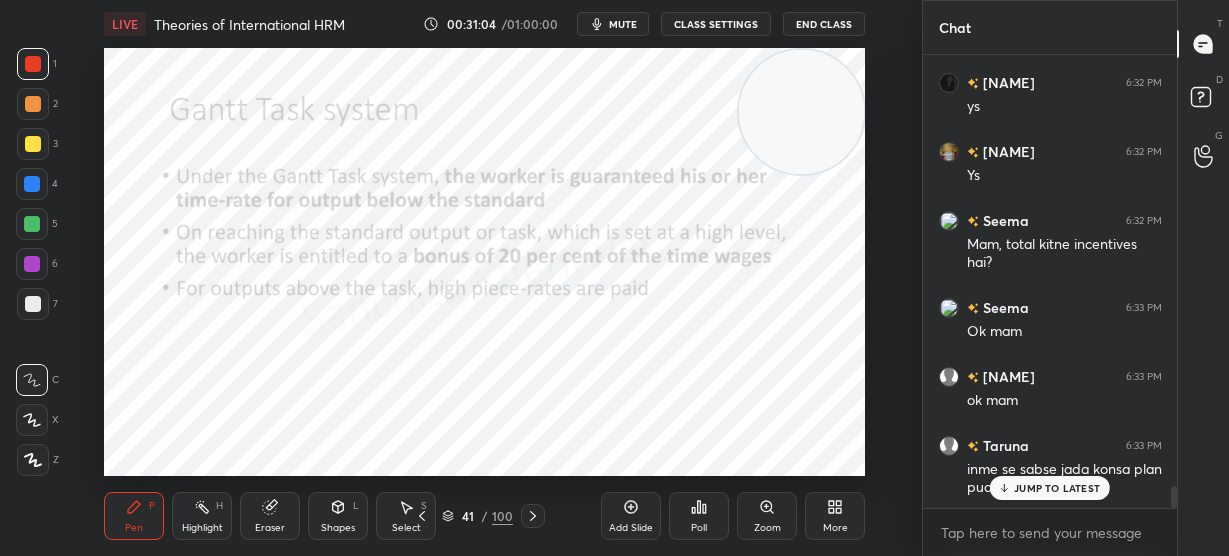 click on "JUMP TO LATEST" at bounding box center [1057, 488] 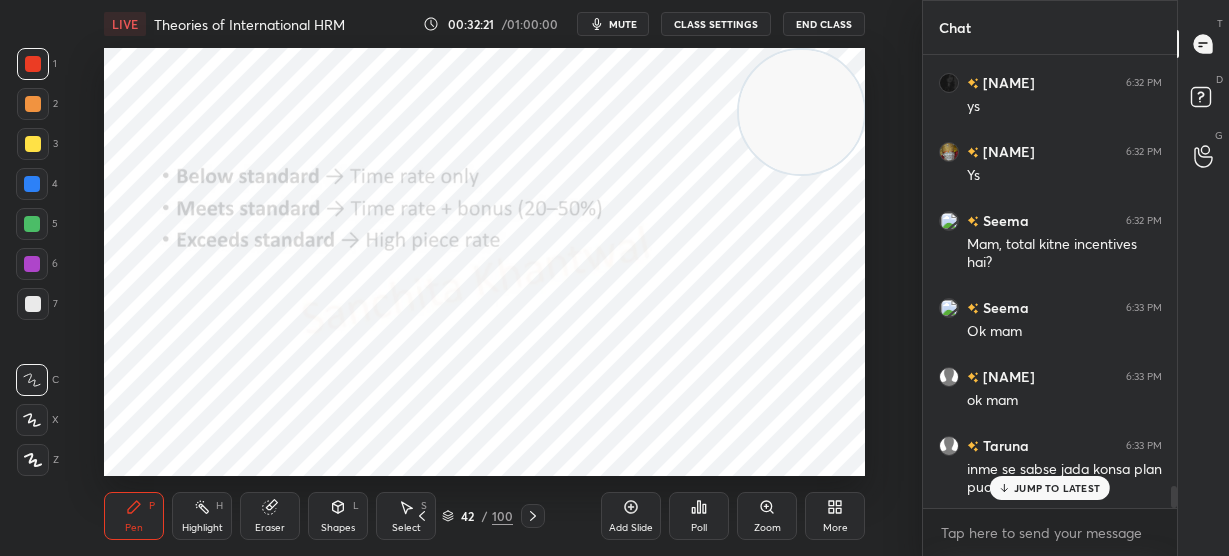 scroll, scrollTop: 9041, scrollLeft: 0, axis: vertical 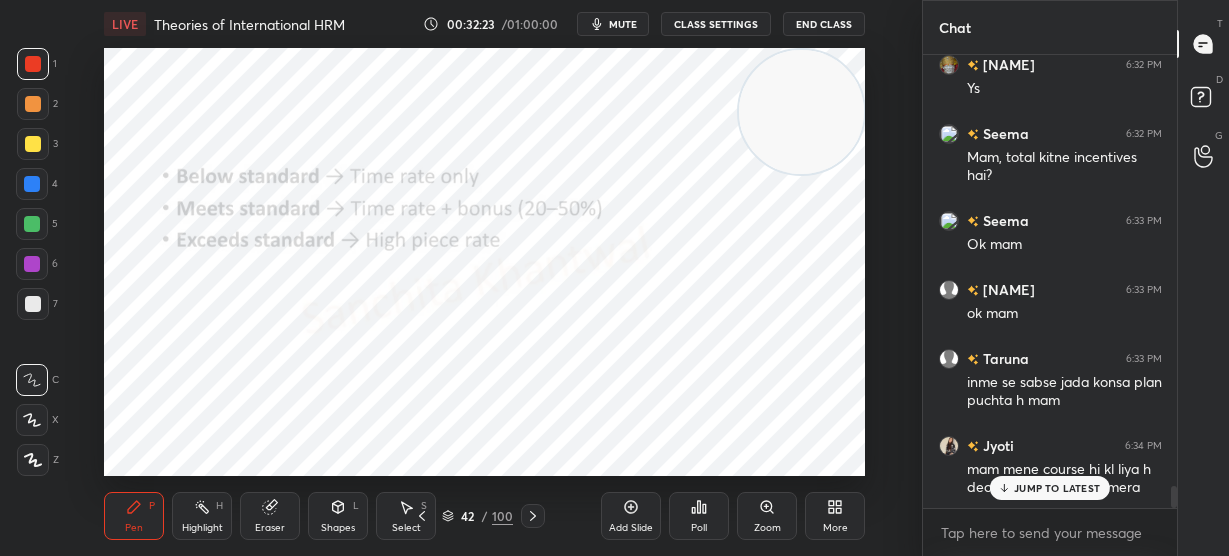 click on "JUMP TO LATEST" at bounding box center (1057, 488) 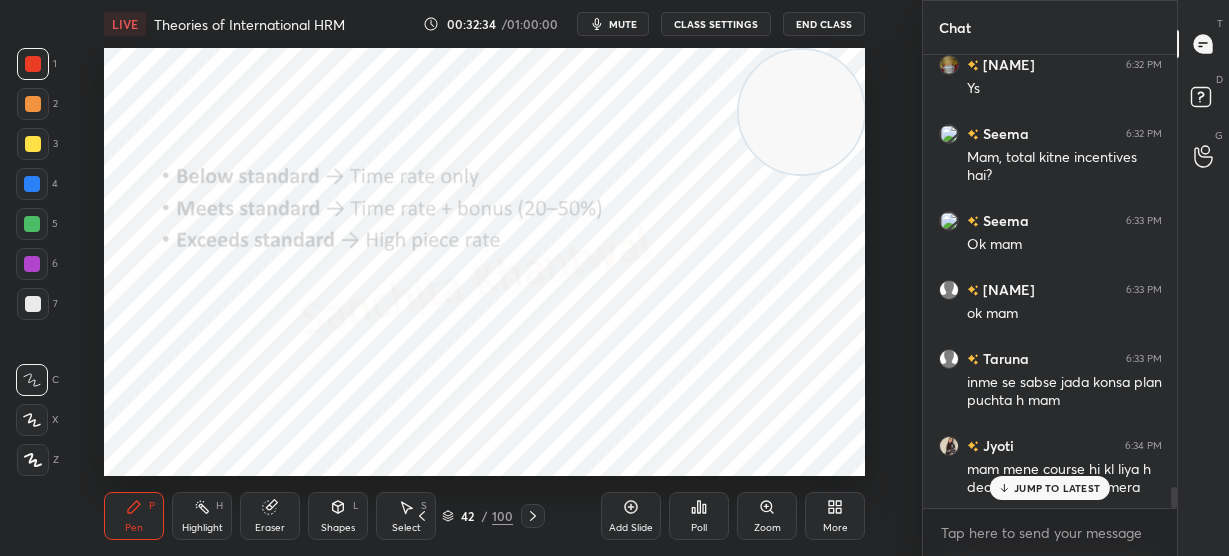 scroll, scrollTop: 9164, scrollLeft: 0, axis: vertical 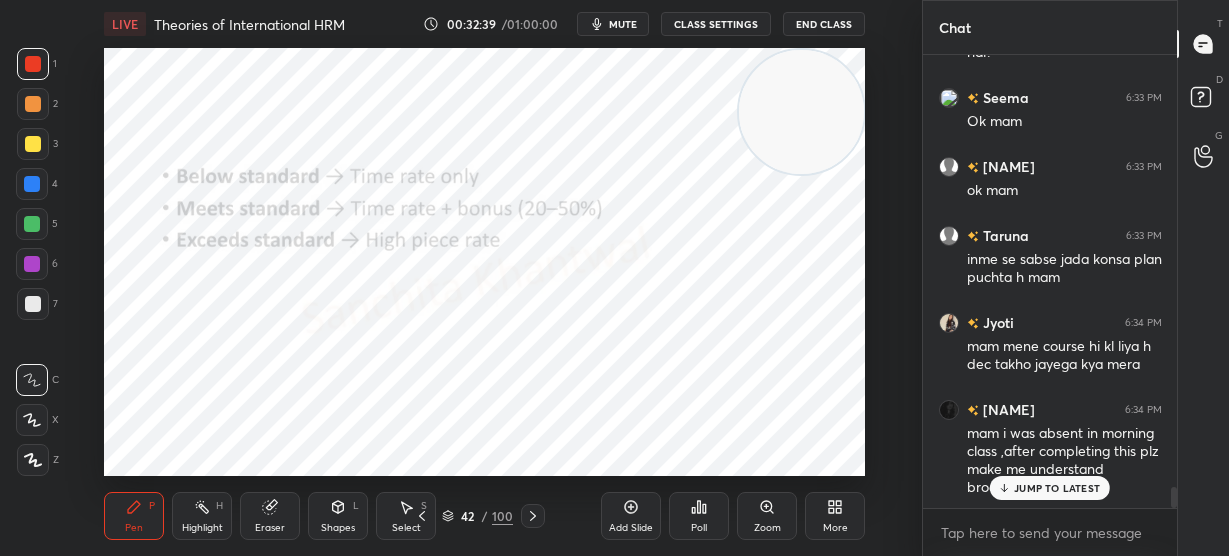 click on "JUMP TO LATEST" at bounding box center [1057, 488] 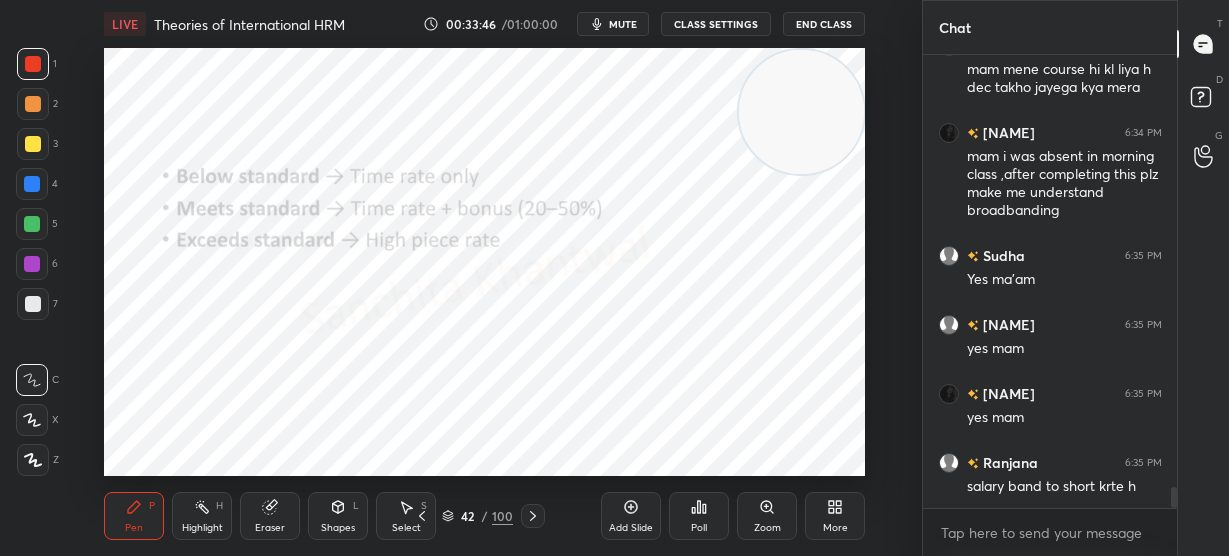 scroll, scrollTop: 9509, scrollLeft: 0, axis: vertical 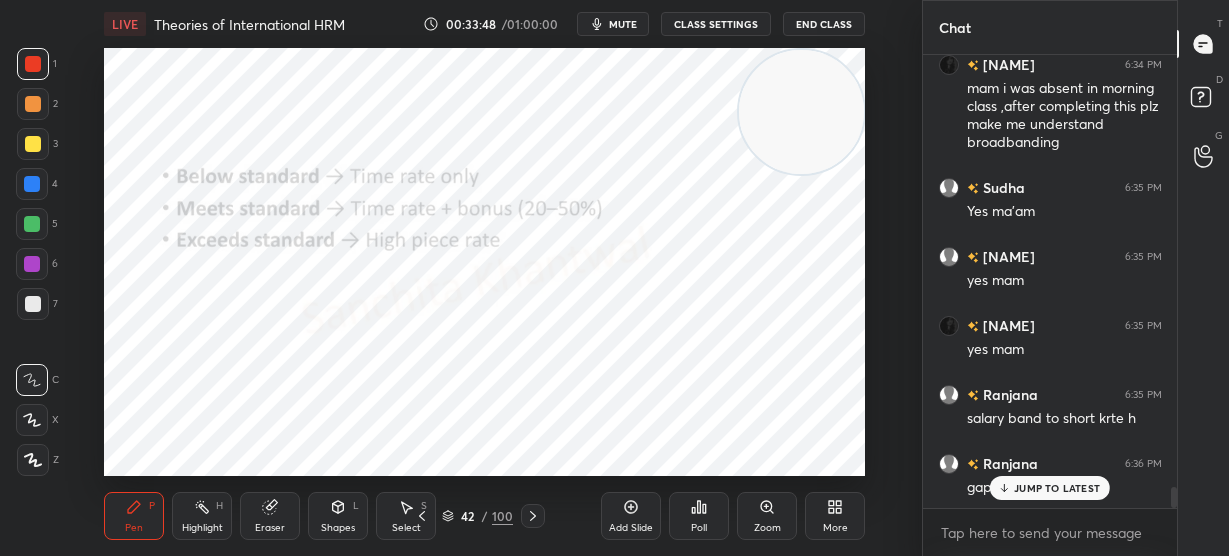 click on "JUMP TO LATEST" at bounding box center (1050, 488) 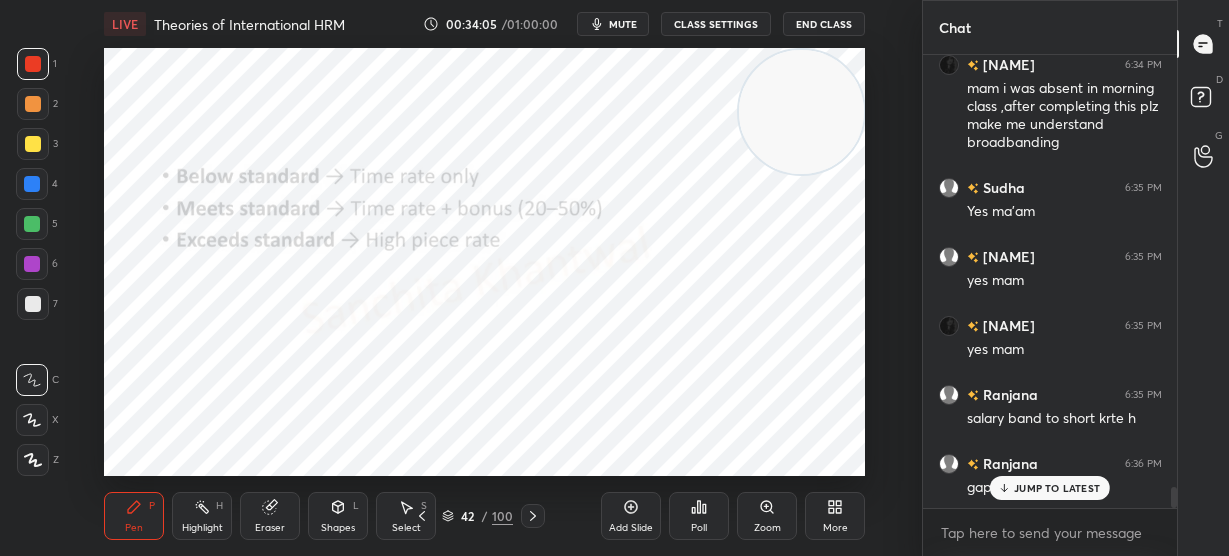 scroll, scrollTop: 9578, scrollLeft: 0, axis: vertical 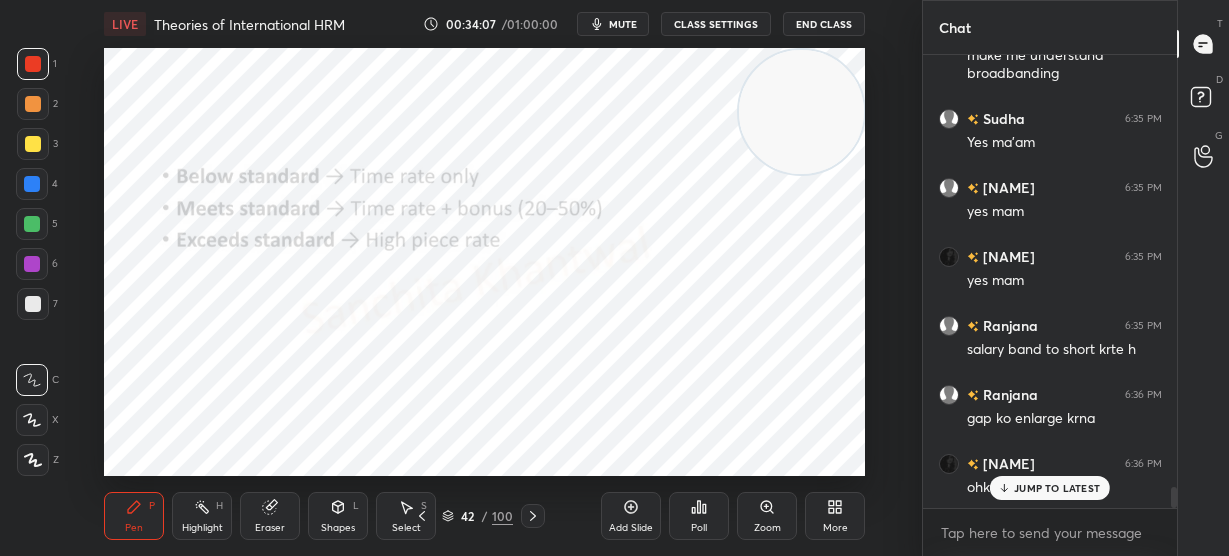 click on "JUMP TO LATEST" at bounding box center (1057, 488) 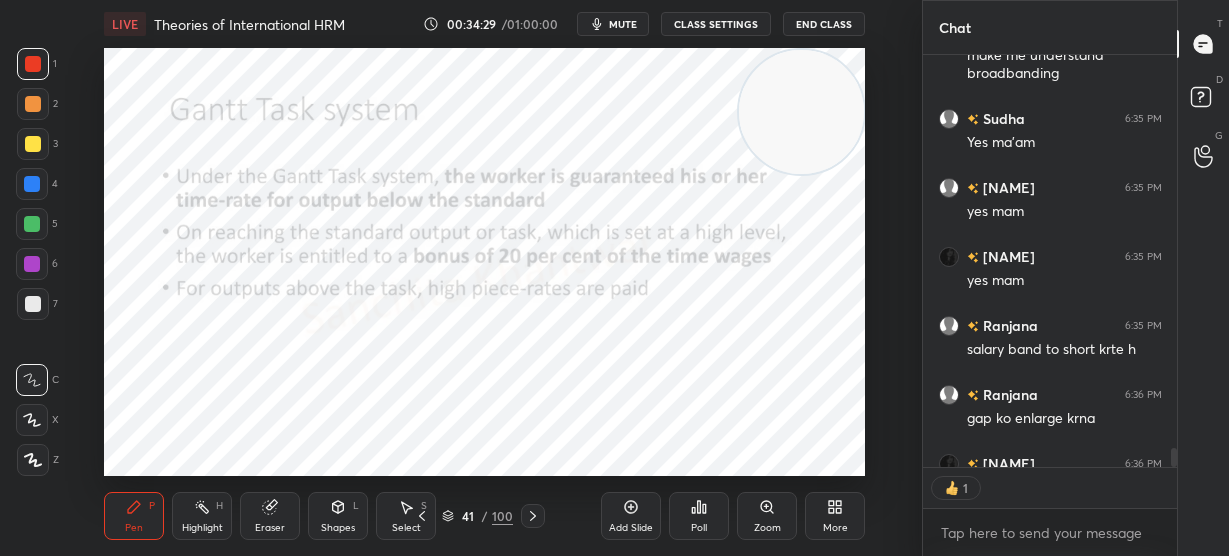 scroll, scrollTop: 406, scrollLeft: 248, axis: both 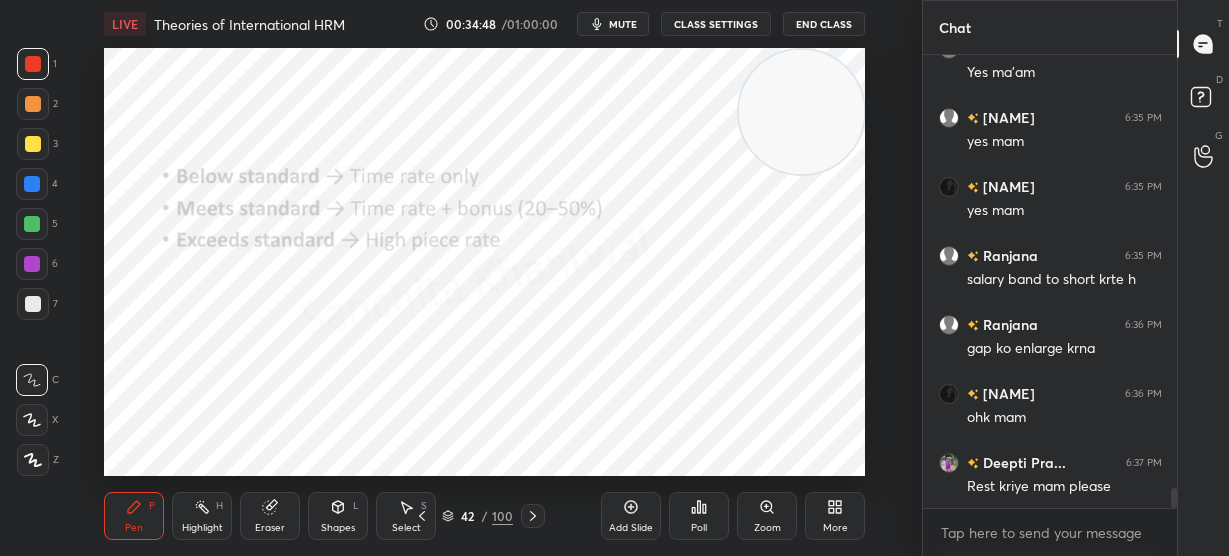 click on "ys Ys Mam, total kitne incentives hai? Ok mam ok mam inme se sabse jada konsa plan puchta h mam mam mene course hi kl liya h dec takho jayega kya mera mam i was absent in morning class ,after completing this plz make me understand broadbanding Yes ma'am yes mam yes mam yes mam salary band to short krte h gap ko enlarge krna ohk mam Rest kriye mam please" at bounding box center (1050, 282) 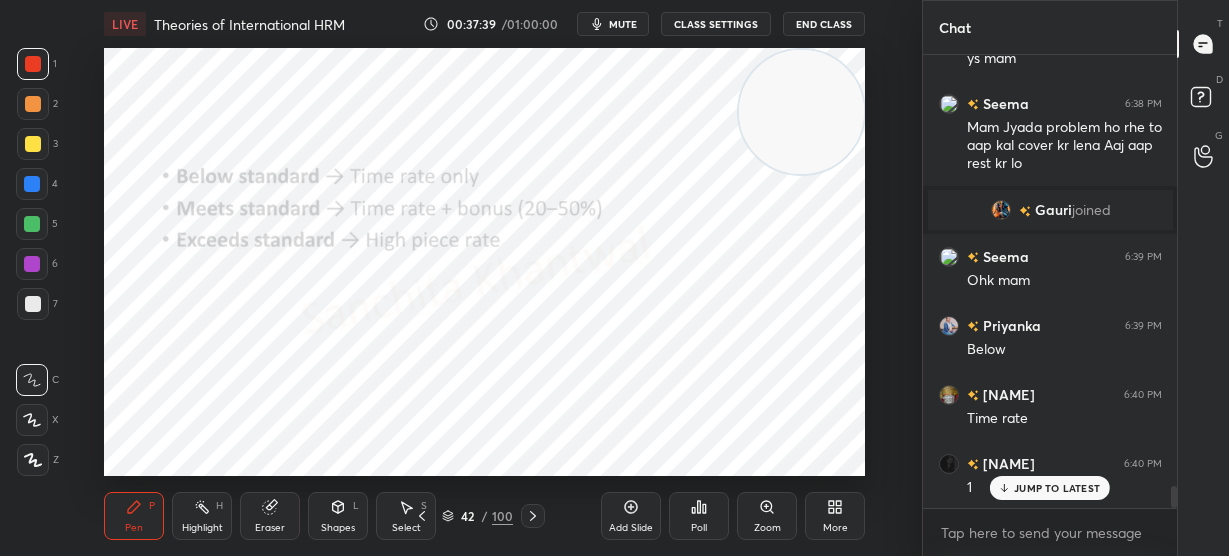 scroll, scrollTop: 9182, scrollLeft: 0, axis: vertical 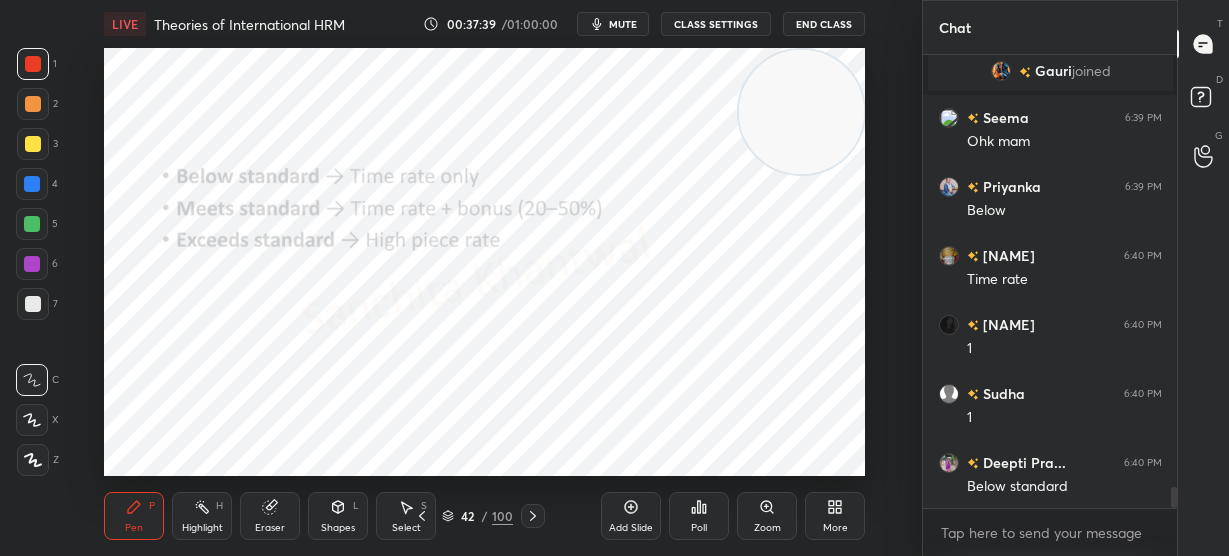 click on "[NAME] 6:38 PM Mam Jyada problem ho rhe to aap kal cover kr lena Aaj aap rest kr lo Gauri  joined [NAME] 6:39 PM Ohk mam [NAME] 6:39 PM Below [NAME] 6:40 PM Time rate [NAME] 6:40 PM 1 [NAME] 6:40 PM 1 [NAME] Pra... 6:40 PM Below standard" at bounding box center [1050, 282] 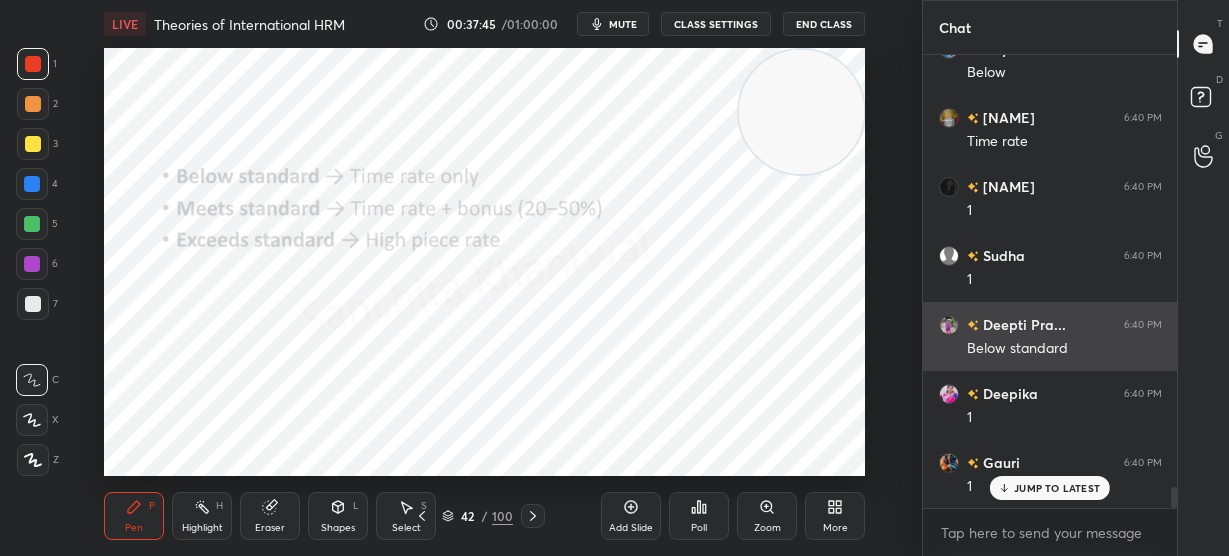 scroll, scrollTop: 9388, scrollLeft: 0, axis: vertical 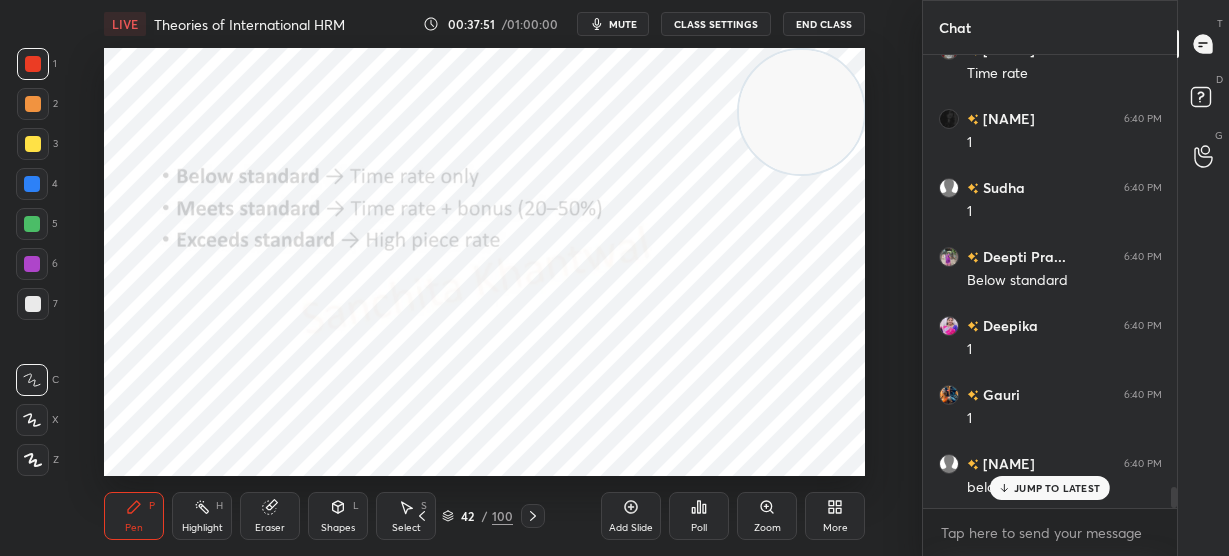 click on "JUMP TO LATEST" at bounding box center [1057, 488] 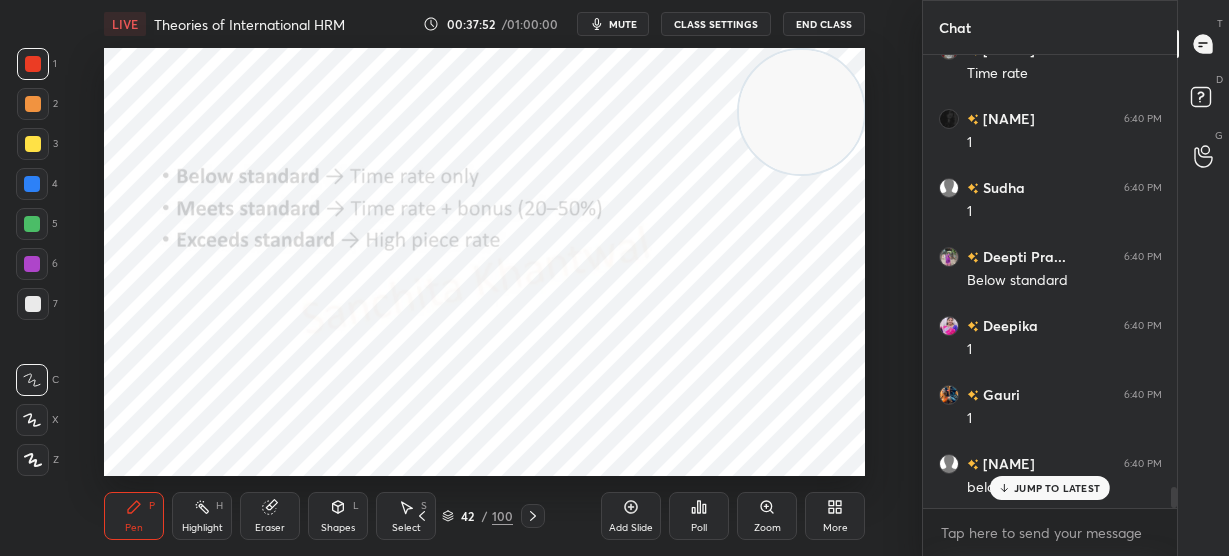 scroll, scrollTop: 9457, scrollLeft: 0, axis: vertical 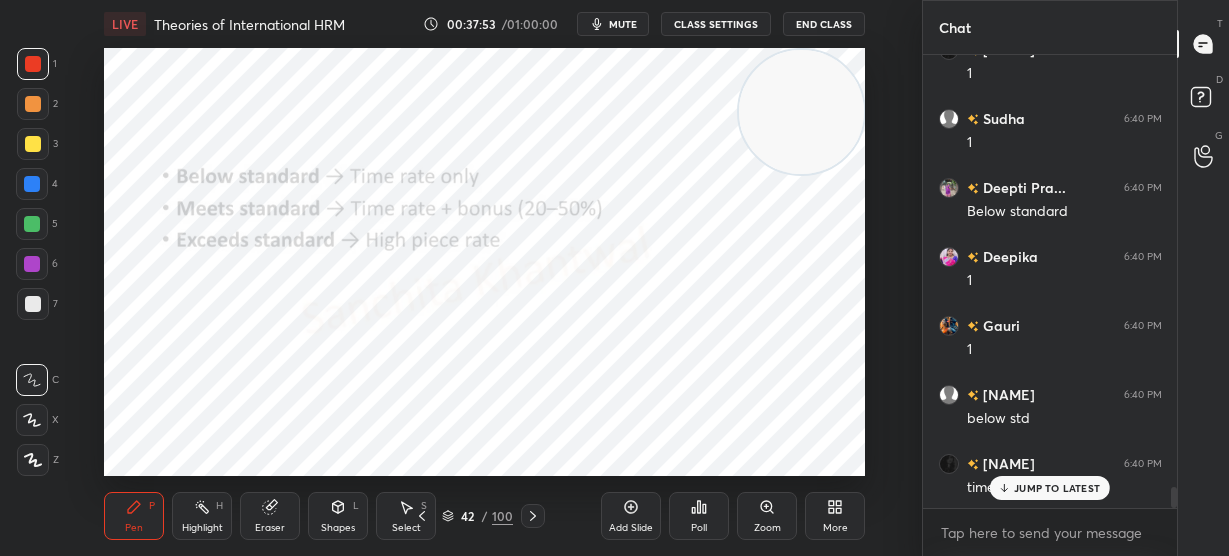 click on "JUMP TO LATEST" at bounding box center [1057, 488] 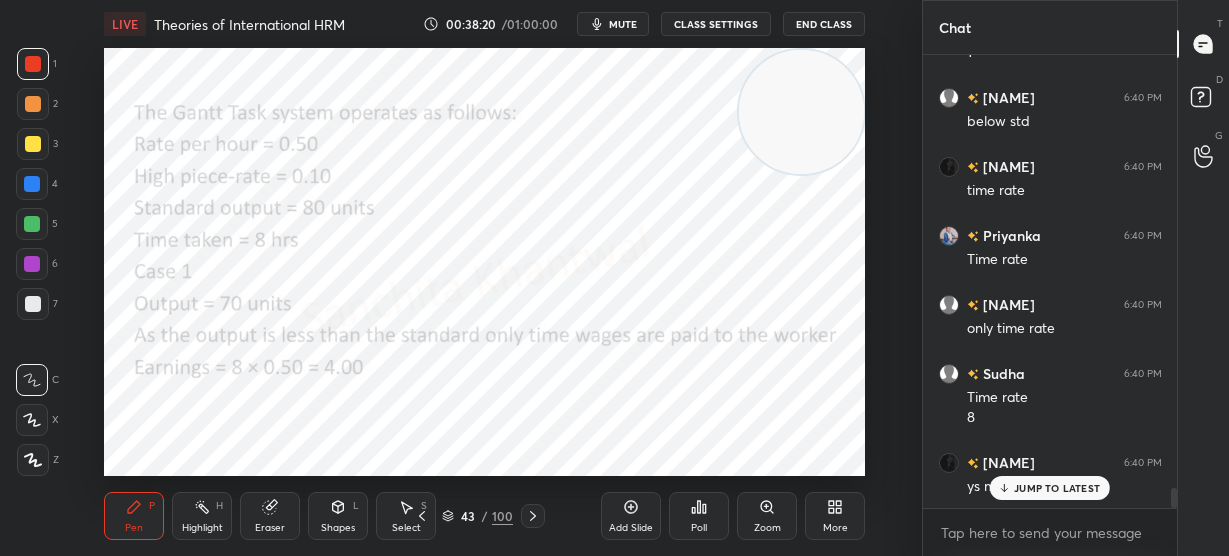 scroll, scrollTop: 9822, scrollLeft: 0, axis: vertical 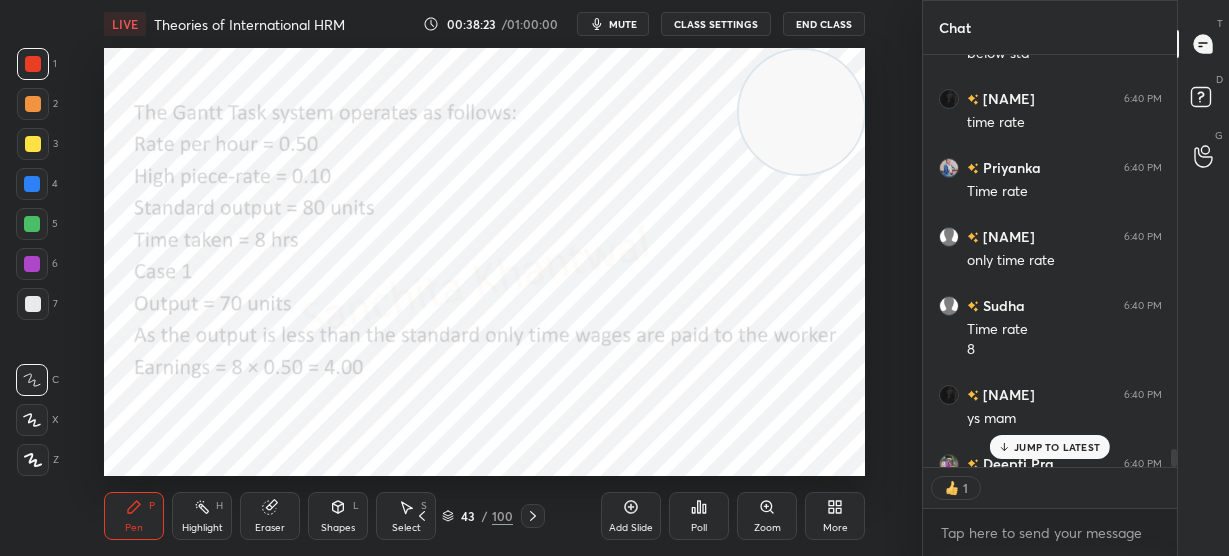 click on "JUMP TO LATEST" at bounding box center (1057, 447) 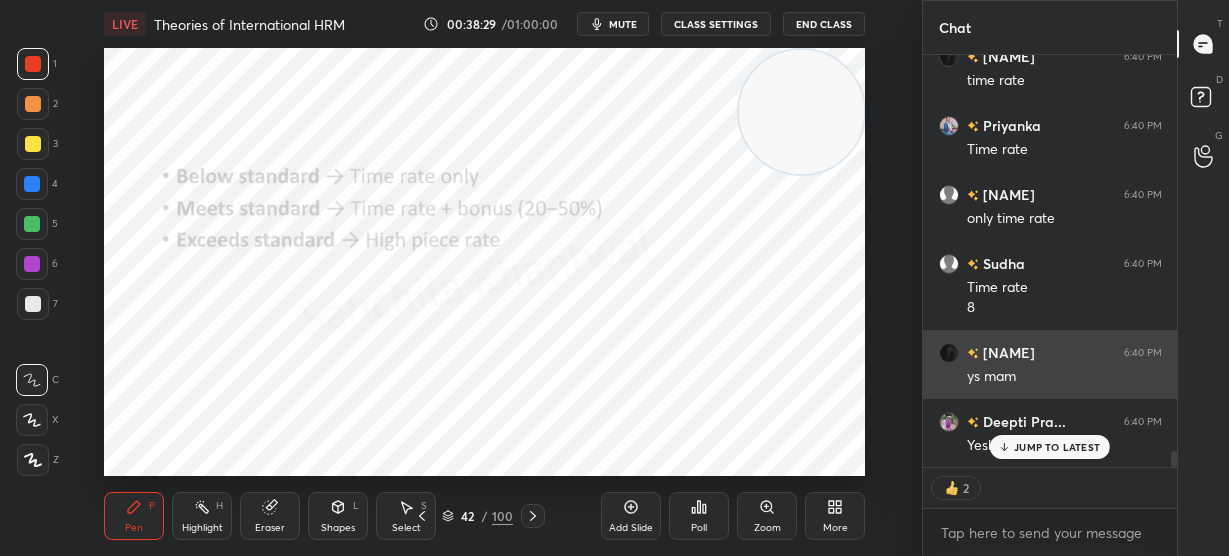 scroll, scrollTop: 9932, scrollLeft: 0, axis: vertical 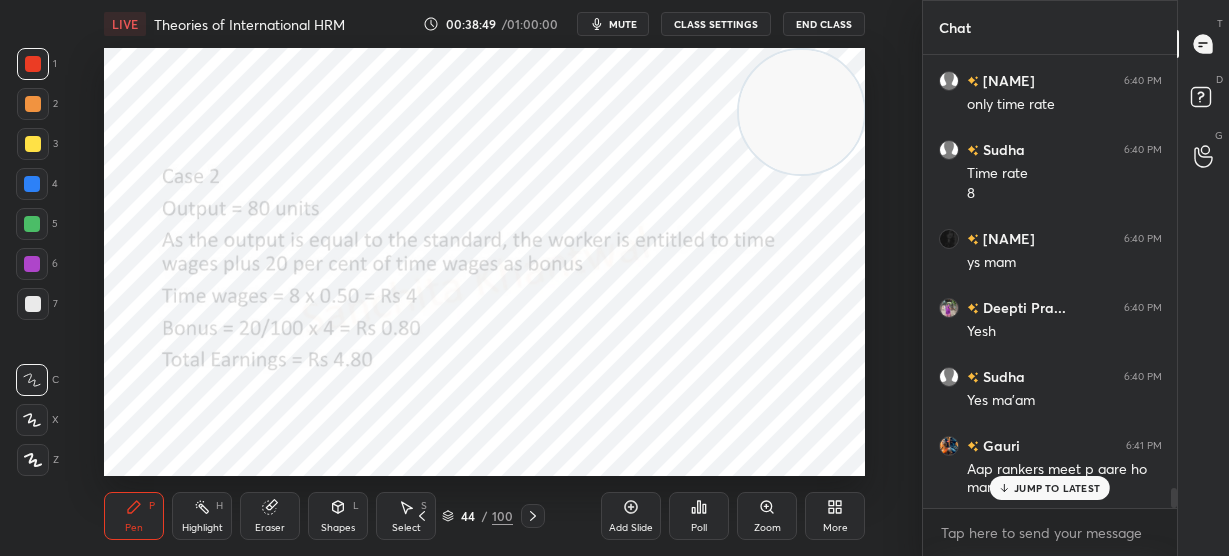 click on "JUMP TO LATEST" at bounding box center [1057, 488] 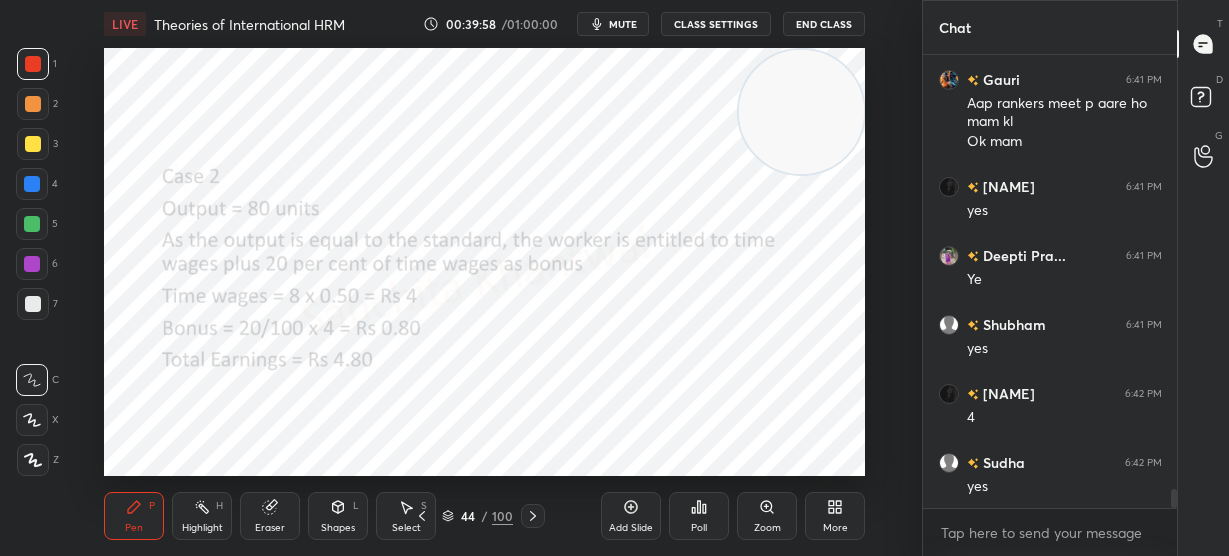 scroll, scrollTop: 10430, scrollLeft: 0, axis: vertical 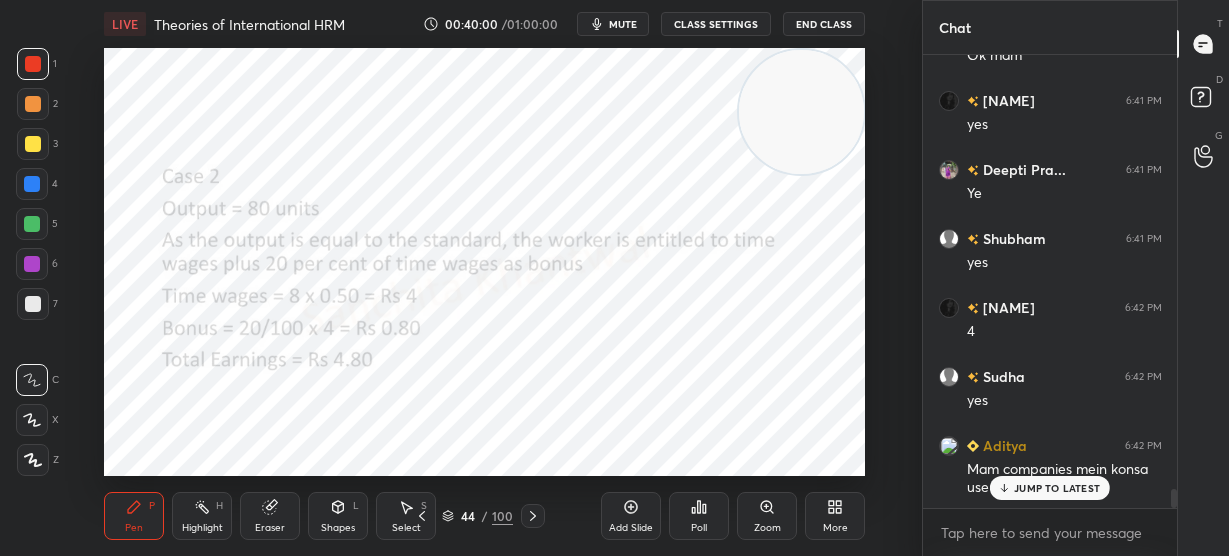 click on "JUMP TO LATEST" at bounding box center (1050, 488) 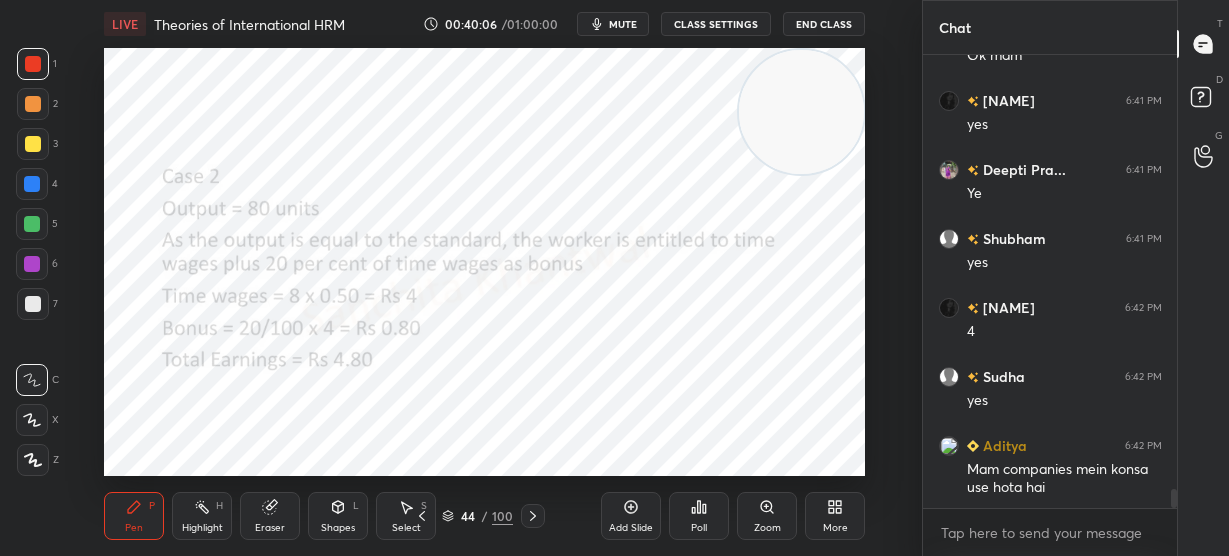 scroll, scrollTop: 10478, scrollLeft: 0, axis: vertical 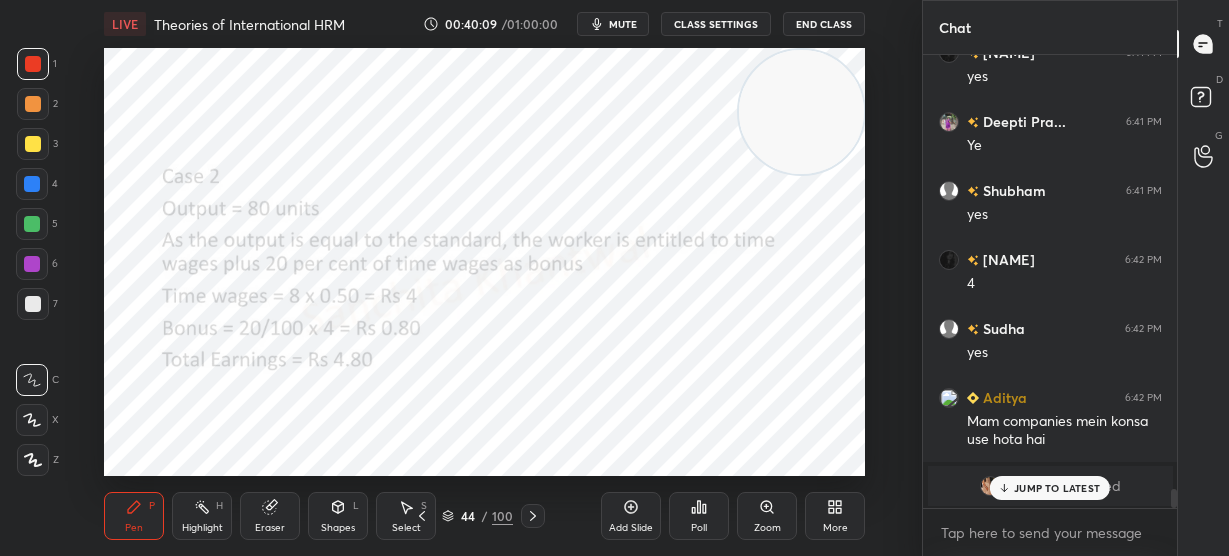click on "JUMP TO LATEST" at bounding box center (1057, 488) 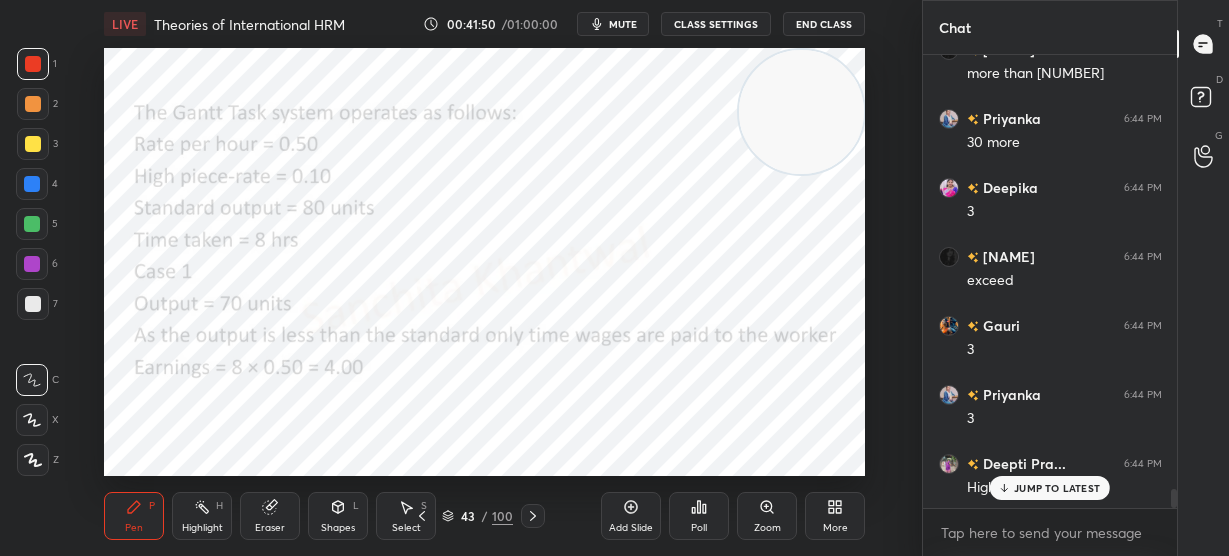 scroll, scrollTop: 10602, scrollLeft: 0, axis: vertical 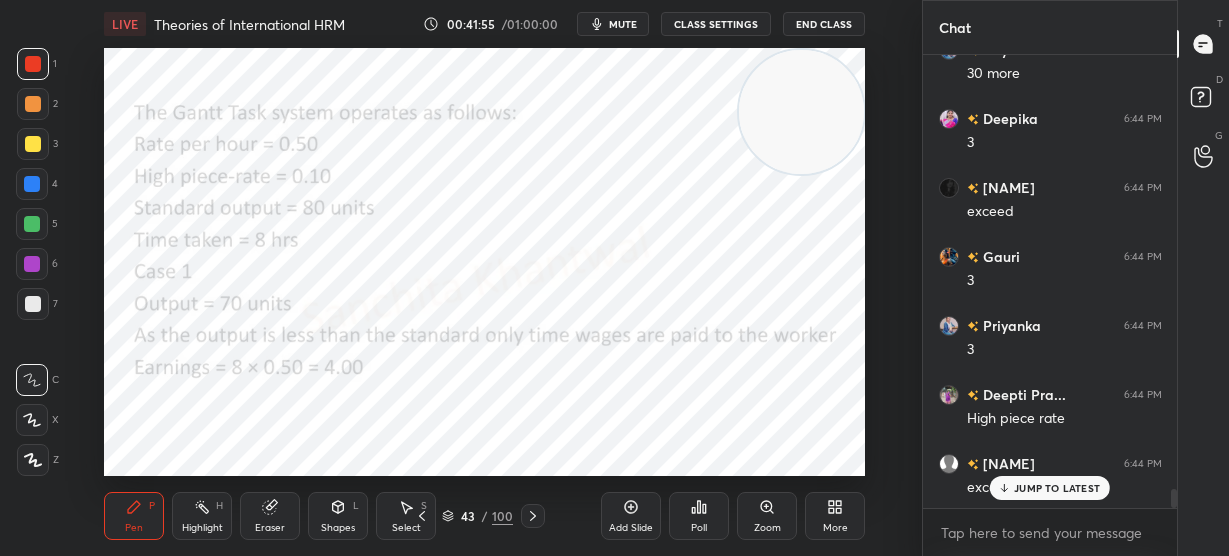 click on "JUMP TO LATEST" at bounding box center (1057, 488) 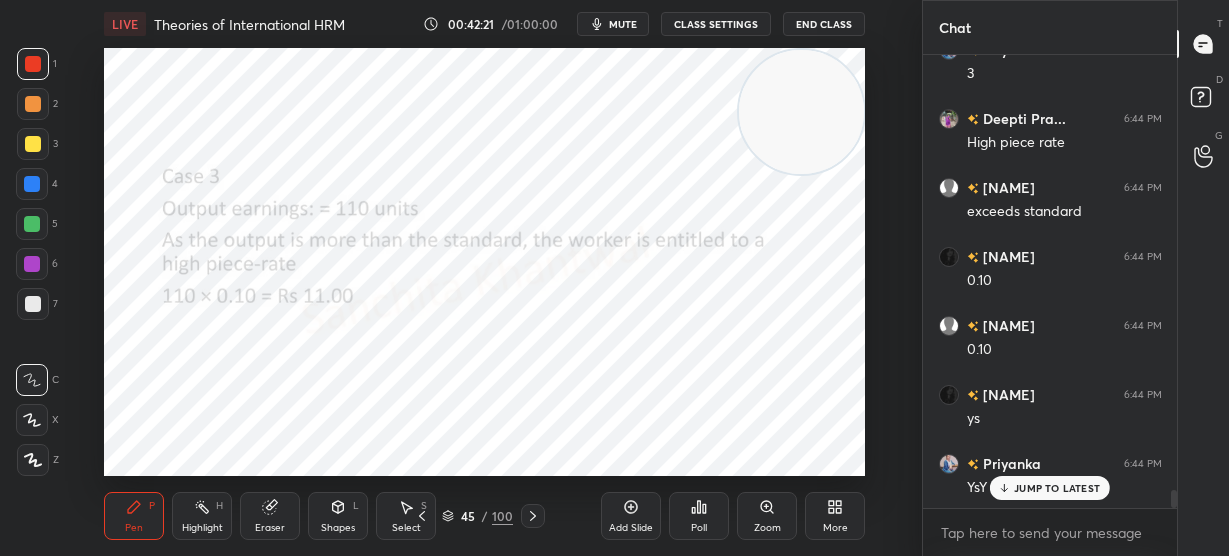 scroll, scrollTop: 10947, scrollLeft: 0, axis: vertical 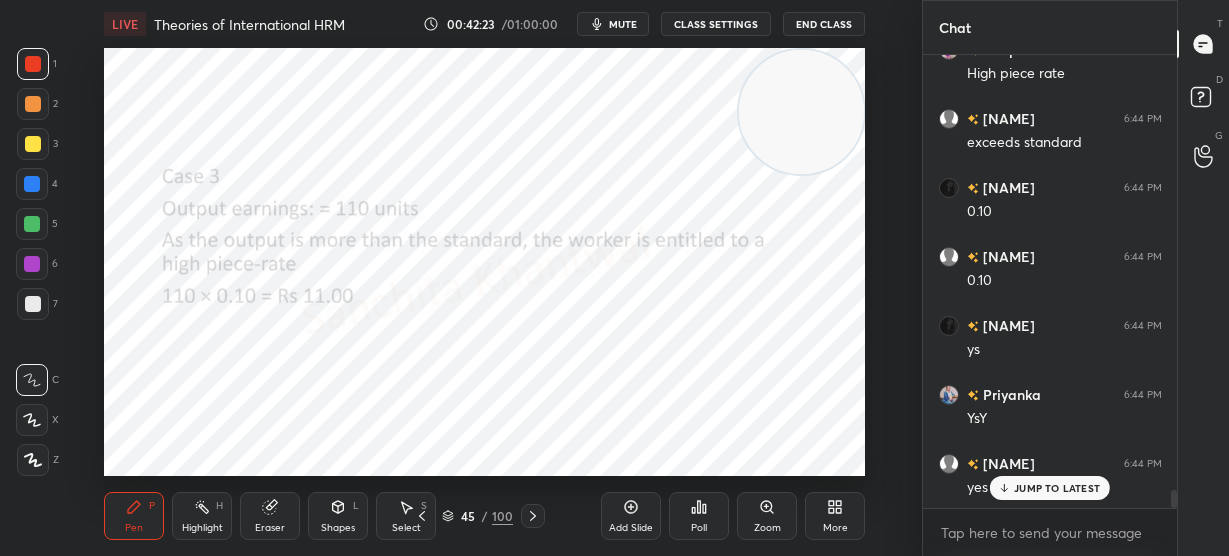 click on "JUMP TO LATEST" at bounding box center [1050, 488] 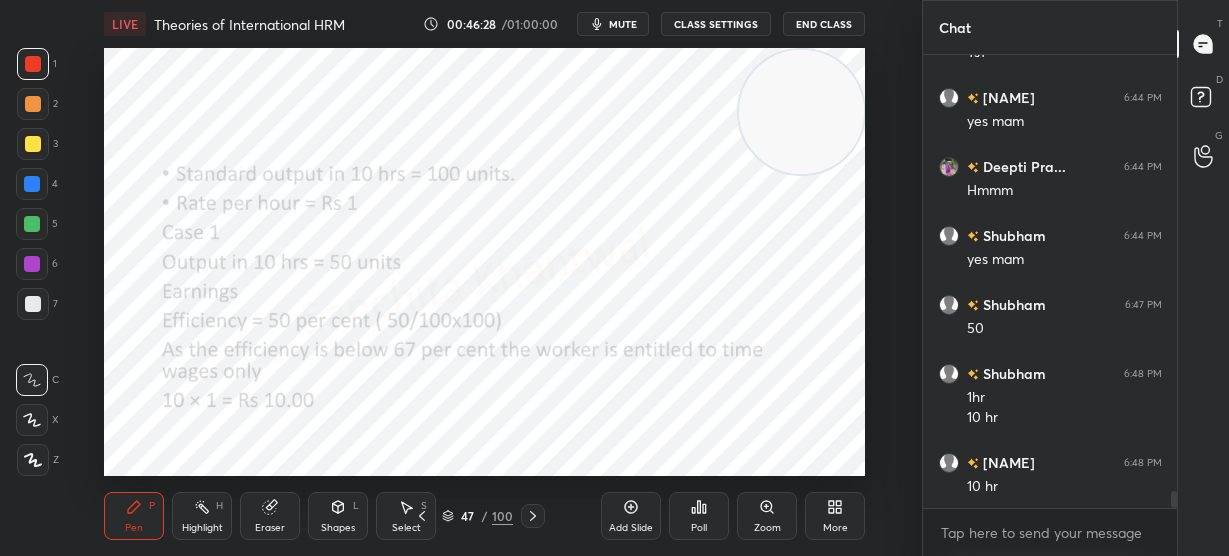 scroll, scrollTop: 11381, scrollLeft: 0, axis: vertical 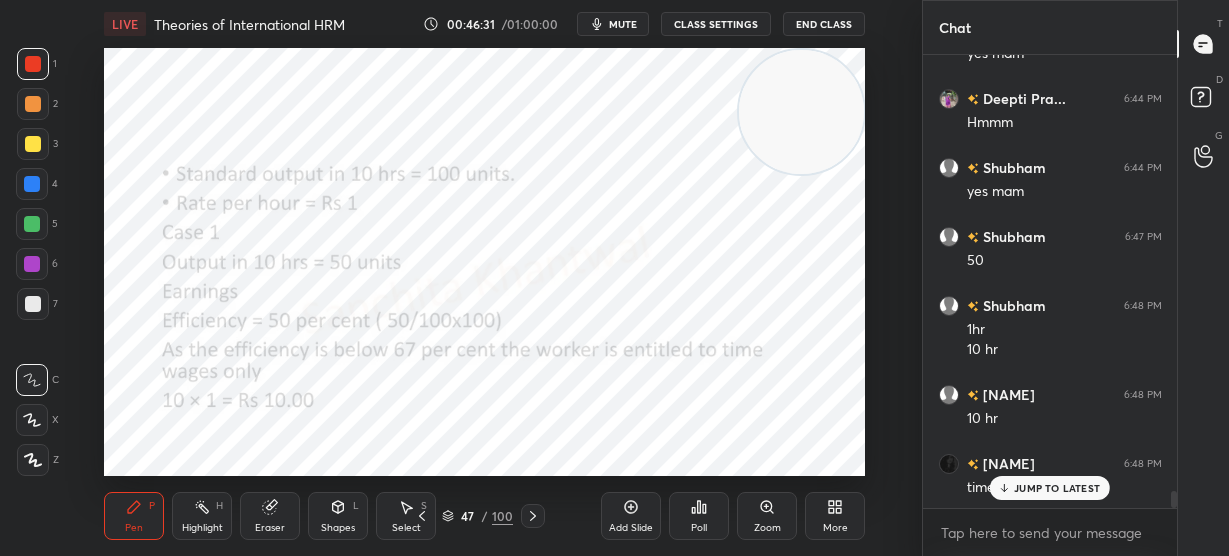 click on "JUMP TO LATEST" at bounding box center [1057, 488] 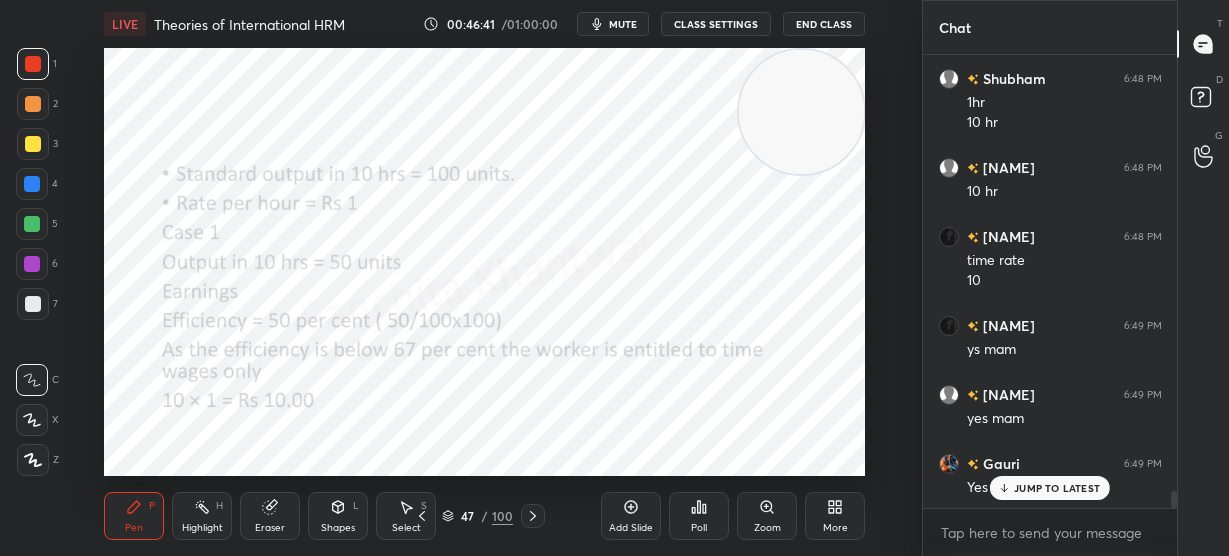 scroll, scrollTop: 11678, scrollLeft: 0, axis: vertical 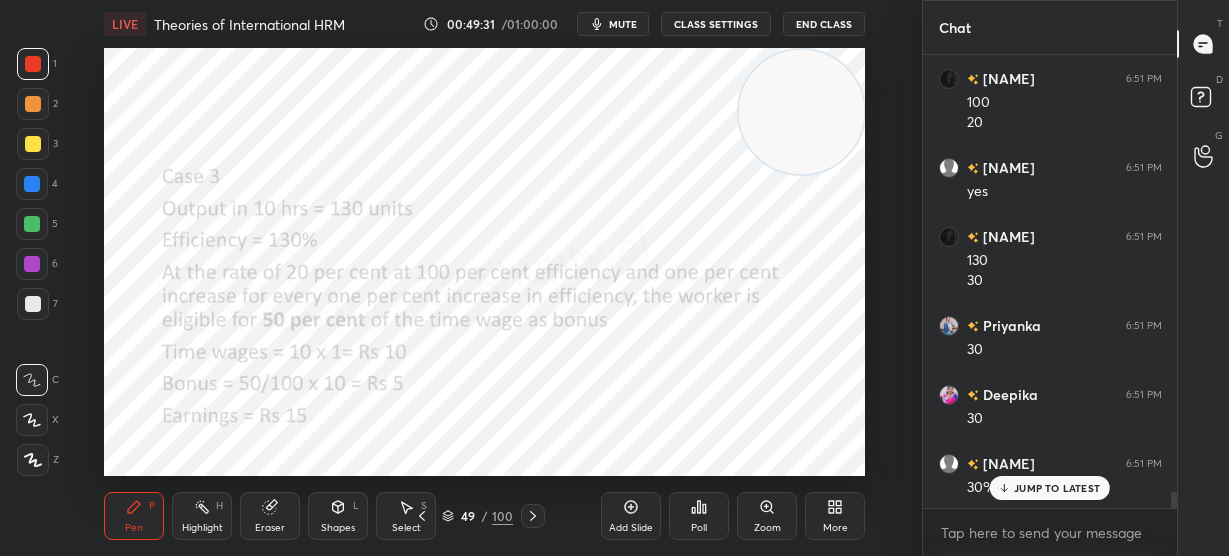 click on "JUMP TO LATEST" at bounding box center (1050, 488) 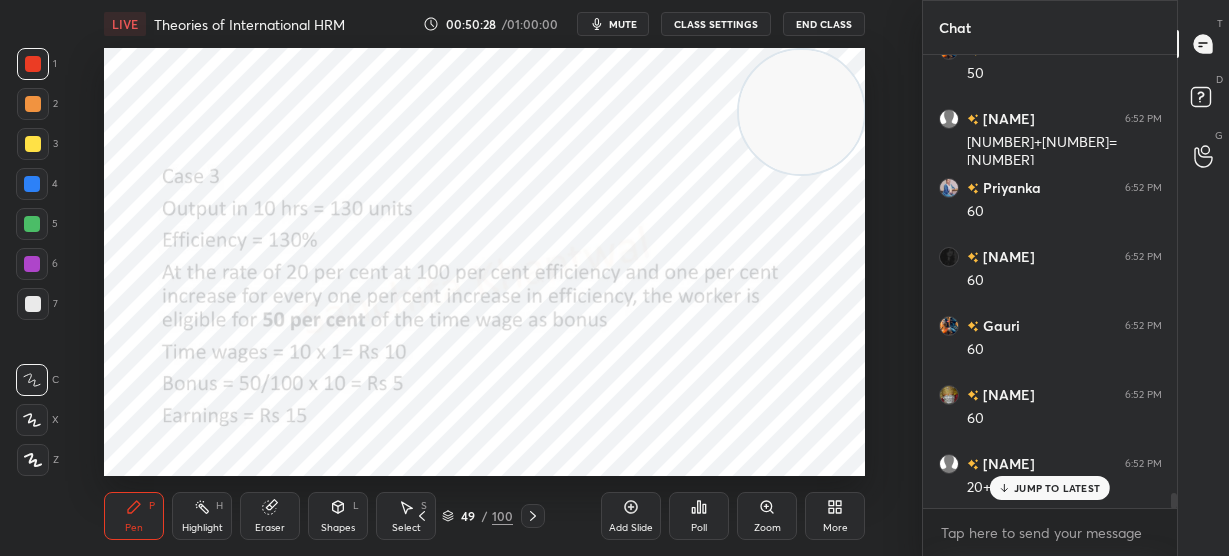 scroll, scrollTop: 13374, scrollLeft: 0, axis: vertical 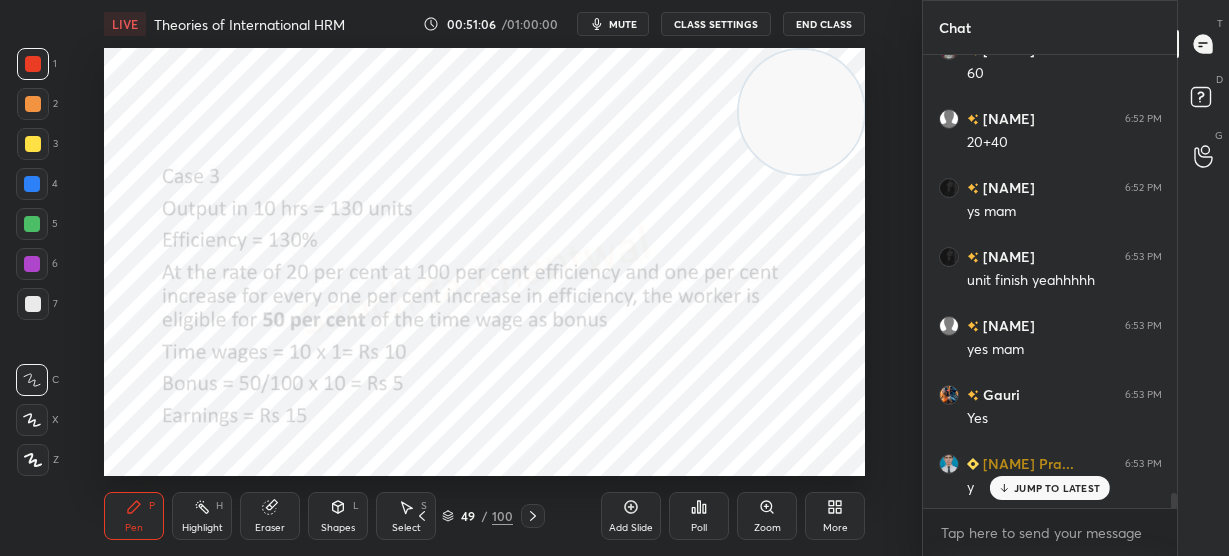 click on "JUMP TO LATEST" at bounding box center [1057, 488] 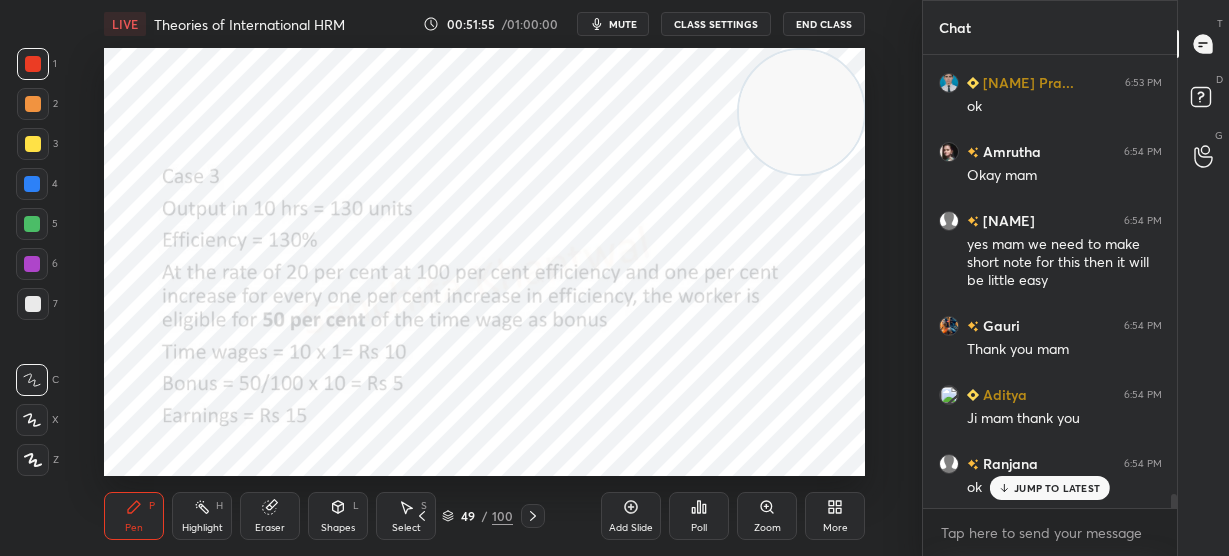 scroll, scrollTop: 14513, scrollLeft: 0, axis: vertical 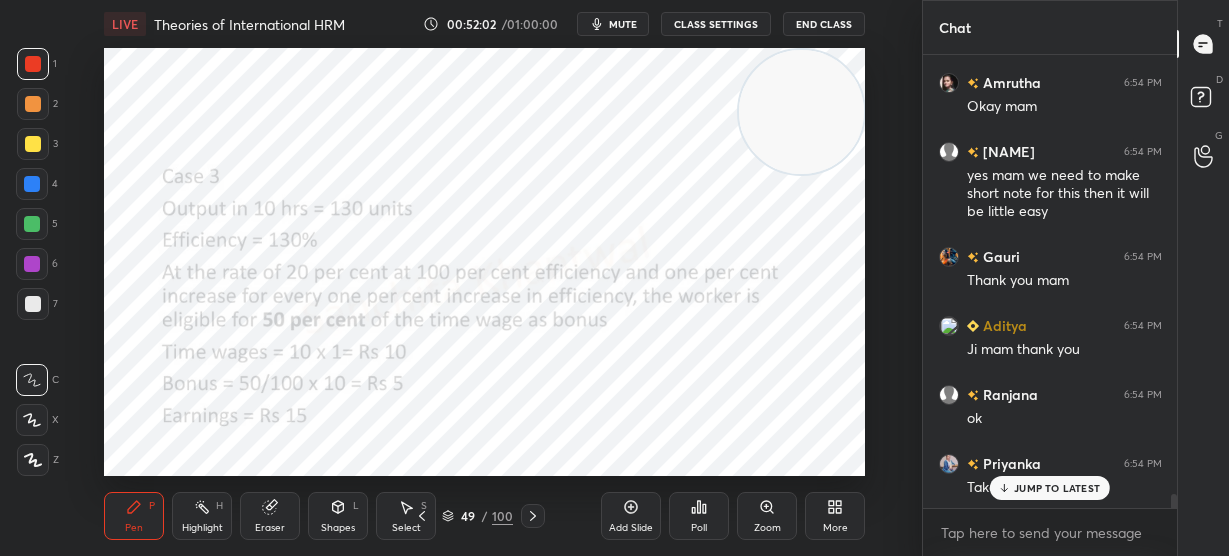 click on "JUMP TO LATEST" at bounding box center (1057, 488) 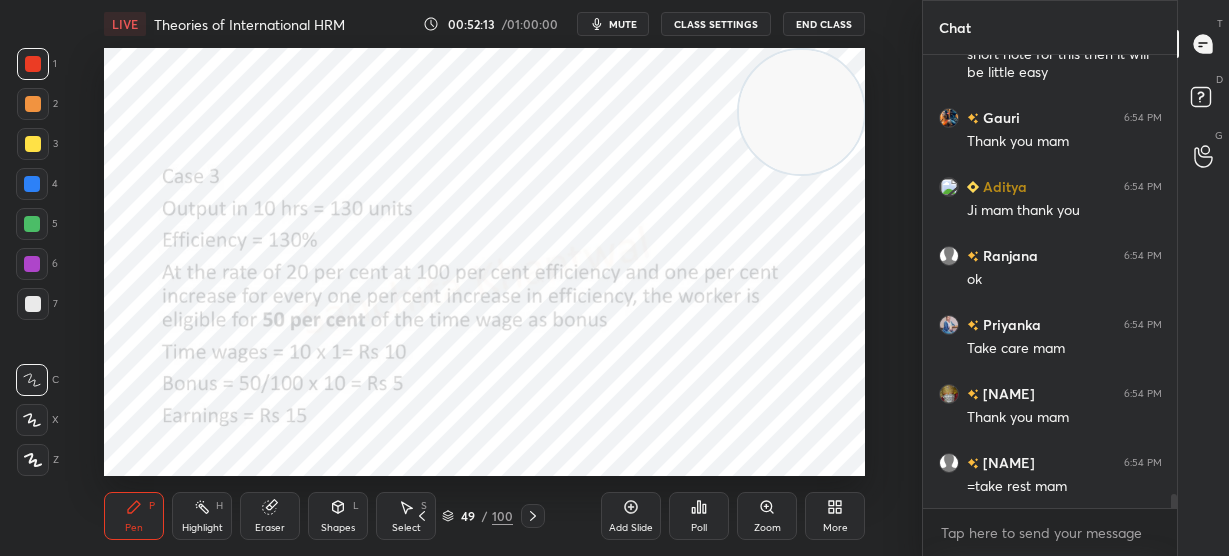 scroll, scrollTop: 14721, scrollLeft: 0, axis: vertical 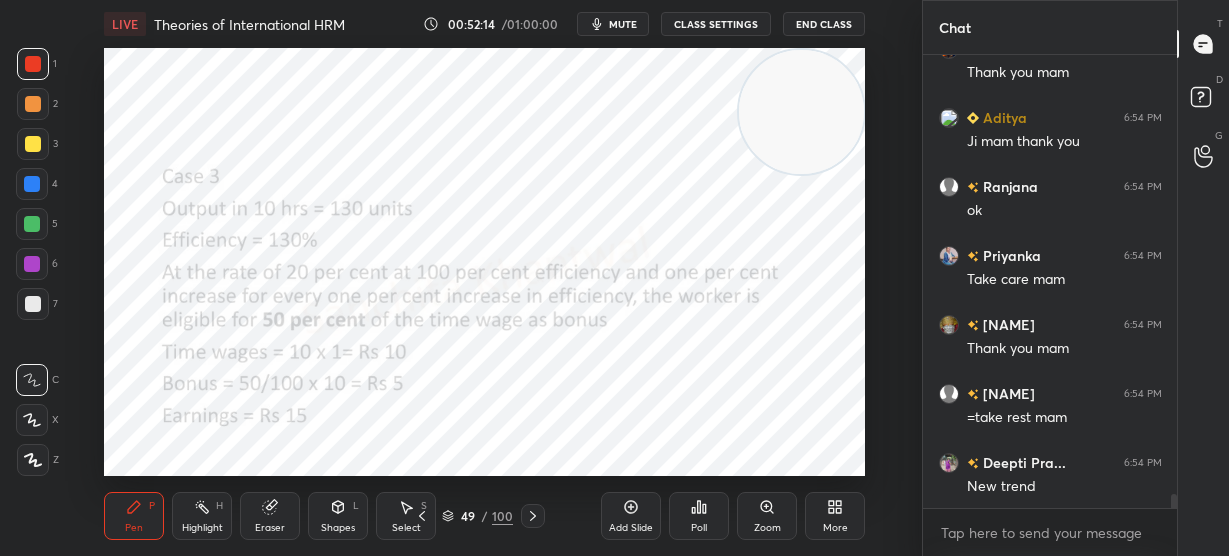 click on "End Class" at bounding box center [824, 24] 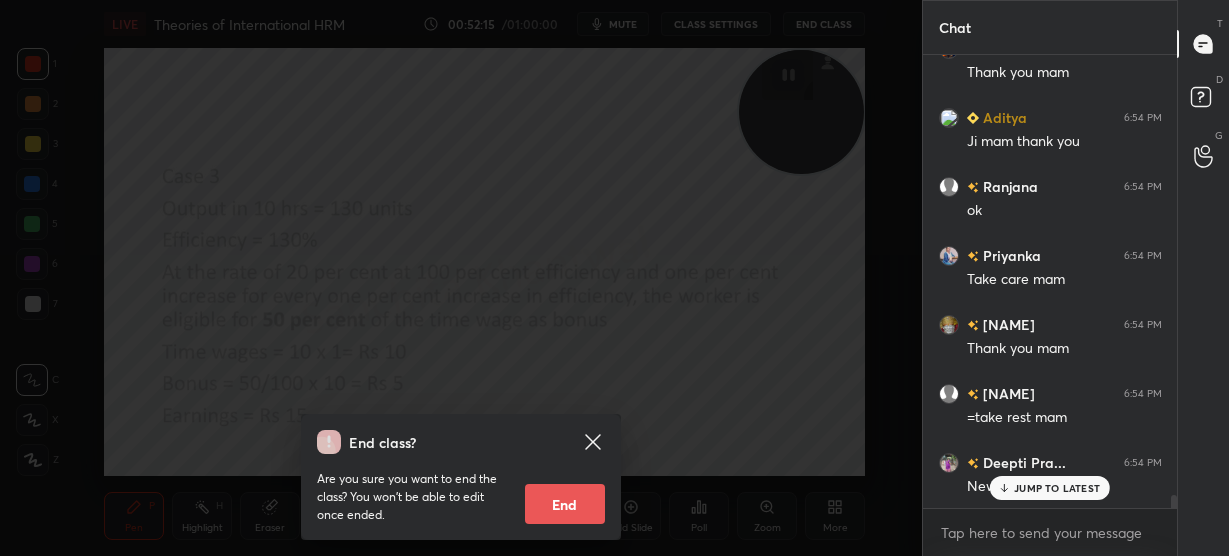 scroll, scrollTop: 14789, scrollLeft: 0, axis: vertical 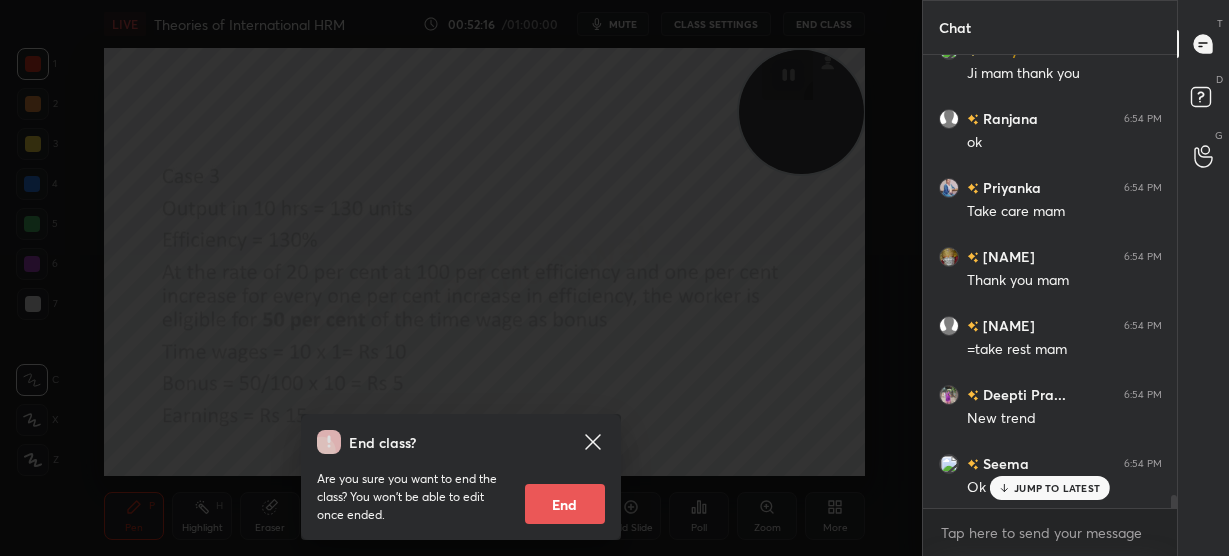 click on "End" at bounding box center (565, 504) 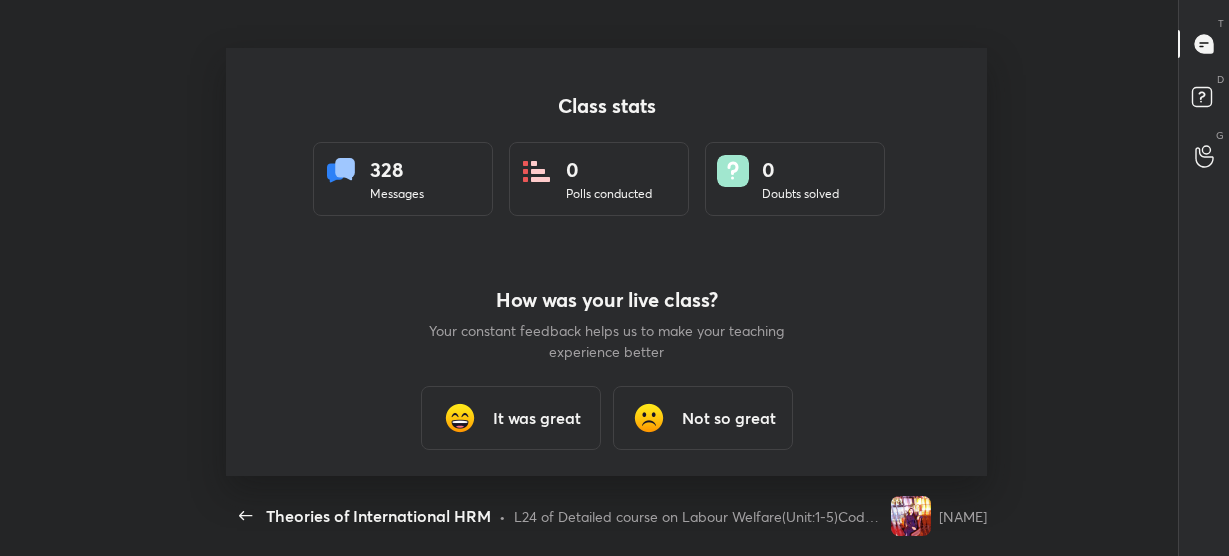 scroll, scrollTop: 99571, scrollLeft: 98997, axis: both 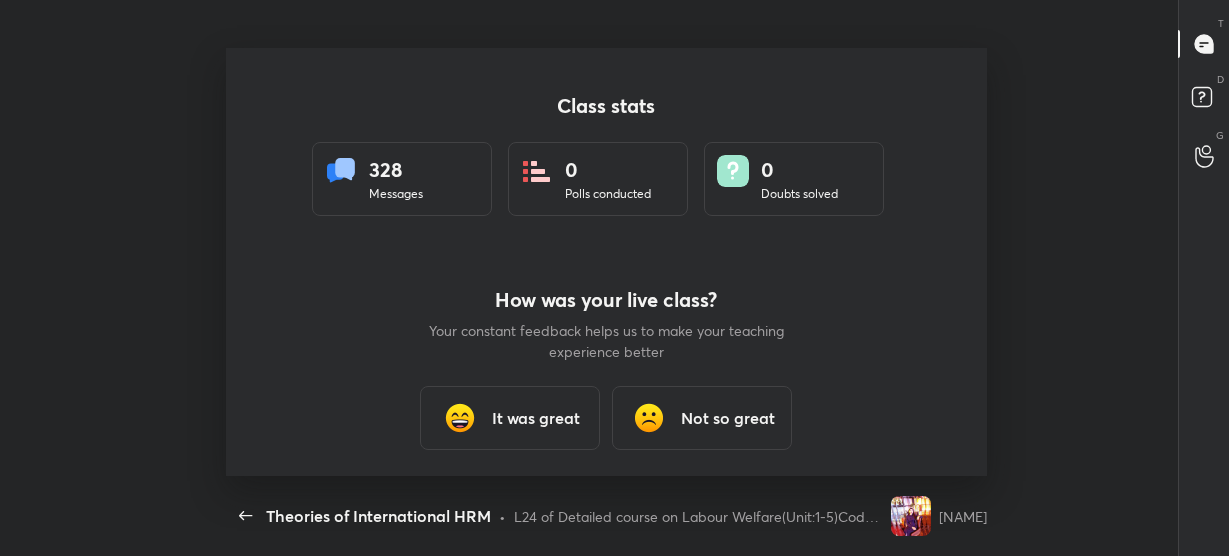 click on "It was great" at bounding box center (536, 418) 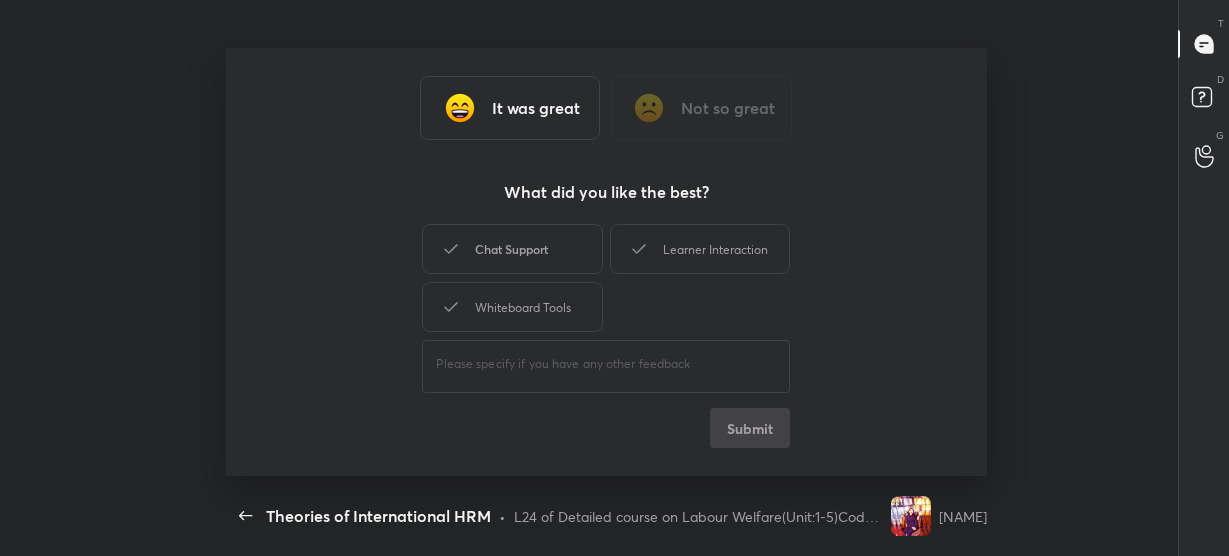 click on "Chat Support" at bounding box center [512, 249] 